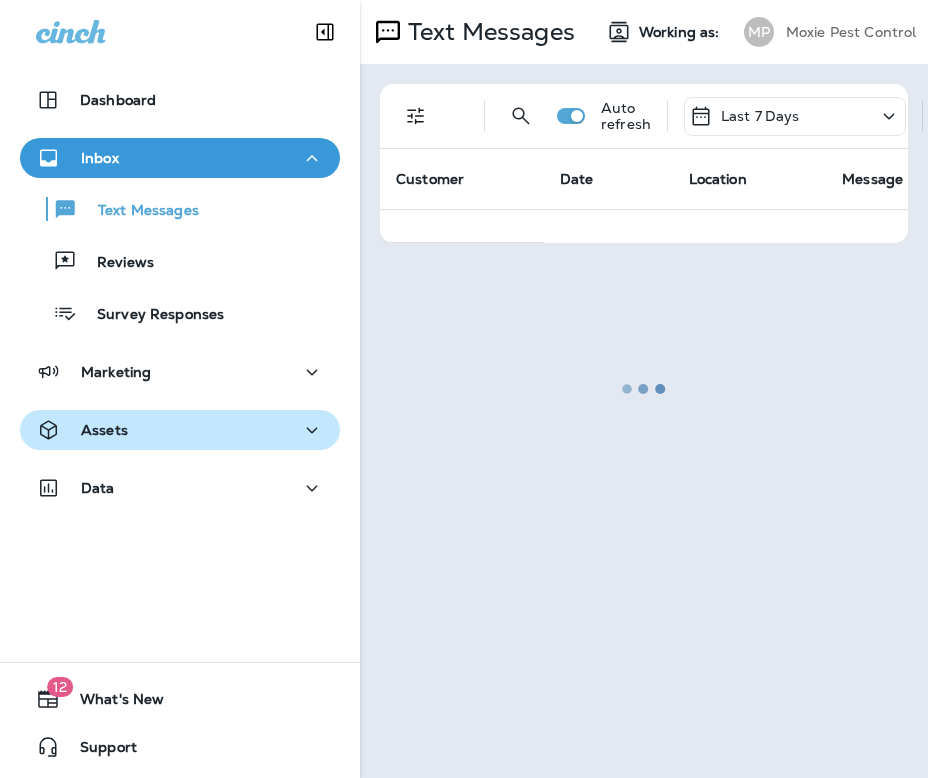 scroll, scrollTop: 0, scrollLeft: 0, axis: both 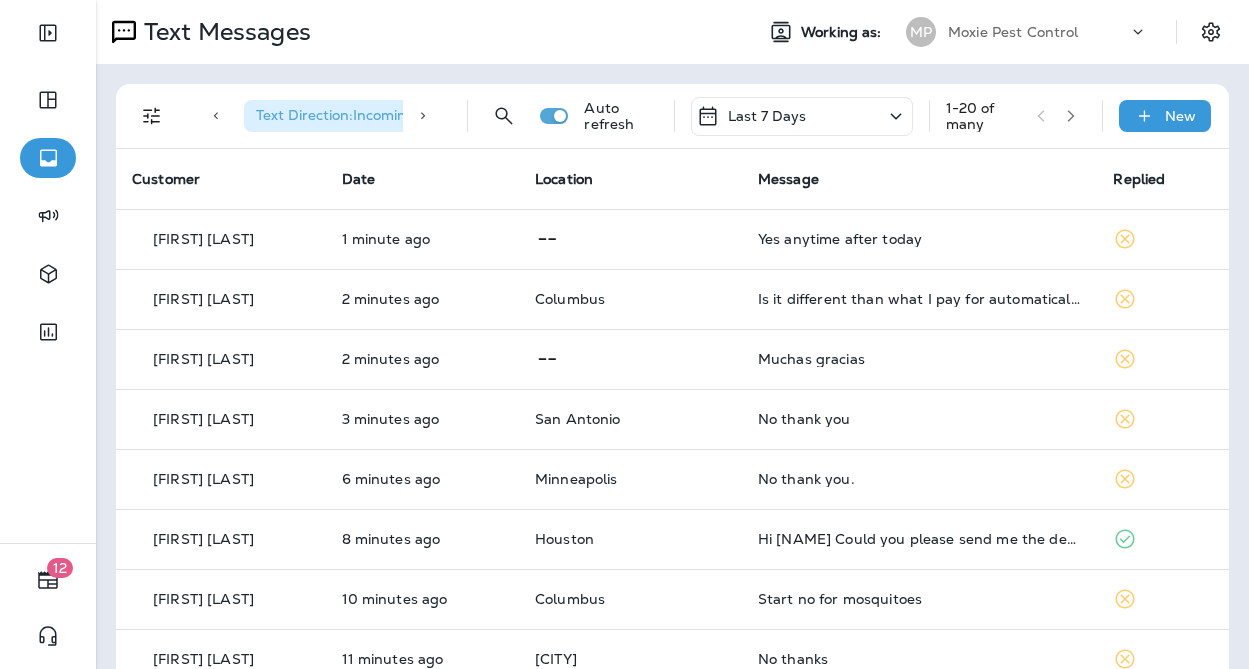 click 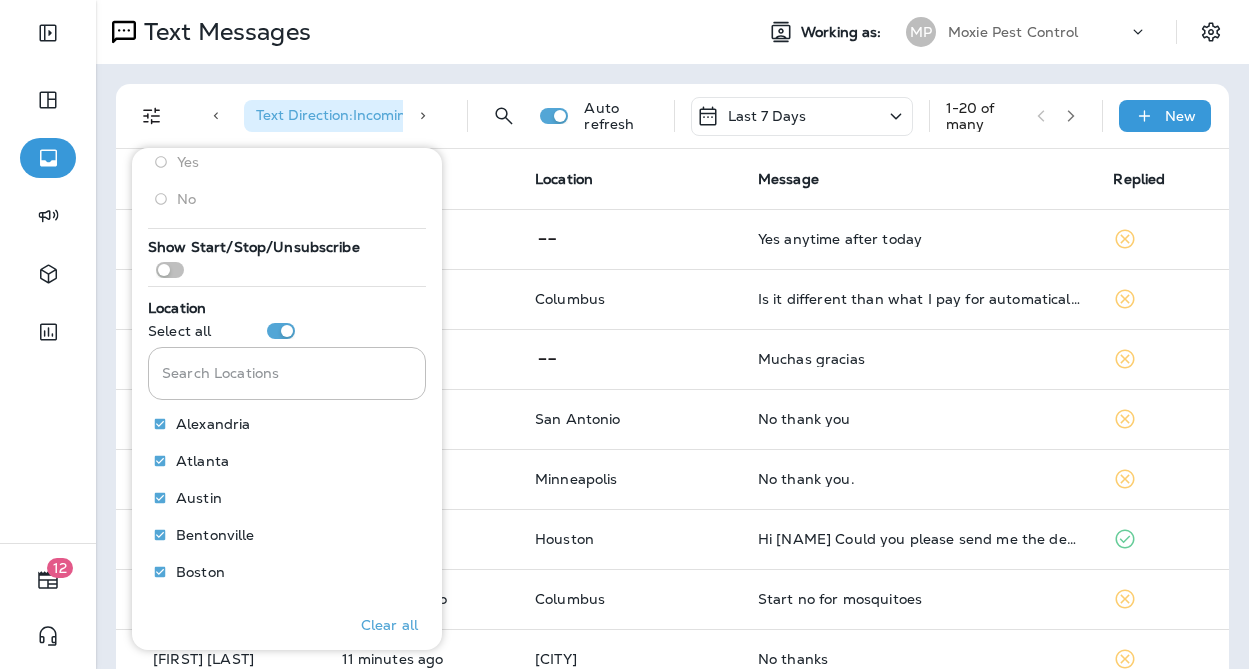 scroll, scrollTop: 0, scrollLeft: 0, axis: both 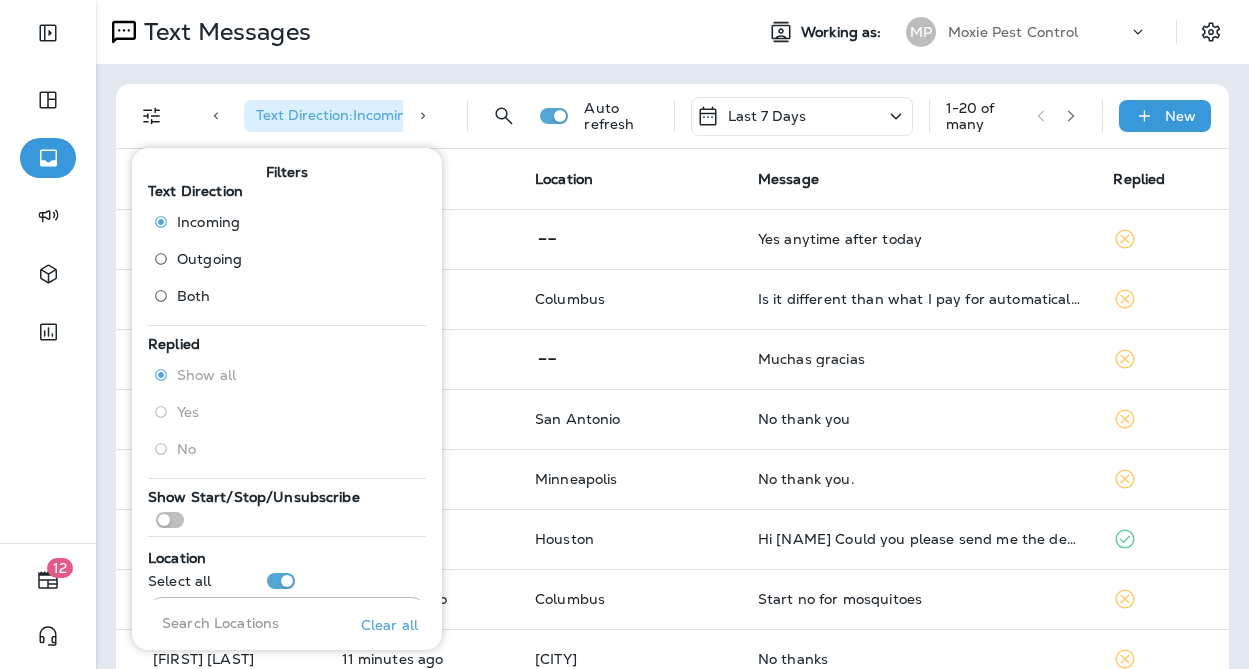 drag, startPoint x: 442, startPoint y: 54, endPoint x: 430, endPoint y: 53, distance: 12.0415945 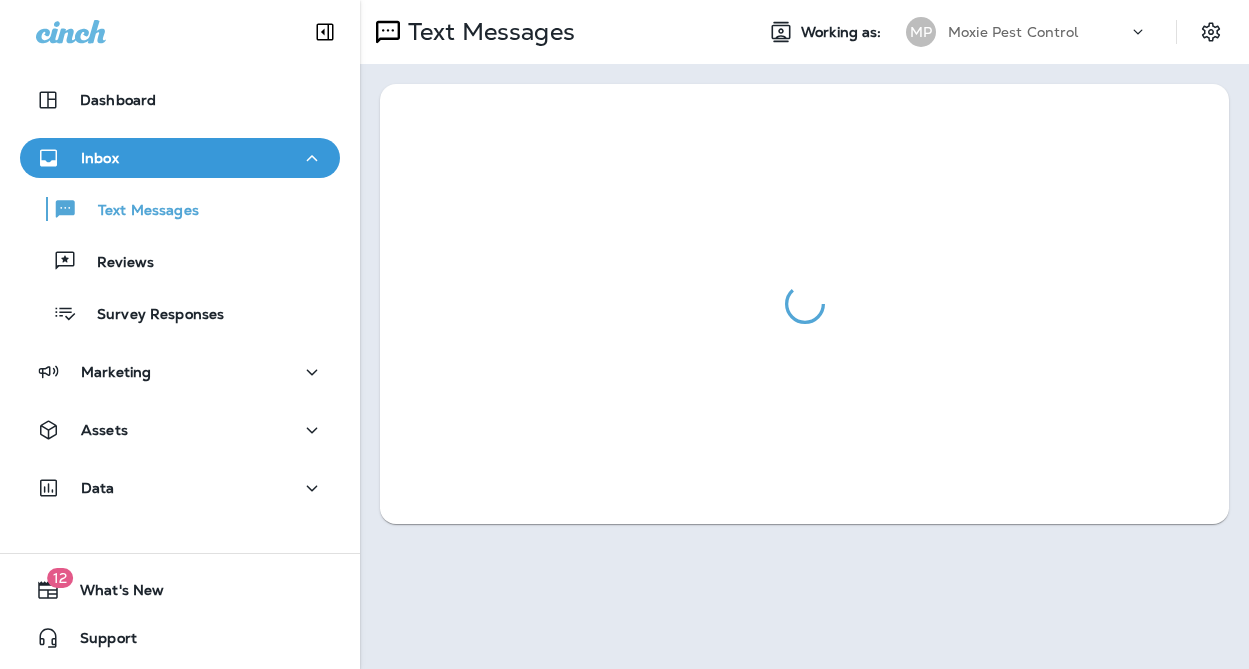 scroll, scrollTop: 0, scrollLeft: 0, axis: both 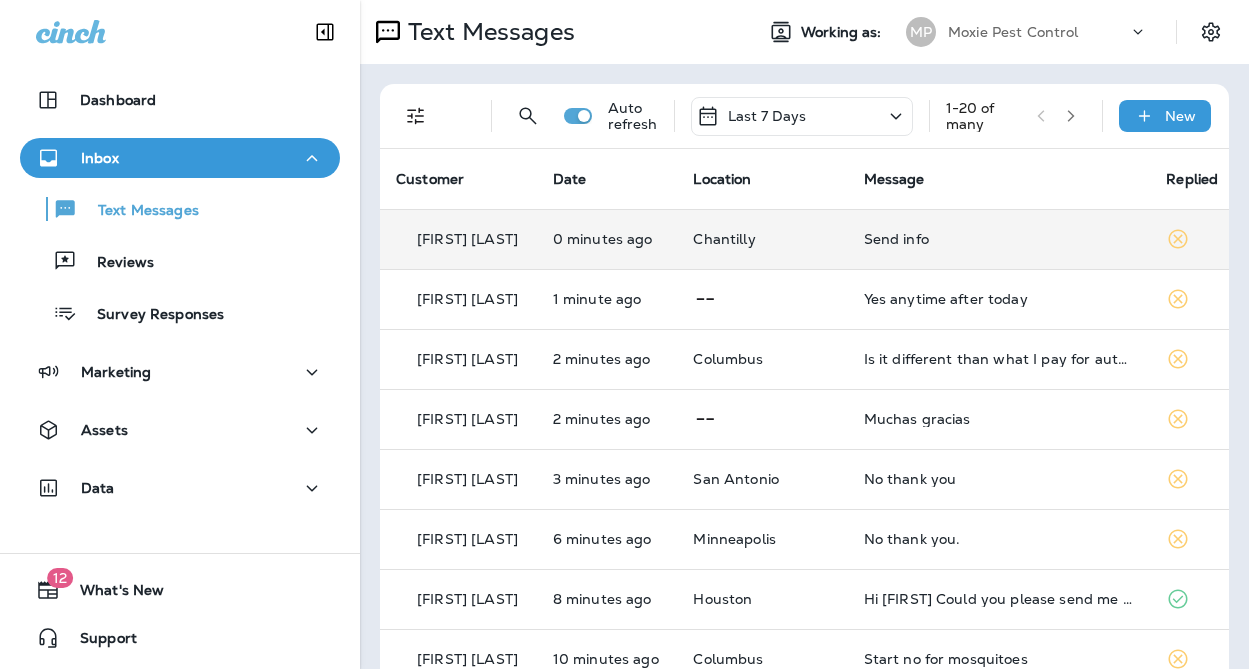 click on "Send info" at bounding box center [999, 239] 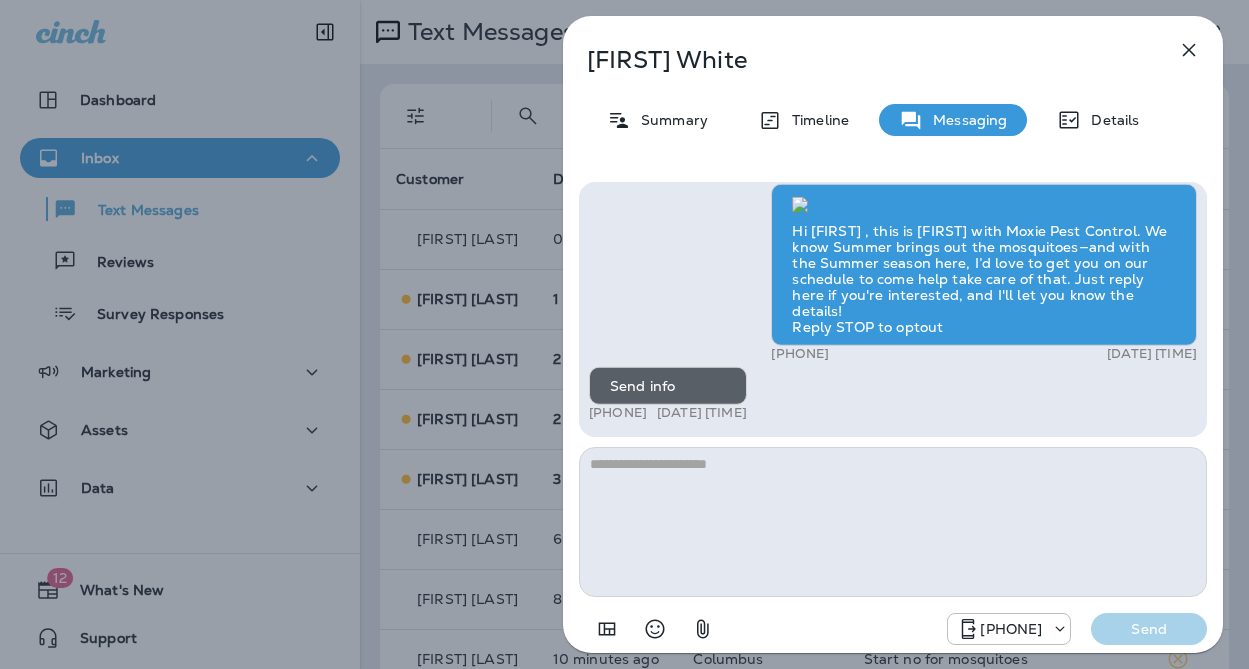click at bounding box center [893, 522] 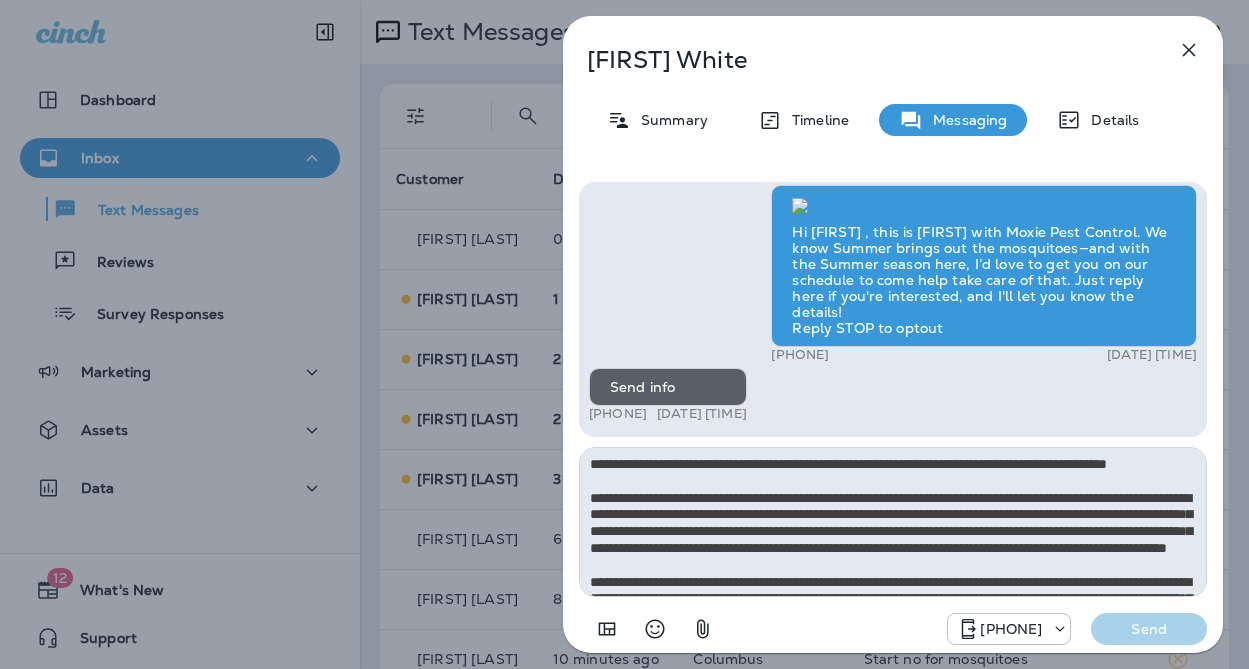 scroll, scrollTop: 112, scrollLeft: 0, axis: vertical 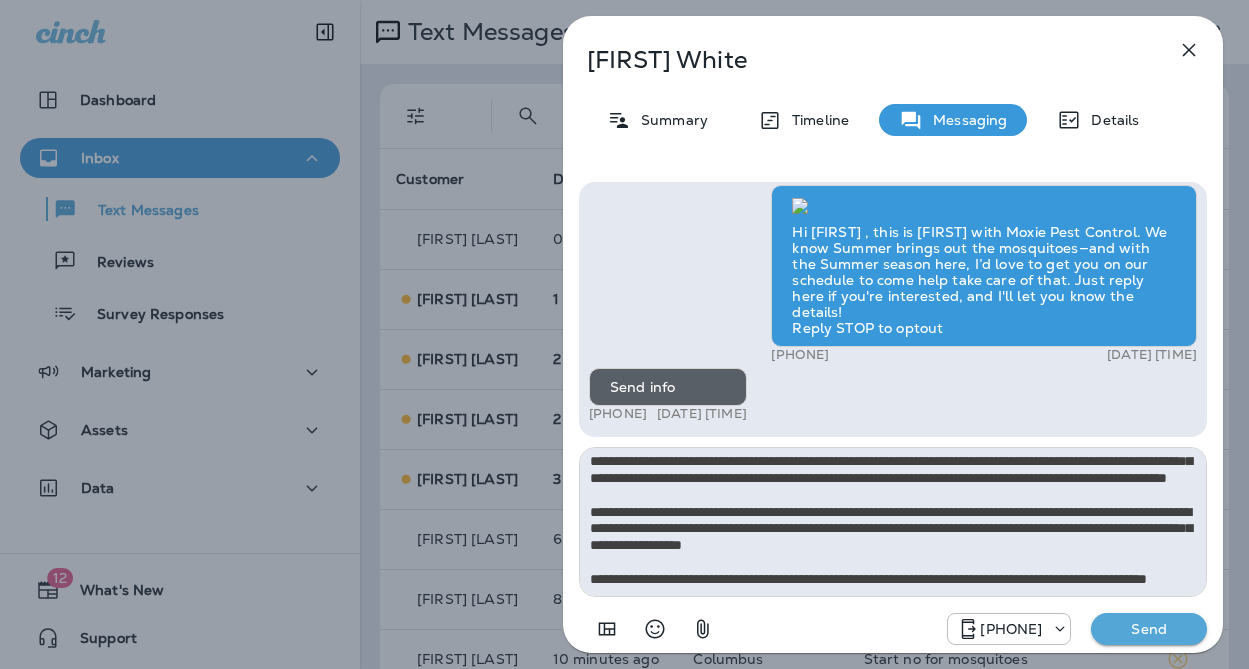 type on "**********" 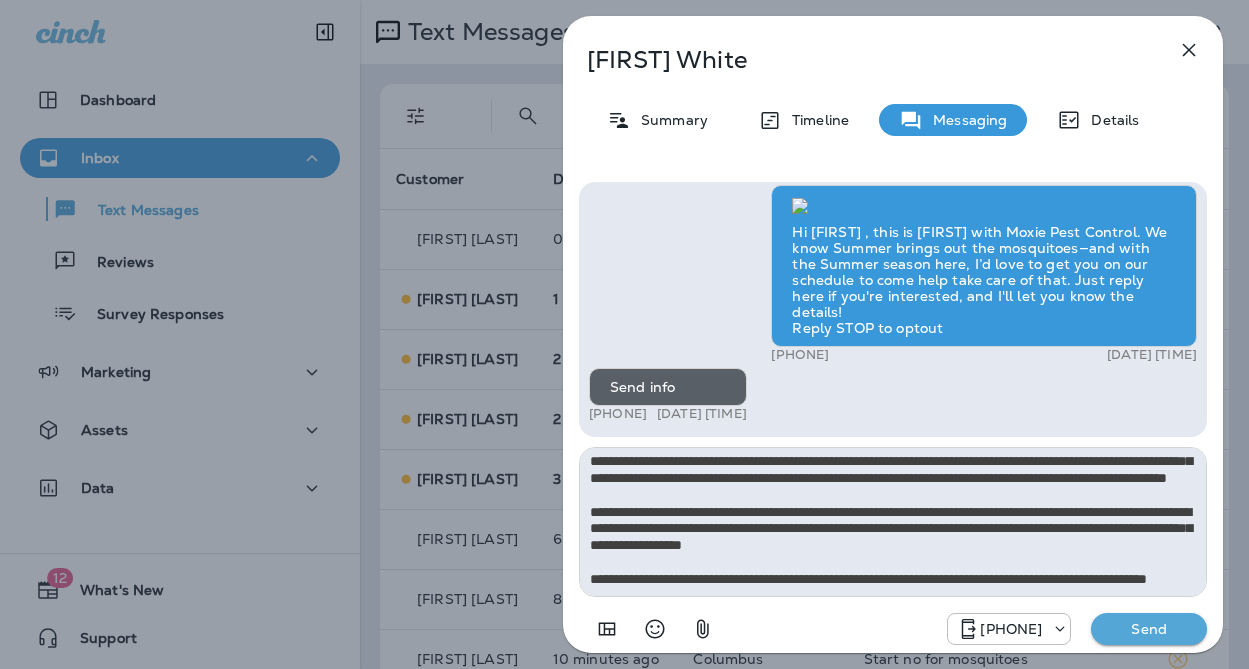 type 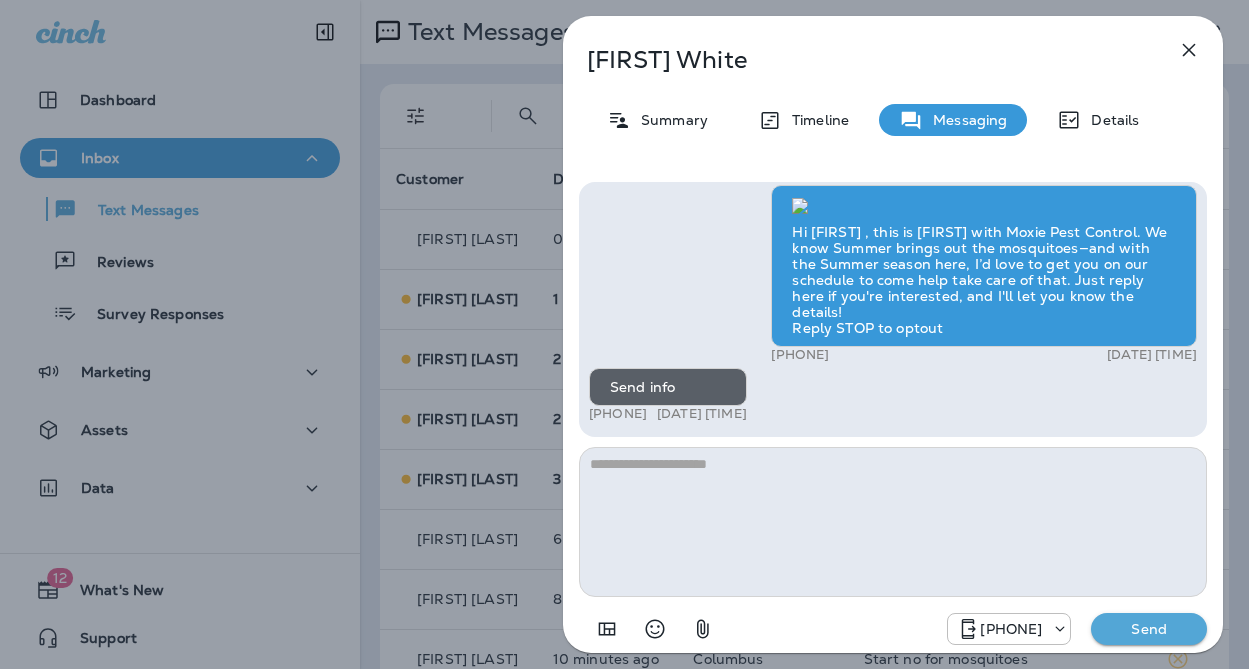 scroll, scrollTop: 0, scrollLeft: 0, axis: both 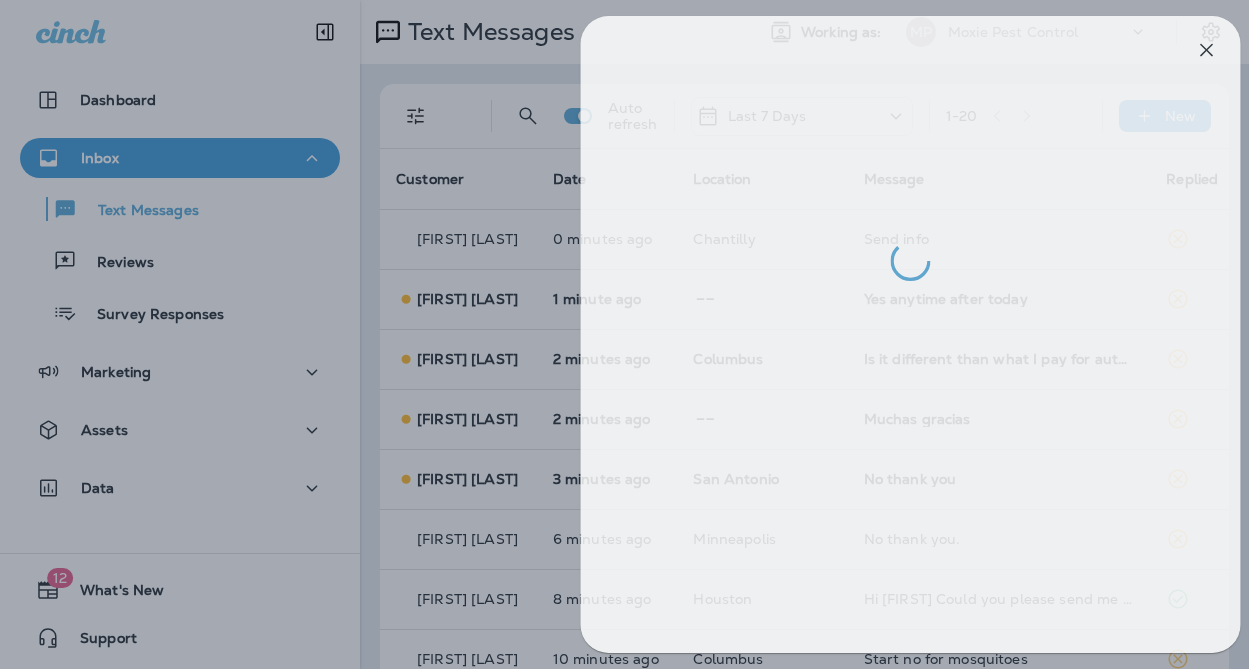 click at bounding box center [642, 334] 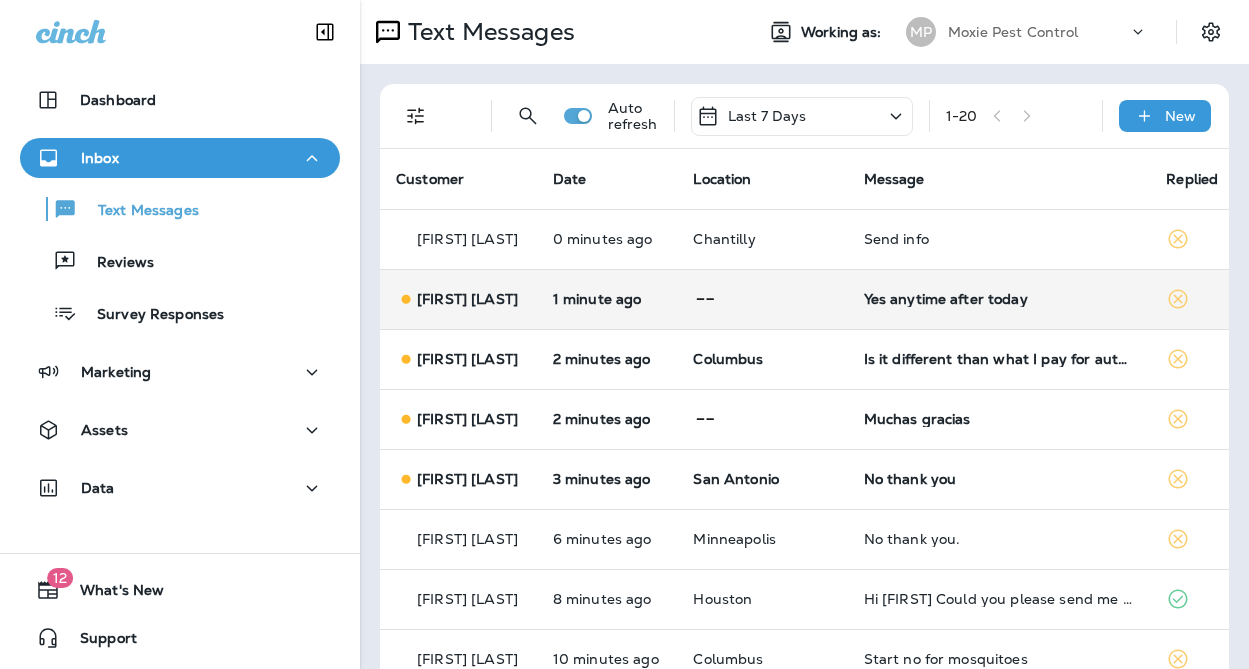 click on "Yes anytime after today" at bounding box center (999, 299) 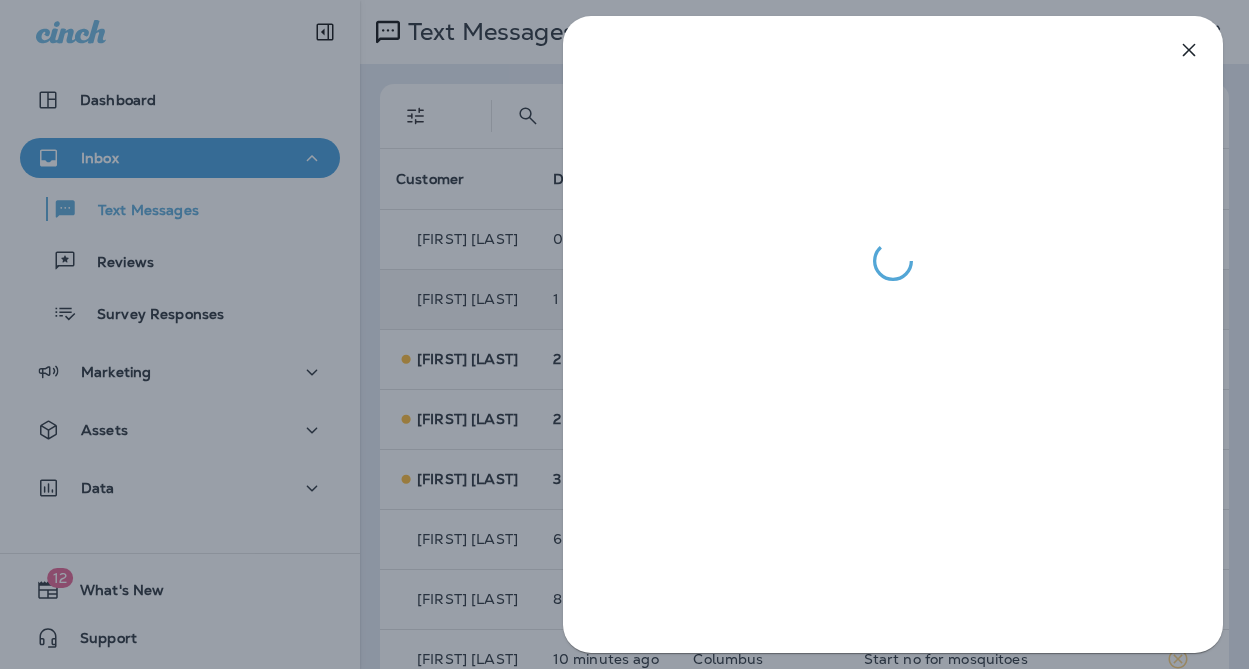 click at bounding box center (624, 334) 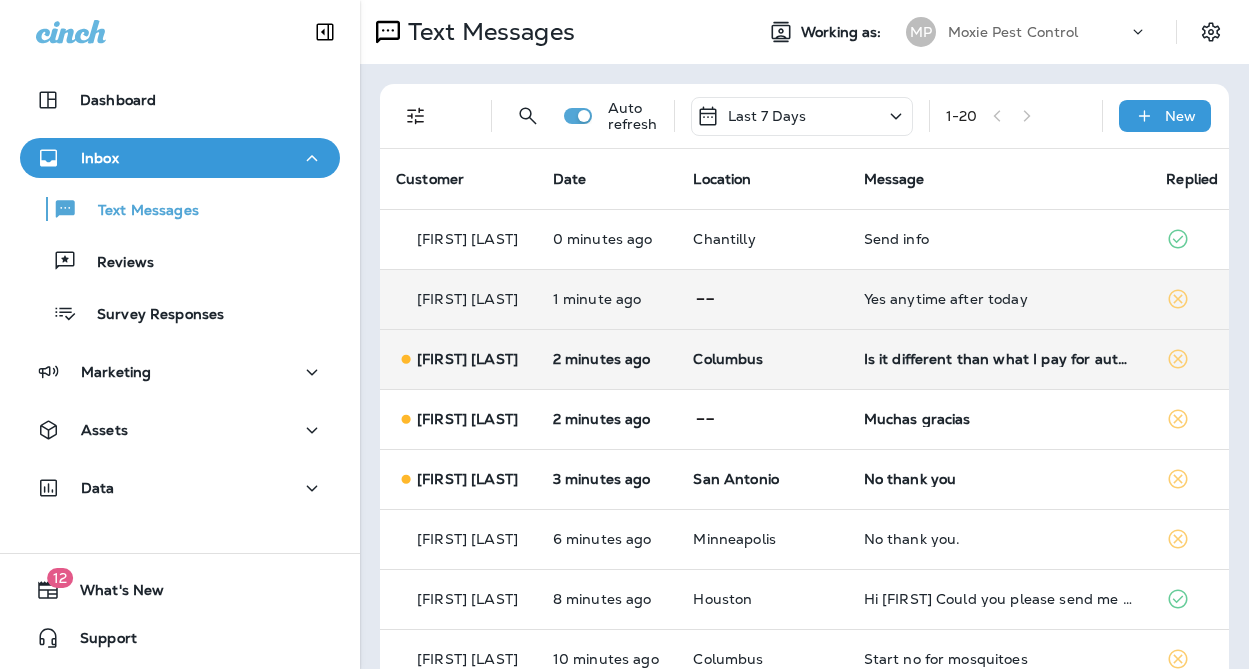 click on "Is it different than what I pay for automatically" at bounding box center [999, 359] 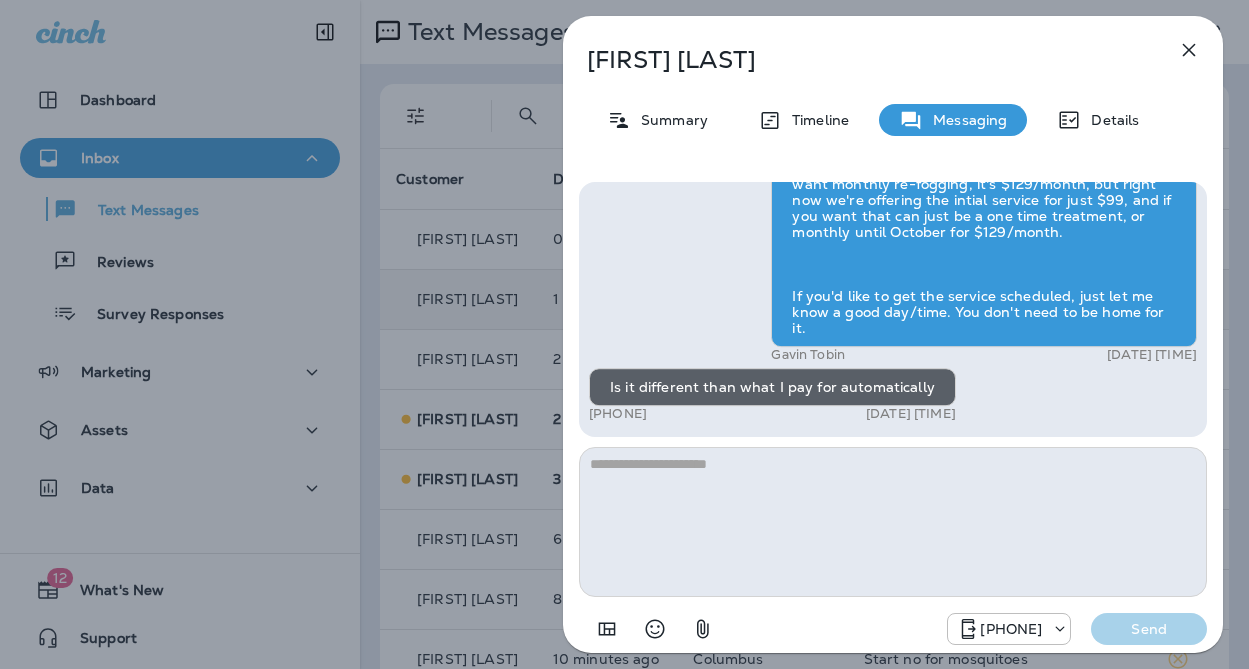 click at bounding box center [893, 522] 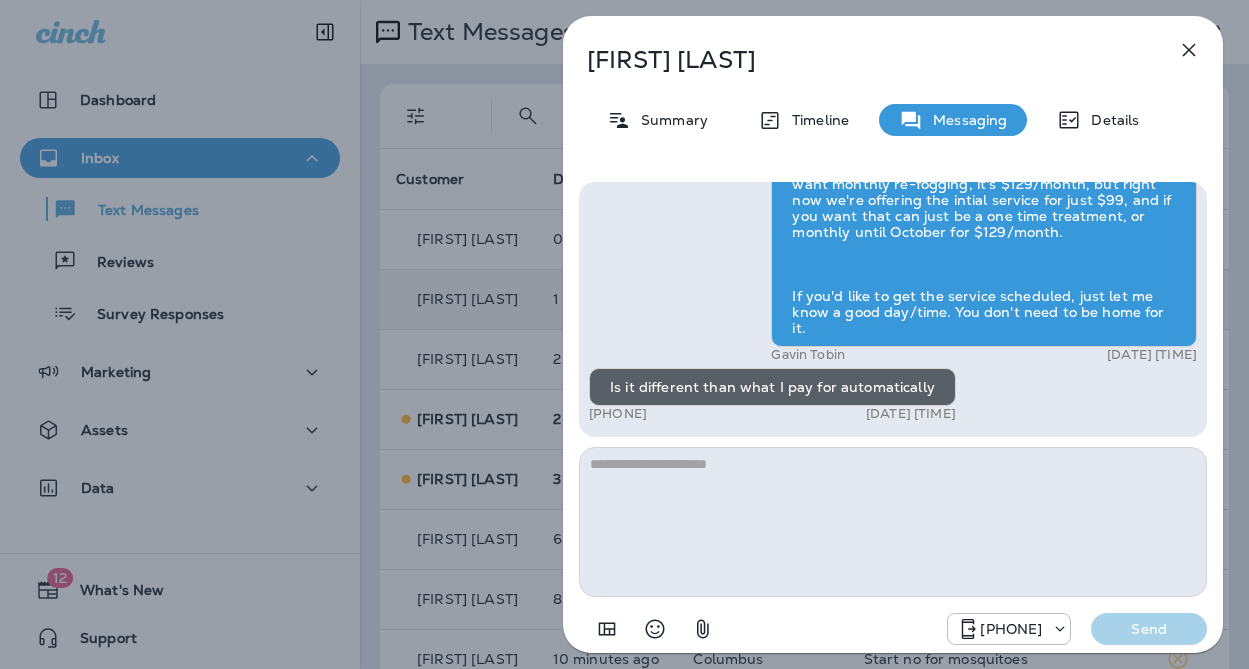 click on "Elaine   Sparks Summary   Timeline   Messaging   Details   Hi Elaine , this is Steven with Moxie Pest Control. We know Summer brings out the mosquitoes—and with the Summer season here, I’d love to get you on our schedule to come help take care of that. Just reply here if you're interested, and I'll let you know the details!
Reply STOP to optout +18174823792 Aug 2, 2025 9:47 AM Yes +1 (614) 579-5331 Aug 2, 2025 9:54 AM Gavin Tobin Aug 2, 2025 10:00 AM Is it different than what I pay for automatically  +1 (614) 579-5331 Aug 2, 2025 10:03 AM +18174823792 Send" at bounding box center (624, 334) 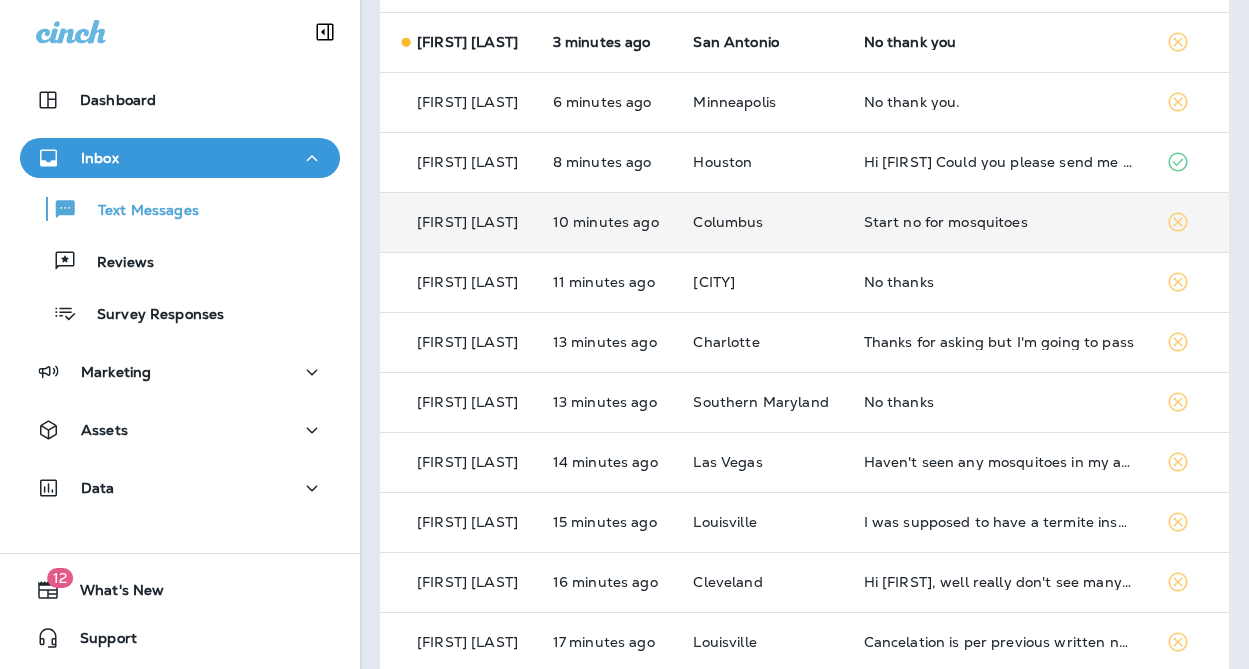 scroll, scrollTop: 449, scrollLeft: 0, axis: vertical 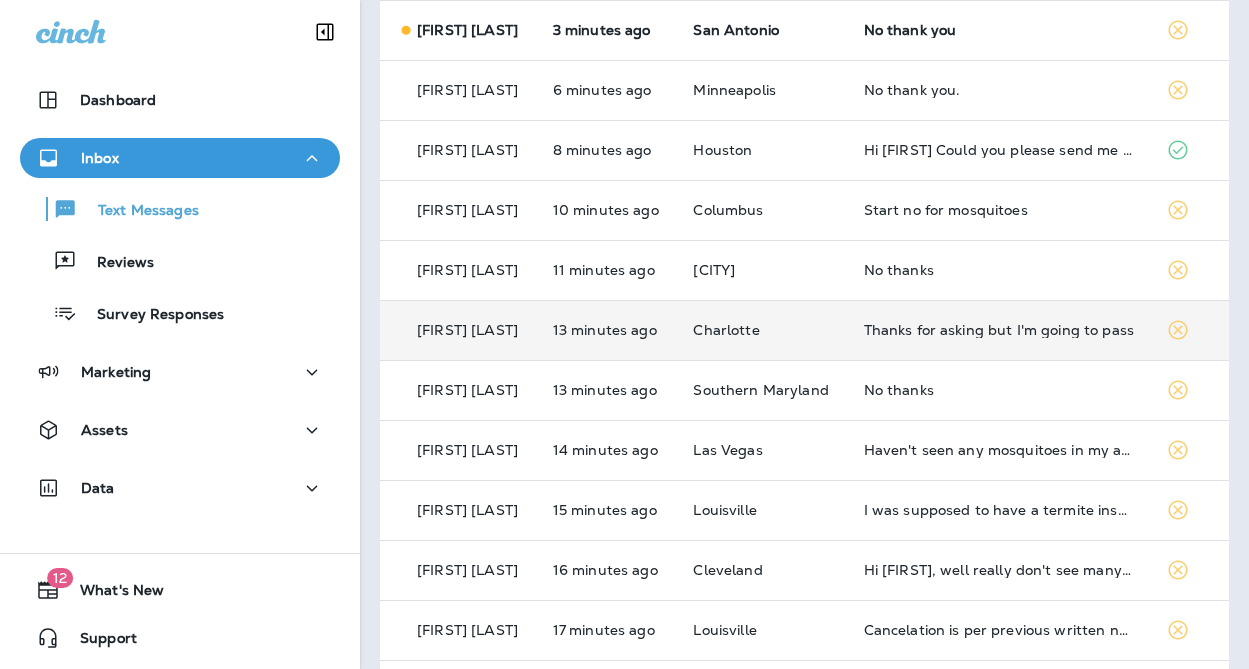 click on "Charlotte" at bounding box center [762, 330] 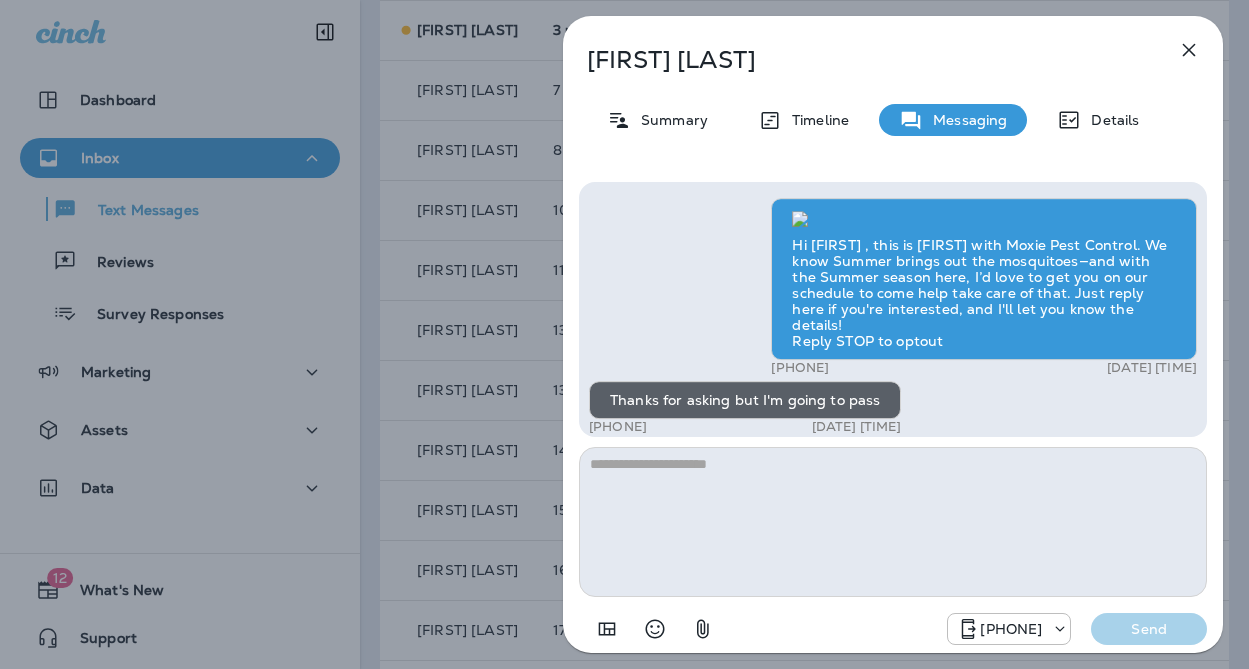 click on "Tony   Edmisten Summary   Timeline   Messaging   Details   Hi Tony , this is Steven with Moxie Pest Control. We know Summer brings out the mosquitoes—and with the Summer season here, I’d love to get you on our schedule to come help take care of that. Just reply here if you're interested, and I'll let you know the details!
Reply STOP to optout +18174823792 Aug 2, 2025 9:44 AM Thanks for asking but I'm going to pass +1 (704) 785-1631 Aug 2, 2025 9:52 AM +18174823792 Send" at bounding box center [624, 334] 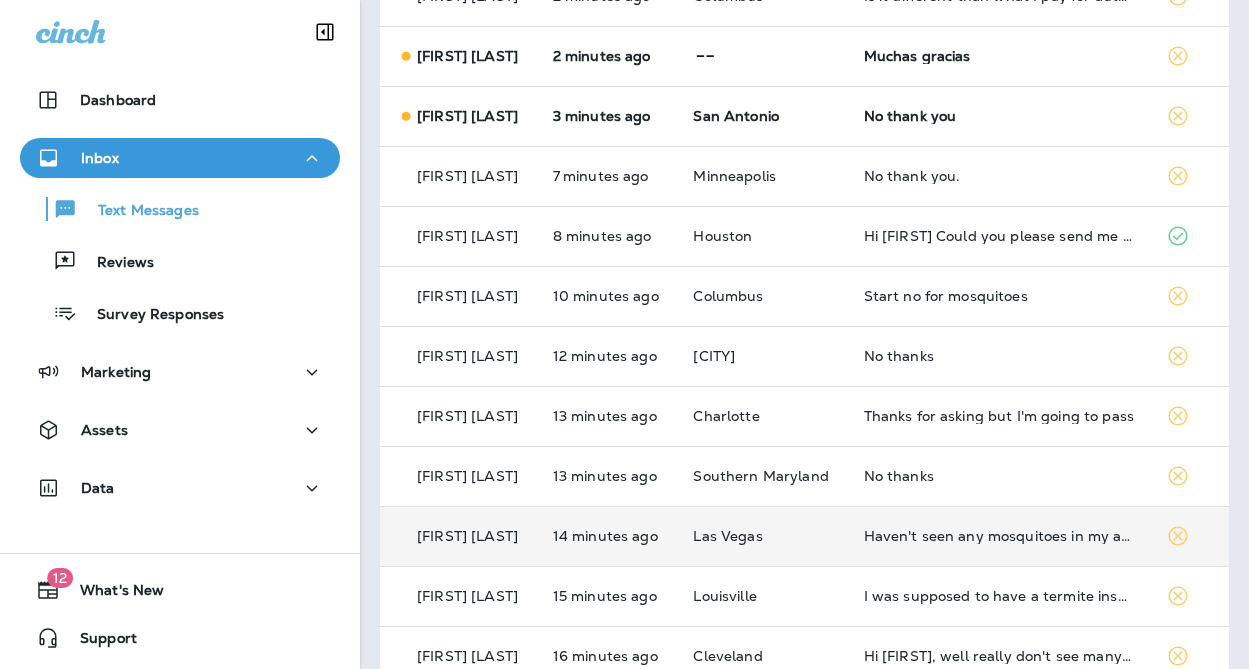 scroll, scrollTop: 0, scrollLeft: 0, axis: both 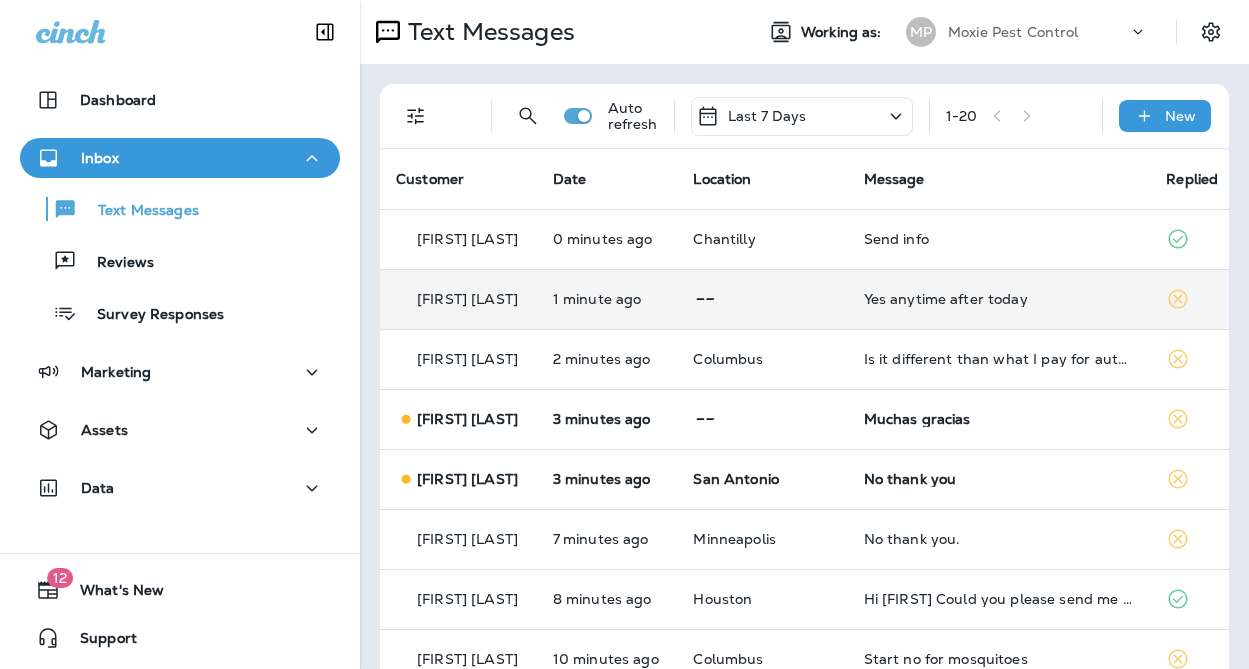click on "Last 7 Days" at bounding box center [802, 116] 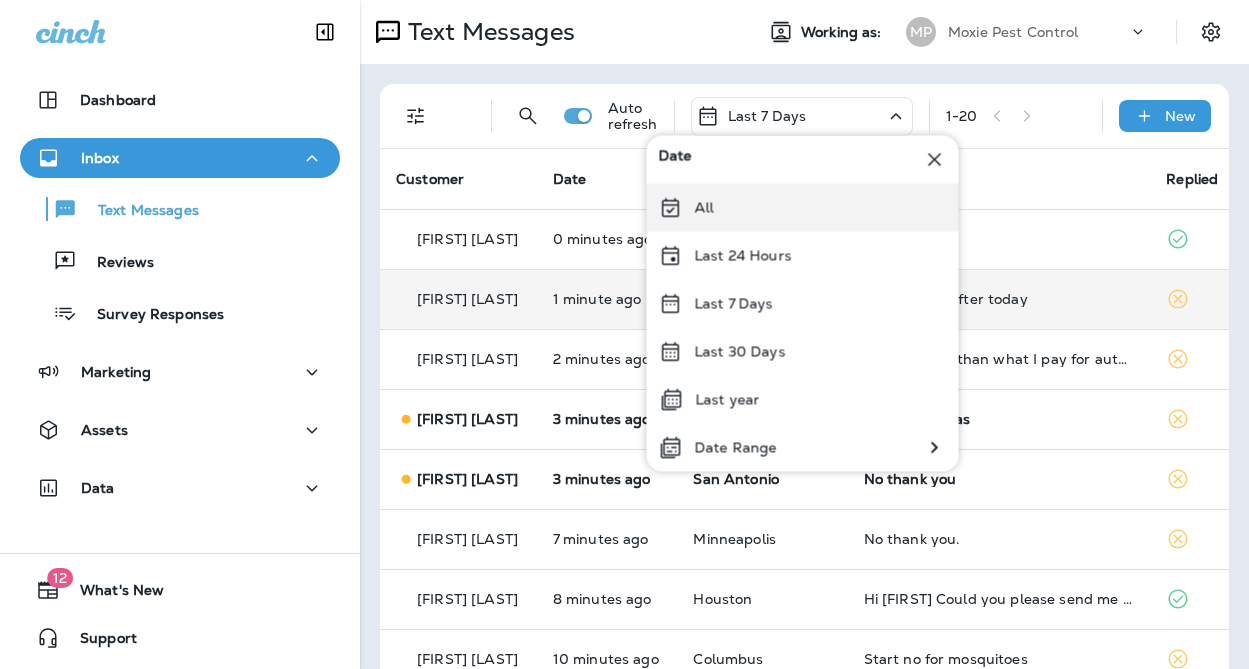 click on "All" at bounding box center [803, 208] 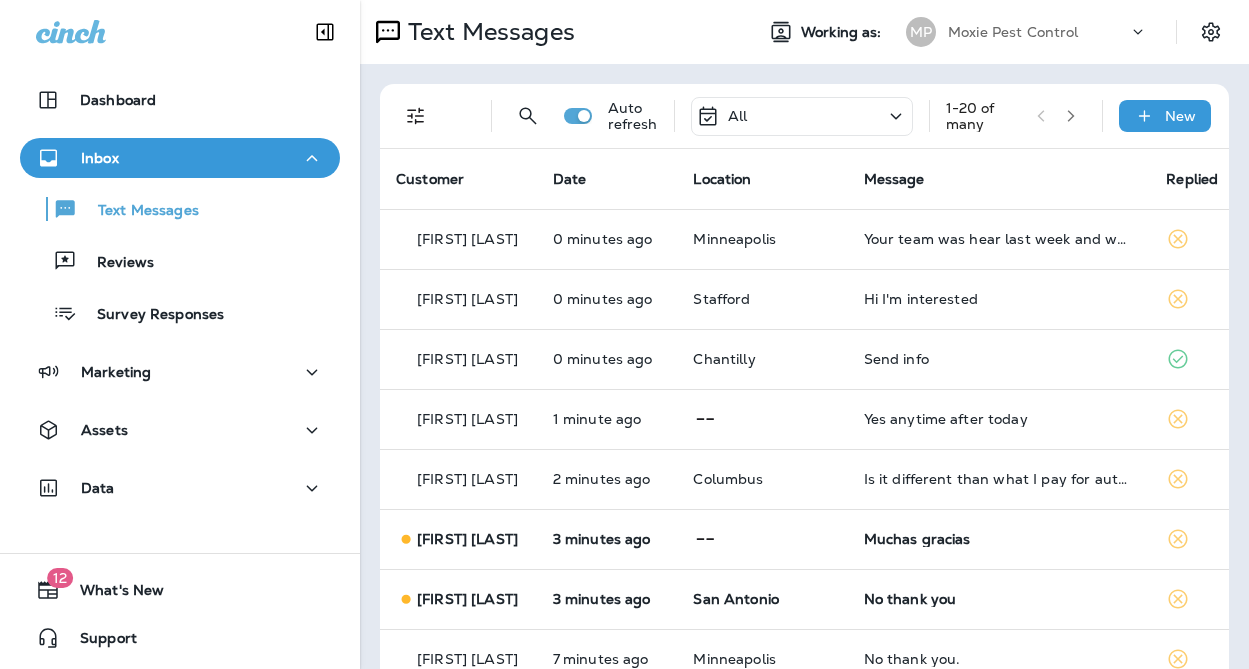 scroll, scrollTop: 0, scrollLeft: 12, axis: horizontal 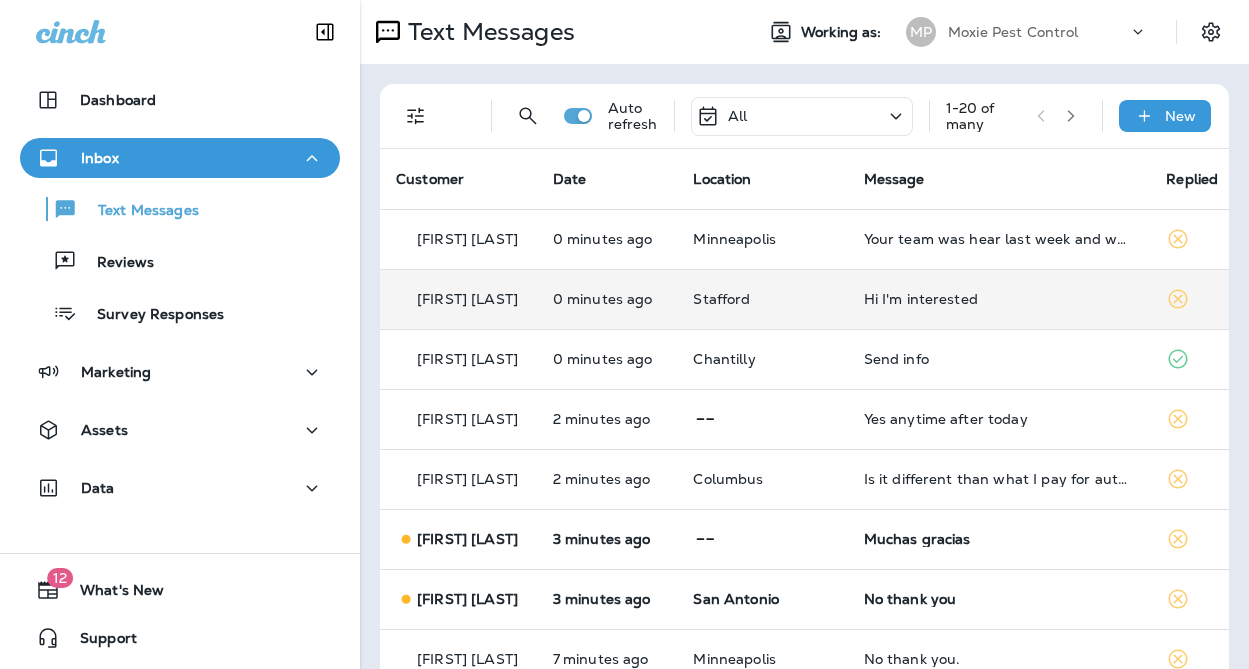 click on "Stafford" at bounding box center (762, 299) 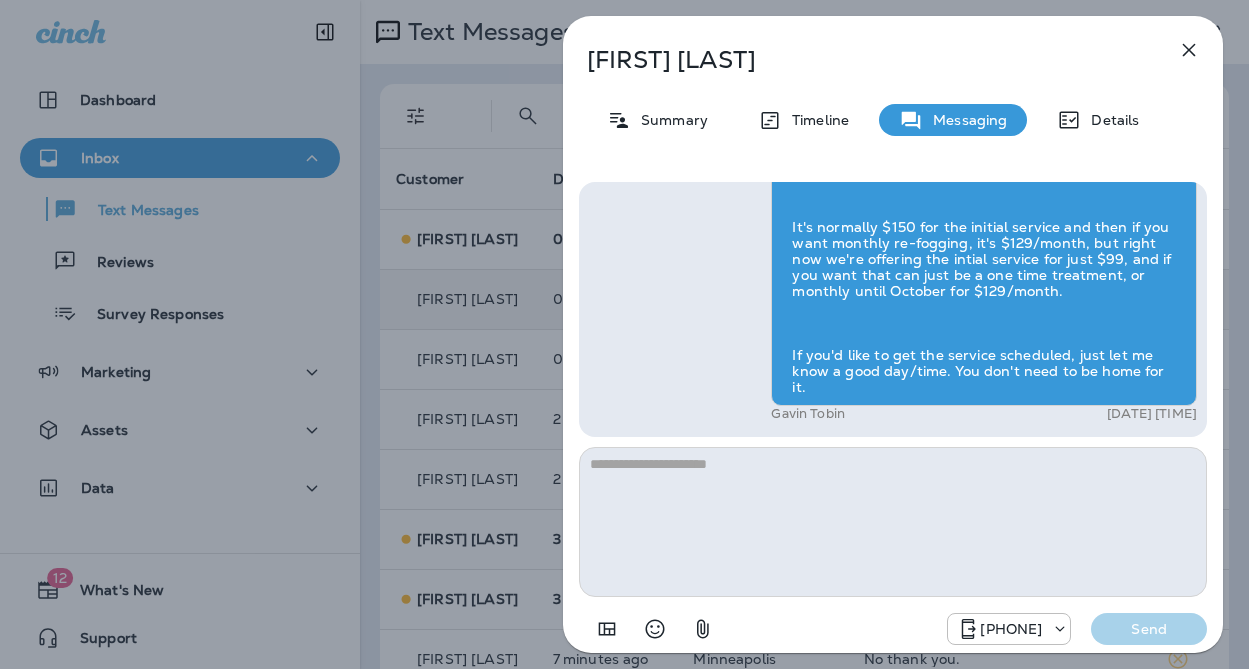 click on "[FIRST]   [LAST] Summary   Timeline   Messaging   Details   Hi [FIRST] , this is Steven with Moxie Pest Control. We know Summer brings out the mosquitoes—and with the Summer season here, I’d love to get you on our schedule to come help take care of that. Just reply here if you're interested, and I'll let you know the details!
Reply STOP to optout [PHONE] [DATE] [TIME] Hi I'm interested  [PHONE] [DATE] [TIME] [FIRST] [LAST] [DATE] [TIME] [PHONE]" at bounding box center [624, 334] 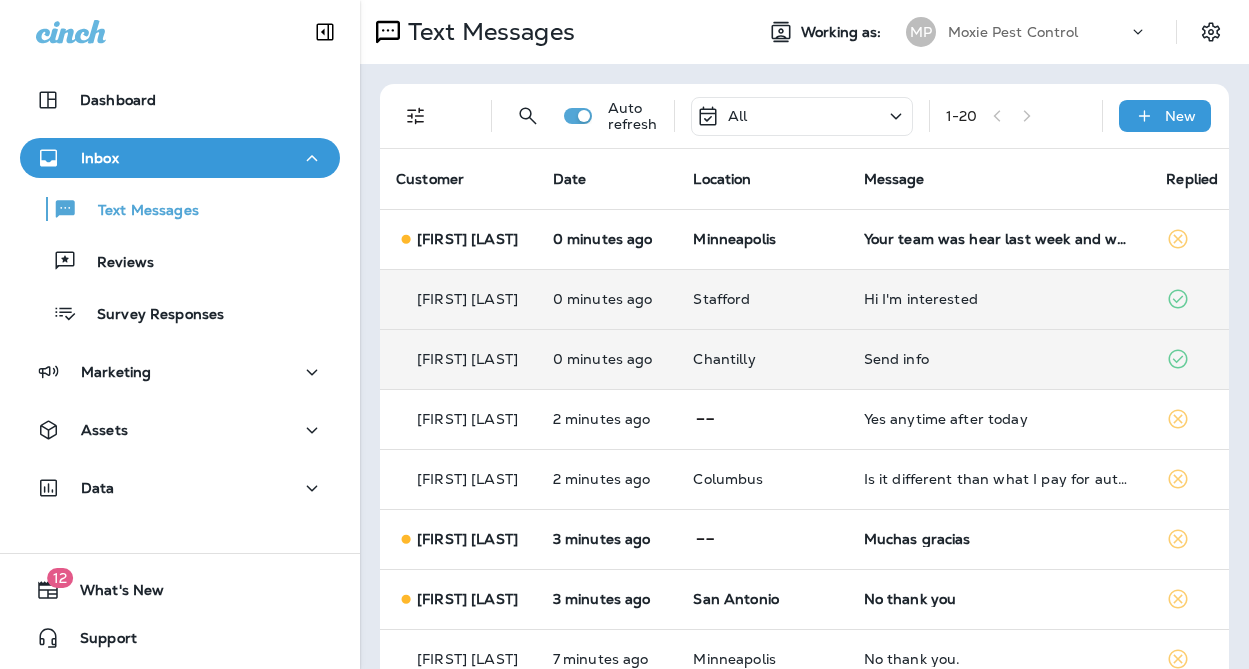 click on "Chantilly" at bounding box center (762, 359) 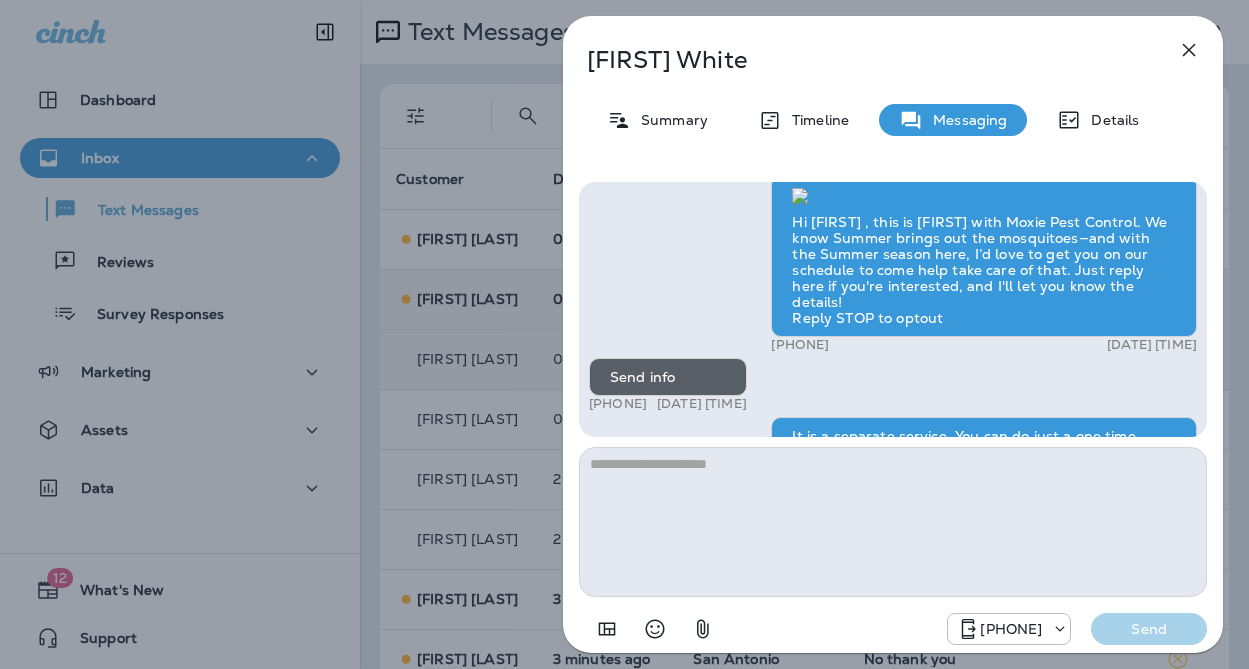 scroll, scrollTop: 0, scrollLeft: 0, axis: both 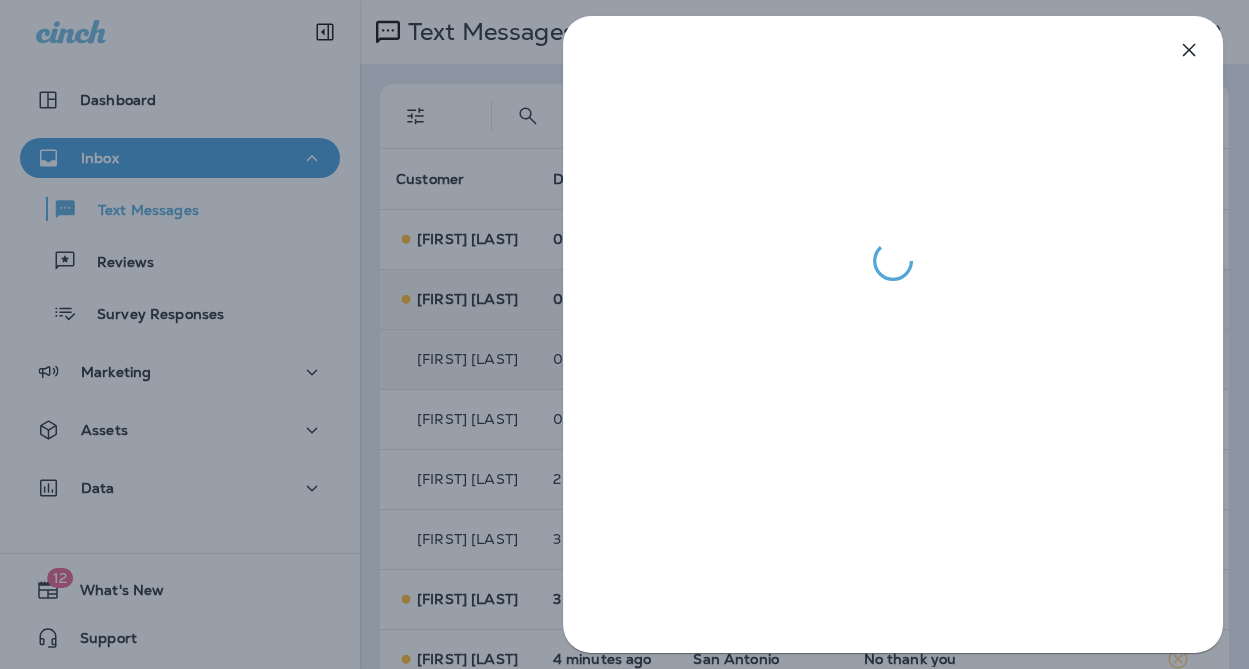click at bounding box center (624, 334) 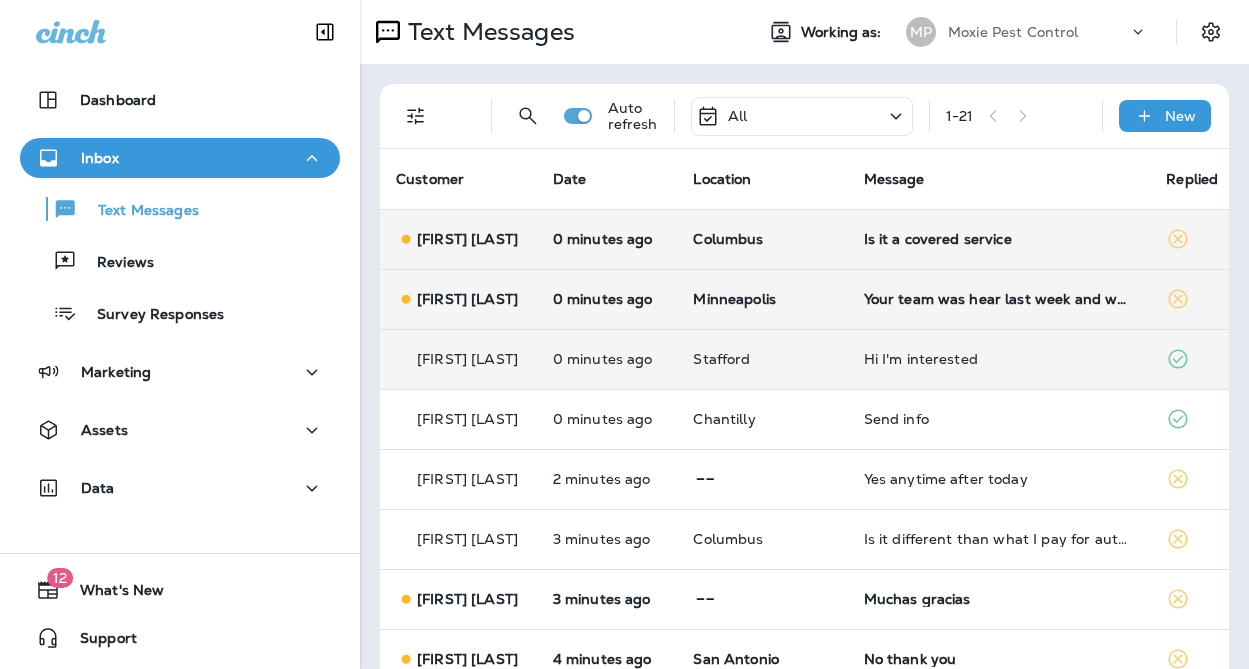 click on "Columbus" at bounding box center (762, 239) 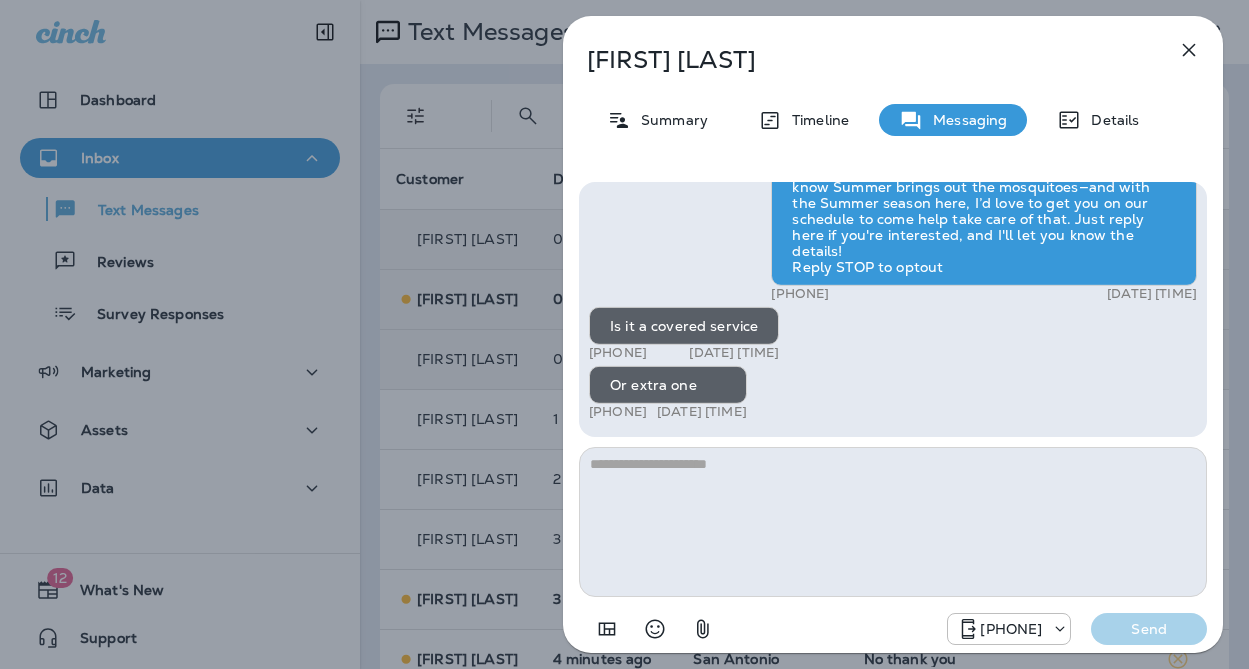 drag, startPoint x: 762, startPoint y: 543, endPoint x: 776, endPoint y: 545, distance: 14.142136 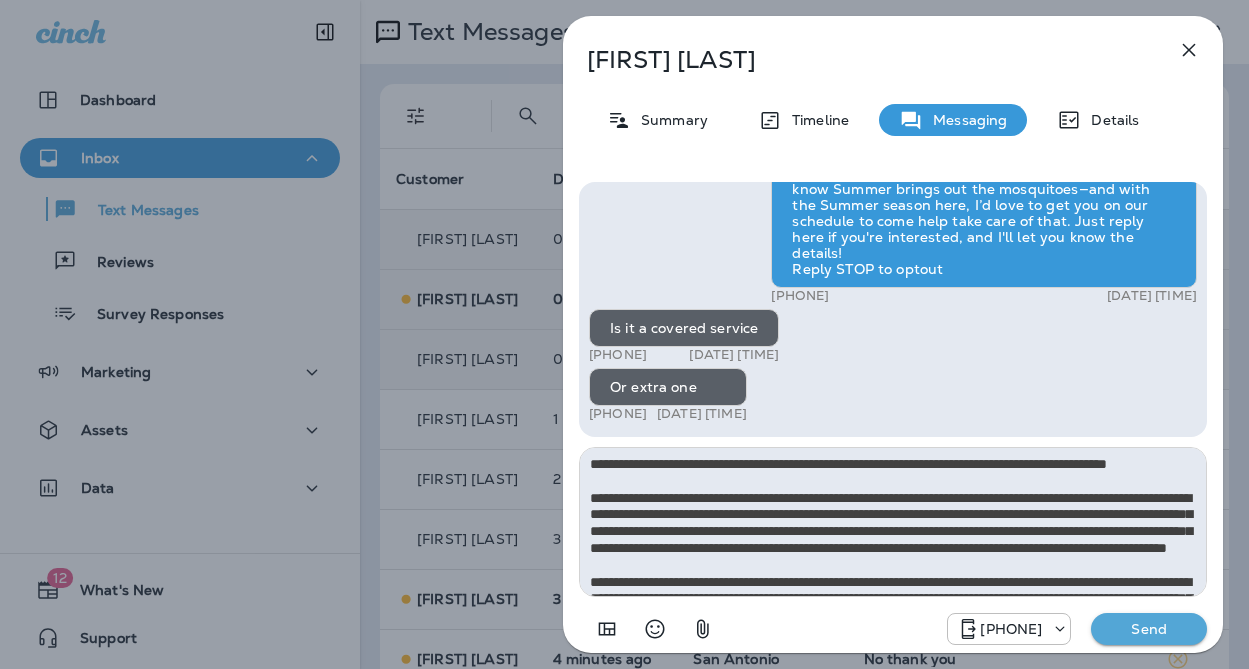scroll, scrollTop: 112, scrollLeft: 0, axis: vertical 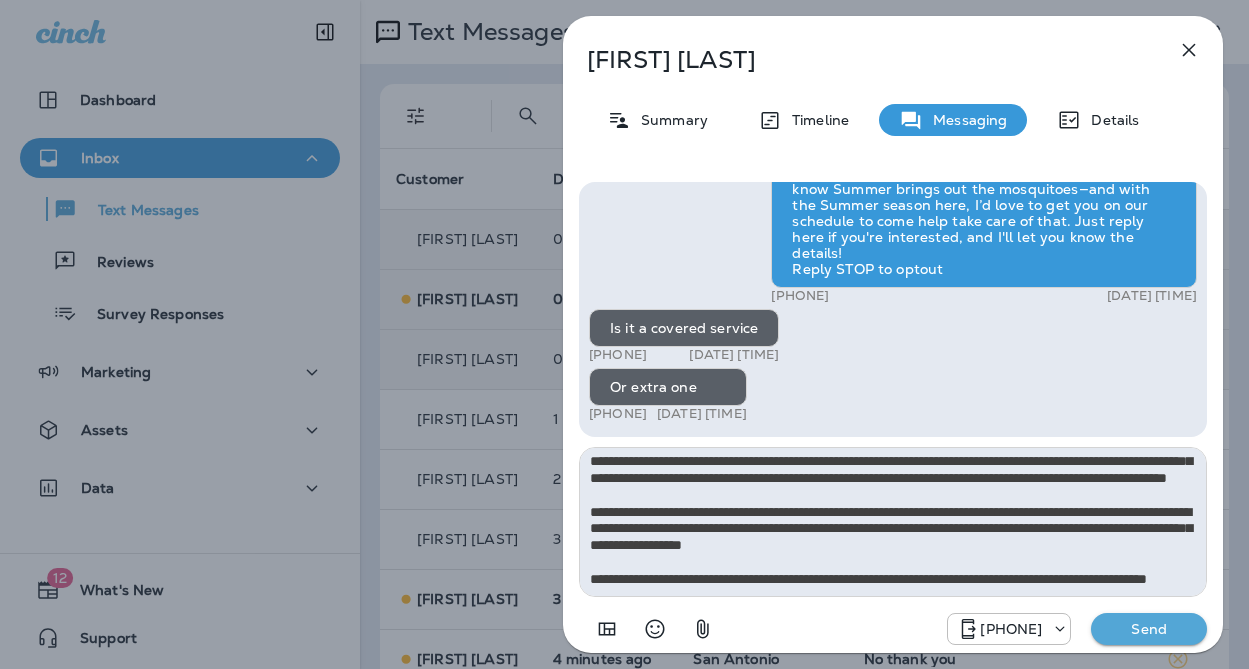 type on "**********" 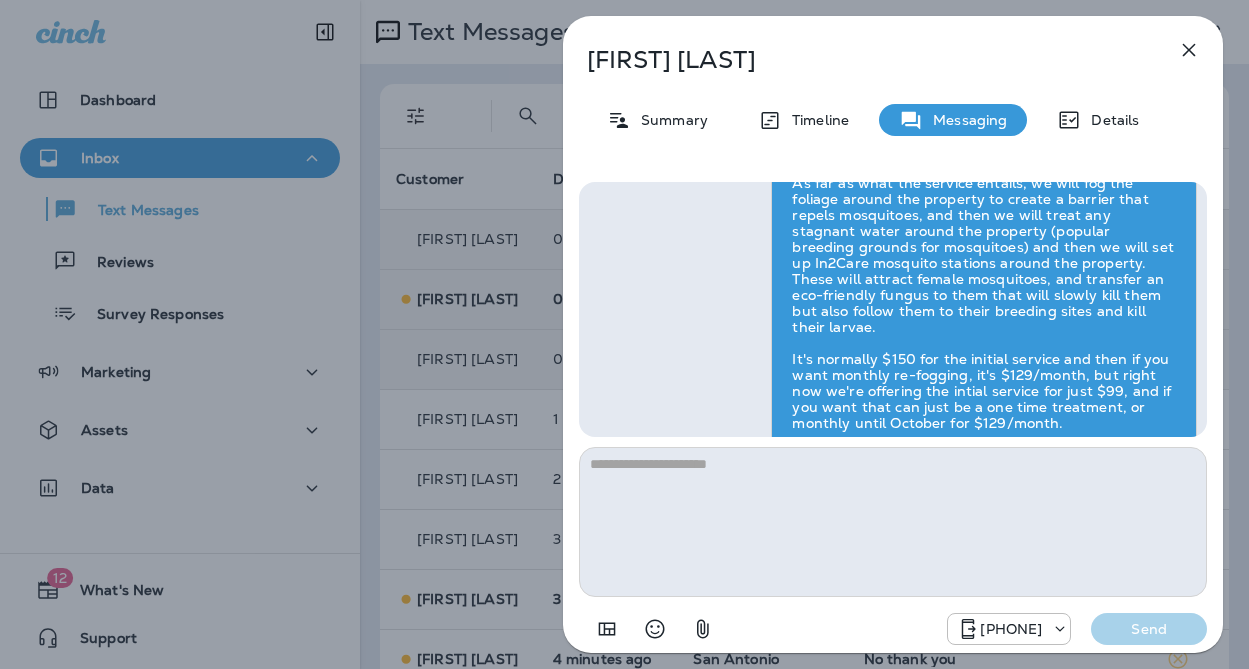scroll, scrollTop: 0, scrollLeft: 0, axis: both 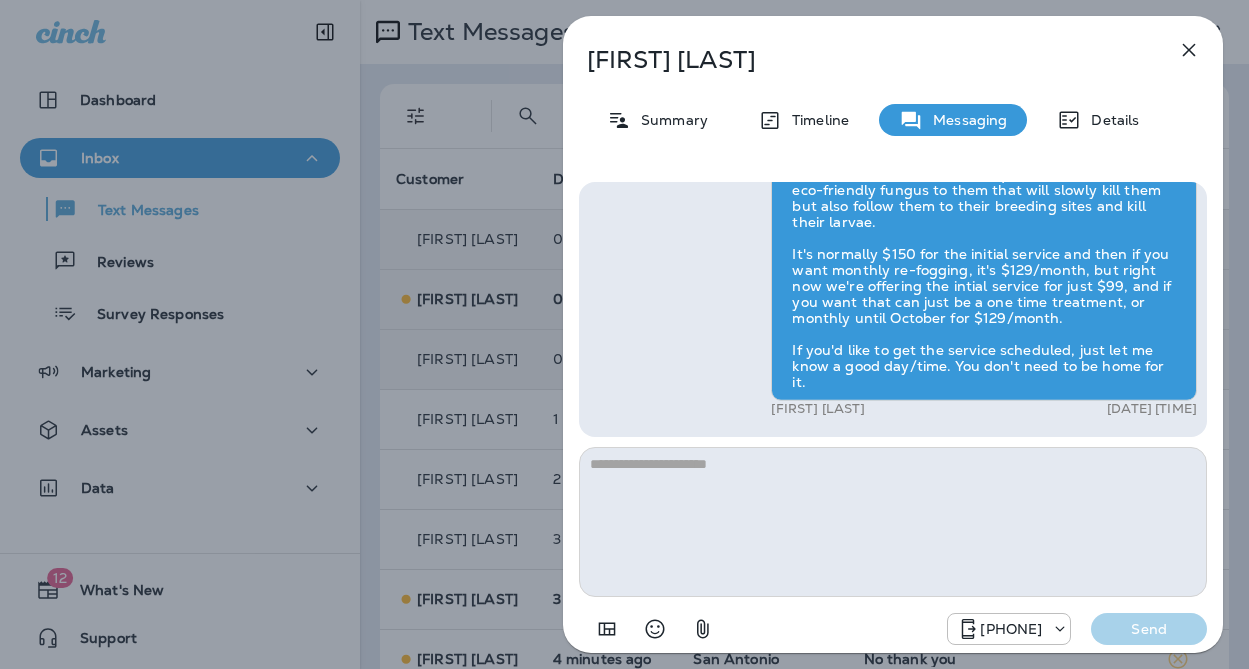 click on "Prabaharan   Gnanasekaean Summary   Timeline   Messaging   Details   Hi Prabaharan , this is Steven with Moxie Pest Control. We know Summer brings out the mosquitoes—and with the Summer season here, I’d love to get you on our schedule to come help take care of that. Just reply here if you're interested, and I'll let you know the details!
Reply STOP to optout +18174823792 Aug 2, 2025 9:42 AM Is it a covered service  +1 (614) 363-8594 Aug 2, 2025 10:05 AM Or extra one  +1 (614) 363-8594 Aug 2, 2025 10:06 AM   Bradley Bobisink Aug 2, 2025 10:06 AM +18174823792 Send" at bounding box center (624, 334) 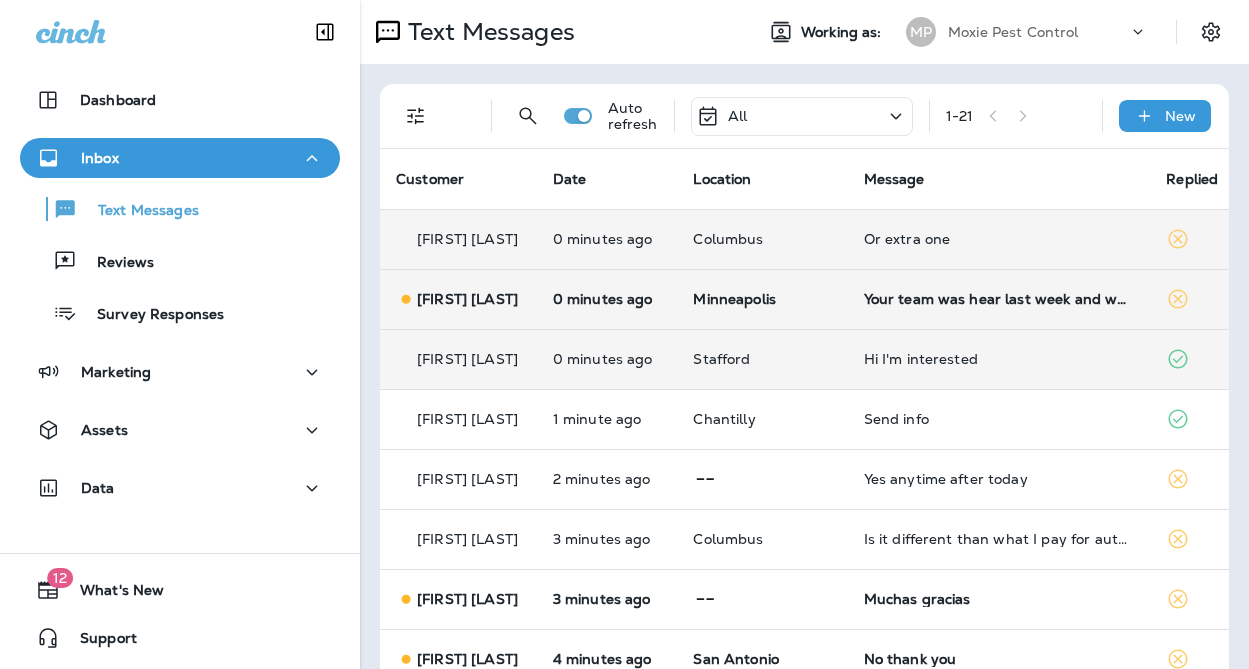 click on "Minneapolis" at bounding box center [762, 299] 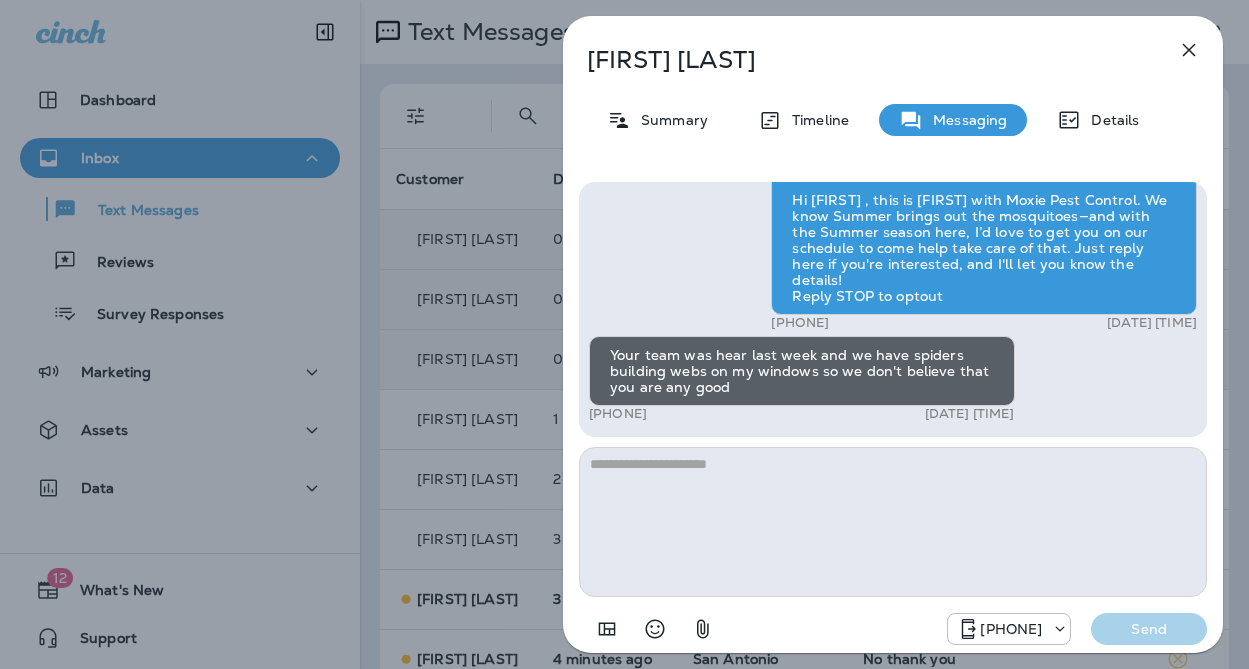 click on "Gary   Heacox Summary   Timeline   Messaging   Details   Hi Gary , this is Steven with Moxie Pest Control. We know Summer brings out the mosquitoes—and with the Summer season here, I’d love to get you on our schedule to come help take care of that. Just reply here if you're interested, and I'll let you know the details!
Reply STOP to optout +18174823792 Aug 2, 2025 9:45 AM Your team was hear last week and we have spiders building webs on my windows so we don't believe that you are any good  +1 (651) 528-3195 Aug 2, 2025 10:05 AM +18174823792 Send" at bounding box center (624, 334) 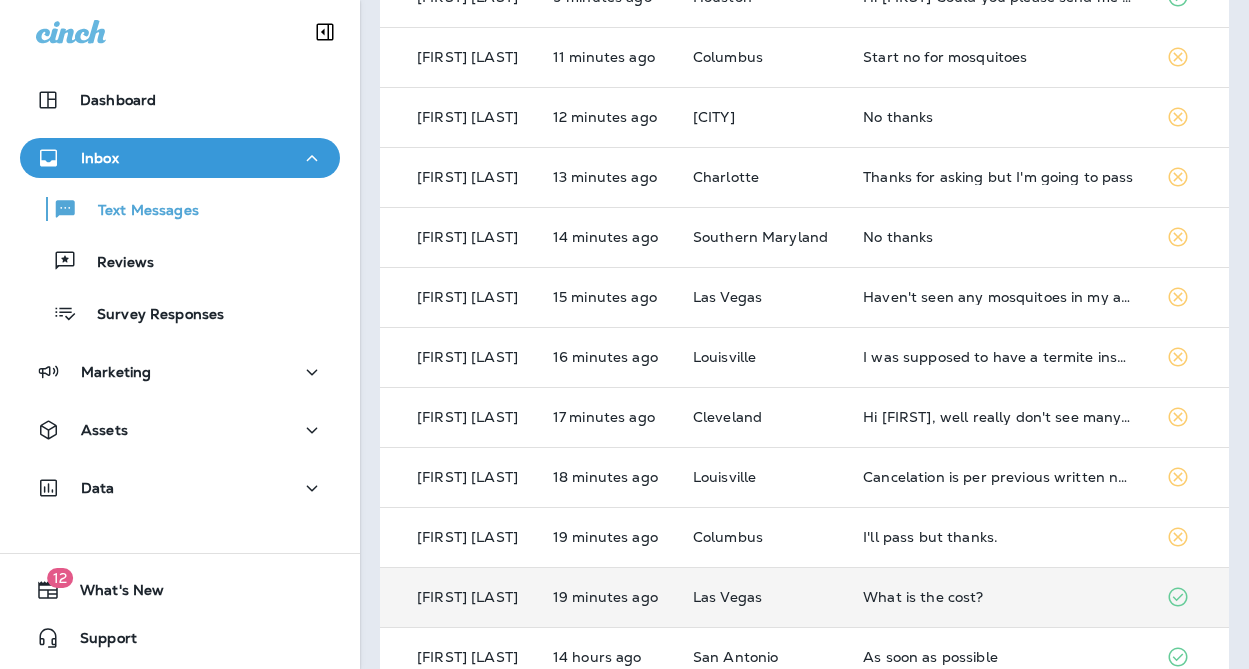 scroll, scrollTop: 779, scrollLeft: 0, axis: vertical 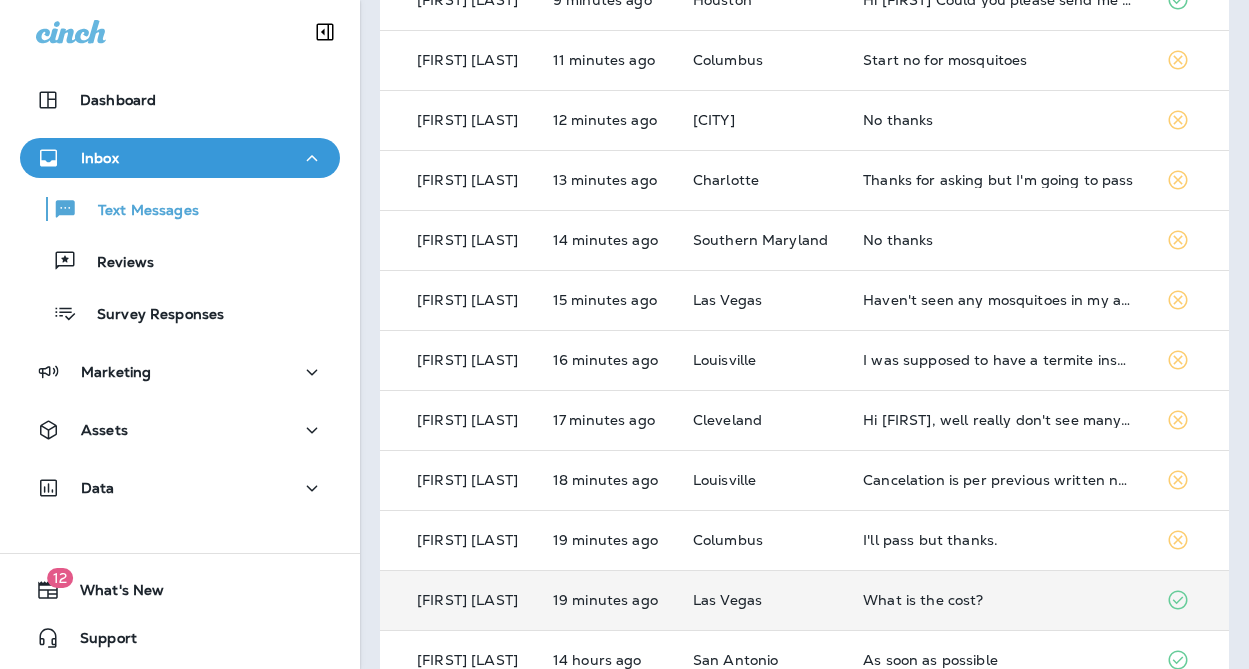 click on "Las Vegas" at bounding box center (762, 600) 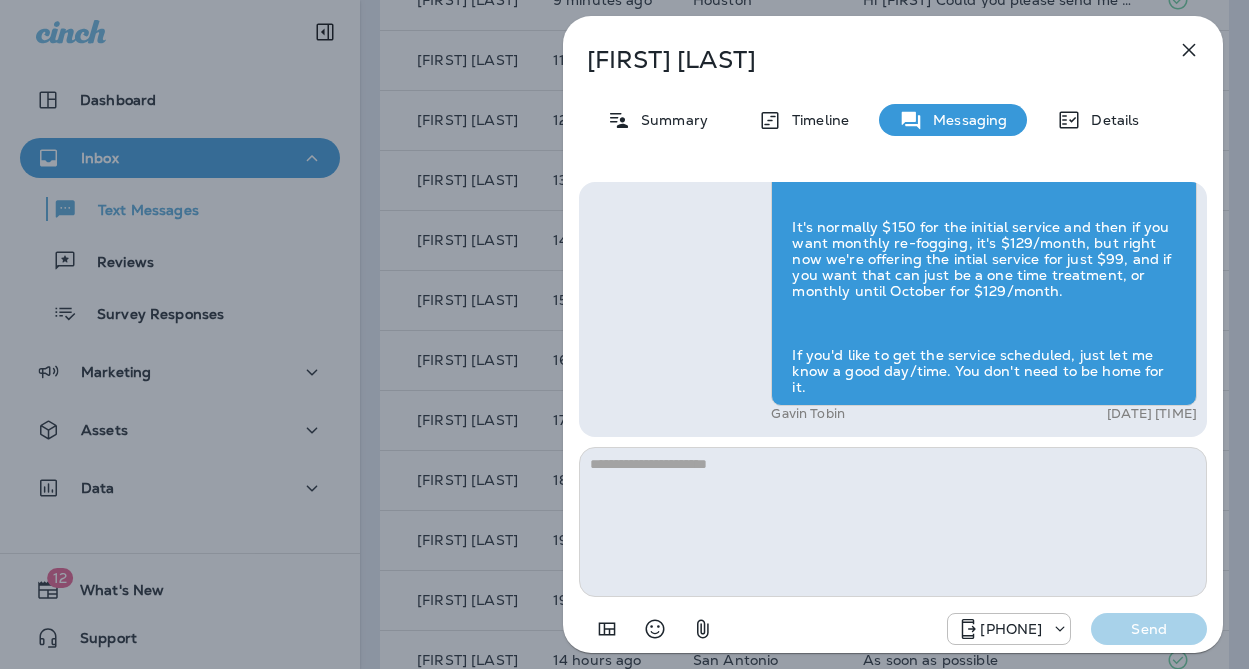 click on "Travis   Aitken Summary   Timeline   Messaging   Details   Hi Travis , this is Steven with Moxie Pest Control. We know Summer brings out the mosquitoes—and with the Summer season here, I’d love to get you on our schedule to come help take care of that. Just reply here if you're interested, and I'll let you know the details!
Reply STOP to optout +18174823792 Aug 2, 2025 9:44 AM What is the cost? +1 (208) 757-1131 Aug 2, 2025 9:46 AM Gavin Tobin Aug 2, 2025 10:01 AM +18174823792 Send" at bounding box center [624, 334] 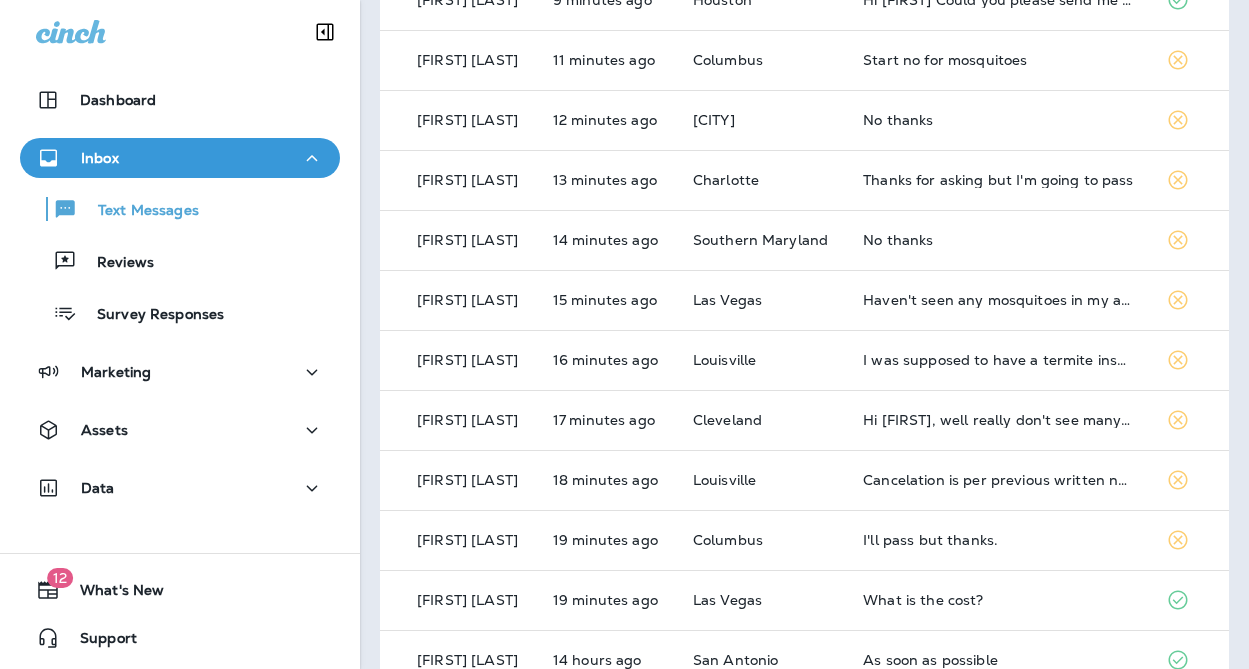 scroll, scrollTop: 0, scrollLeft: 0, axis: both 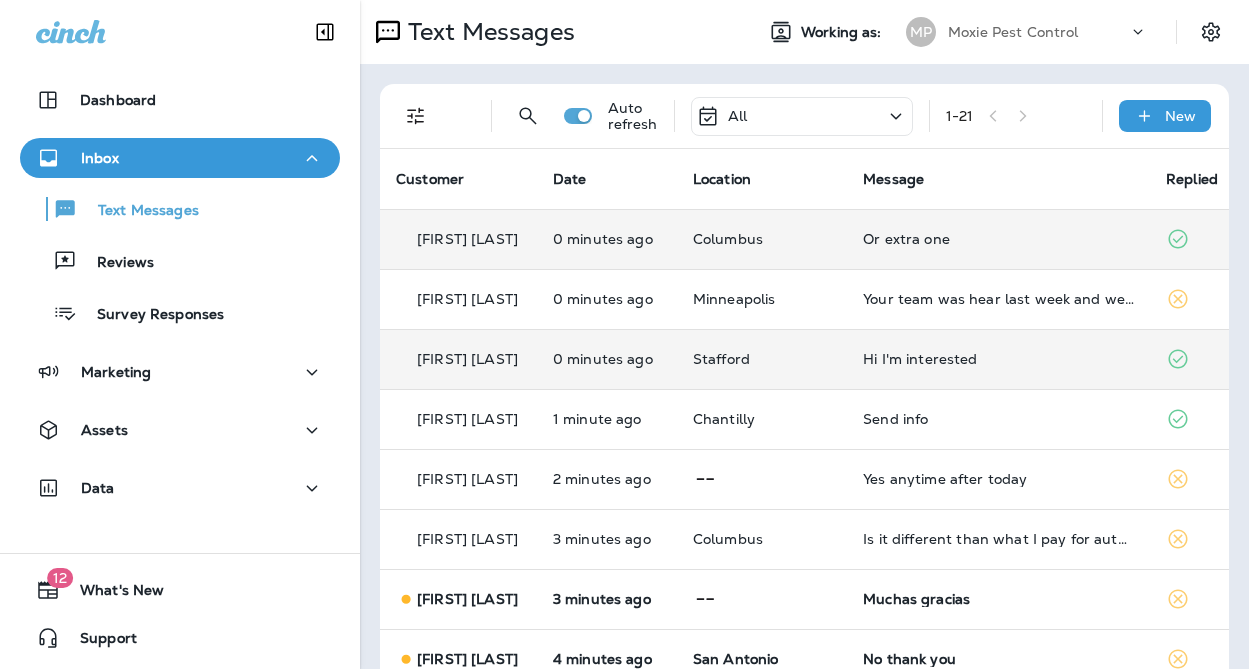 click on "1  -  21" at bounding box center (1016, 116) 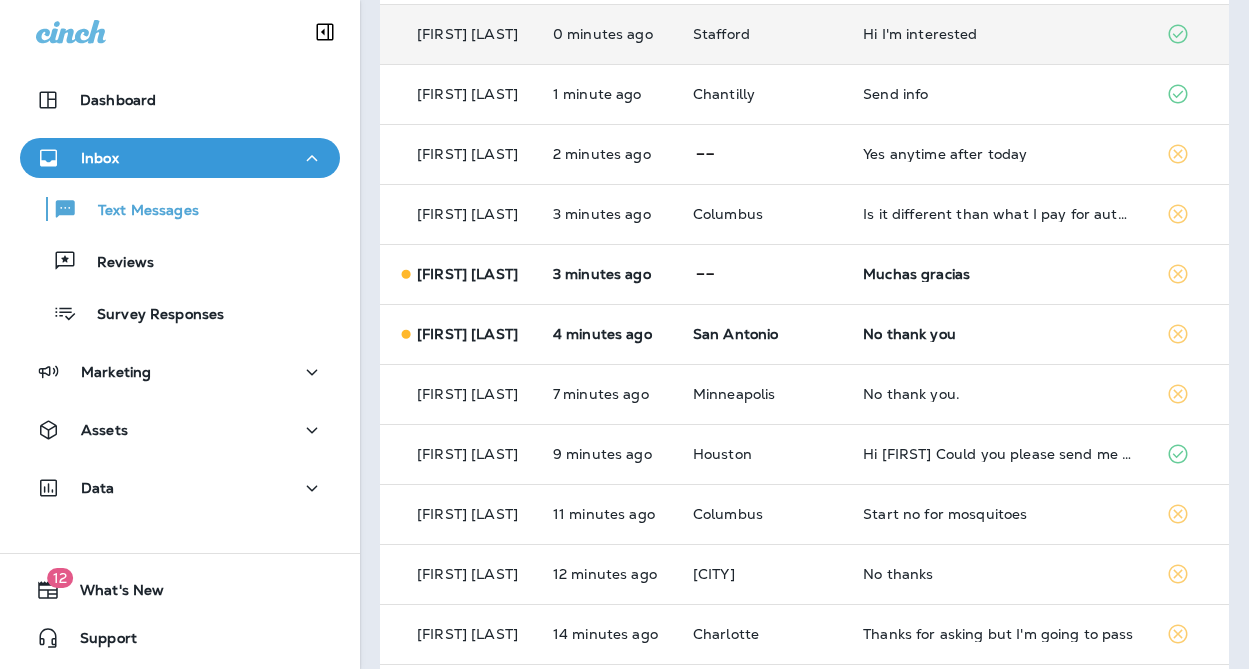 scroll, scrollTop: 0, scrollLeft: 0, axis: both 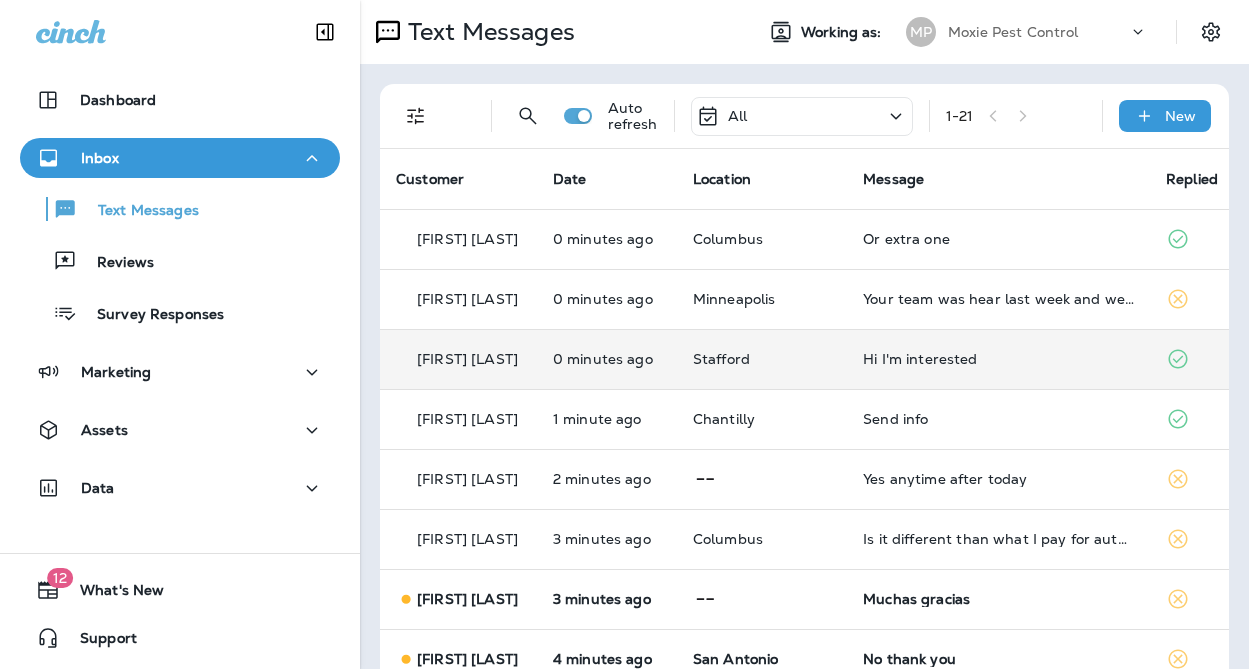 click on "Columbus" at bounding box center (762, 239) 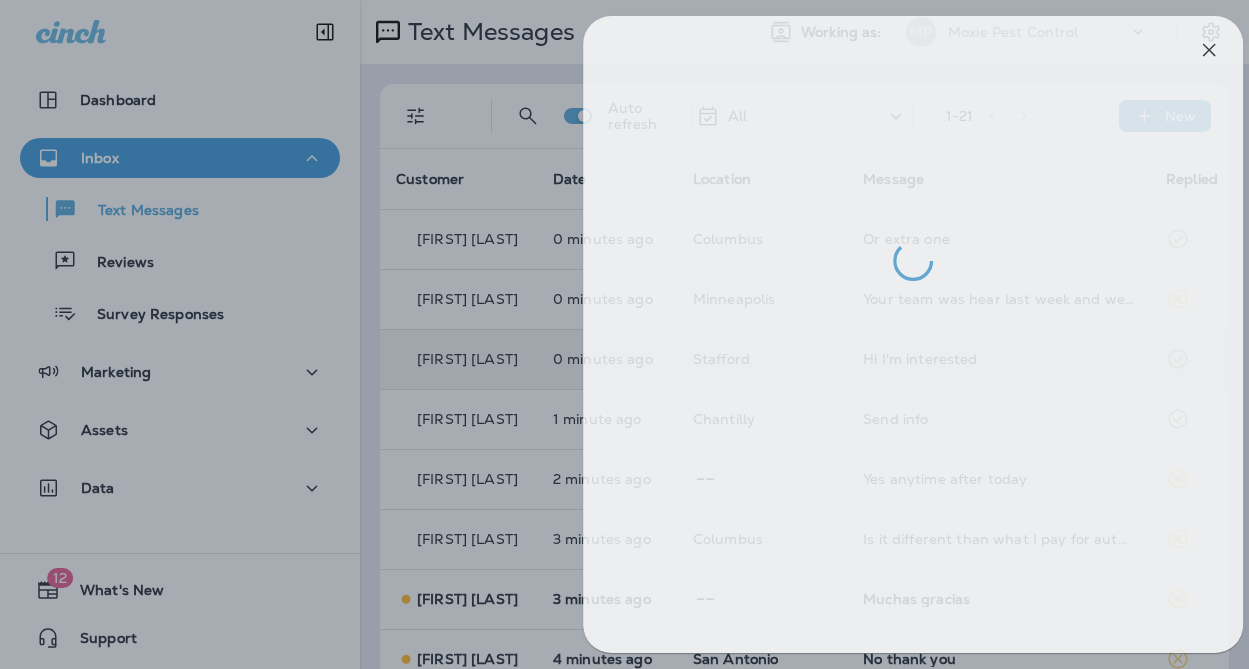 drag, startPoint x: 482, startPoint y: 358, endPoint x: 564, endPoint y: 357, distance: 82.006096 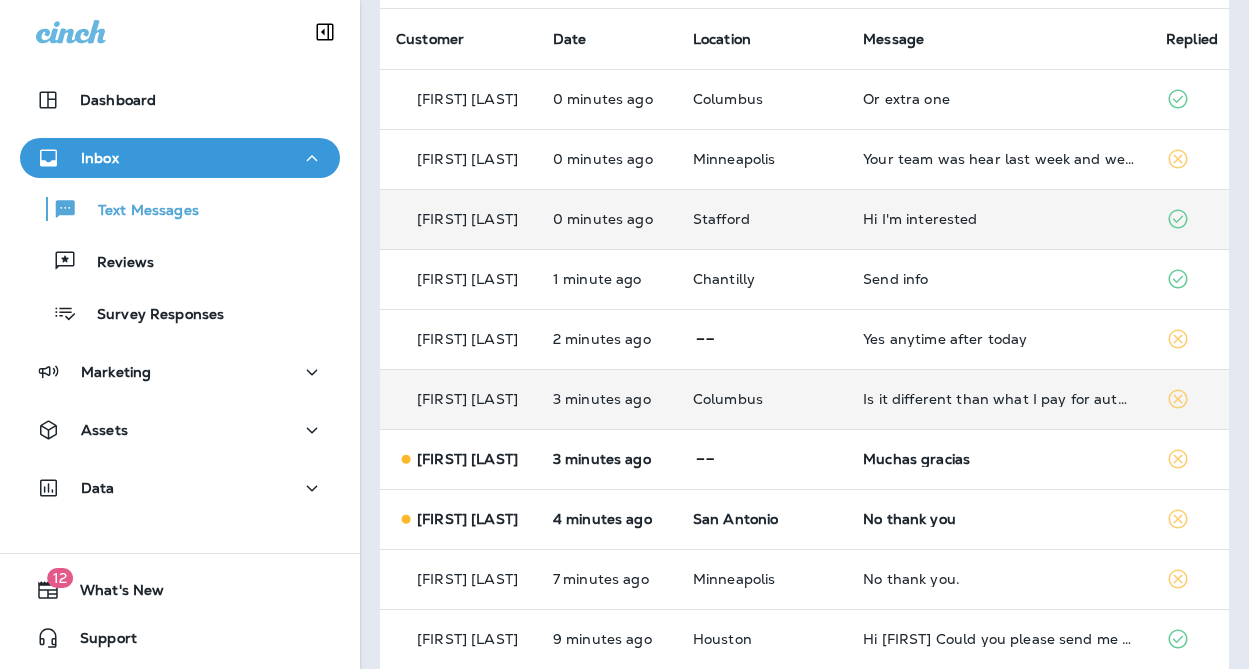 scroll, scrollTop: 146, scrollLeft: 0, axis: vertical 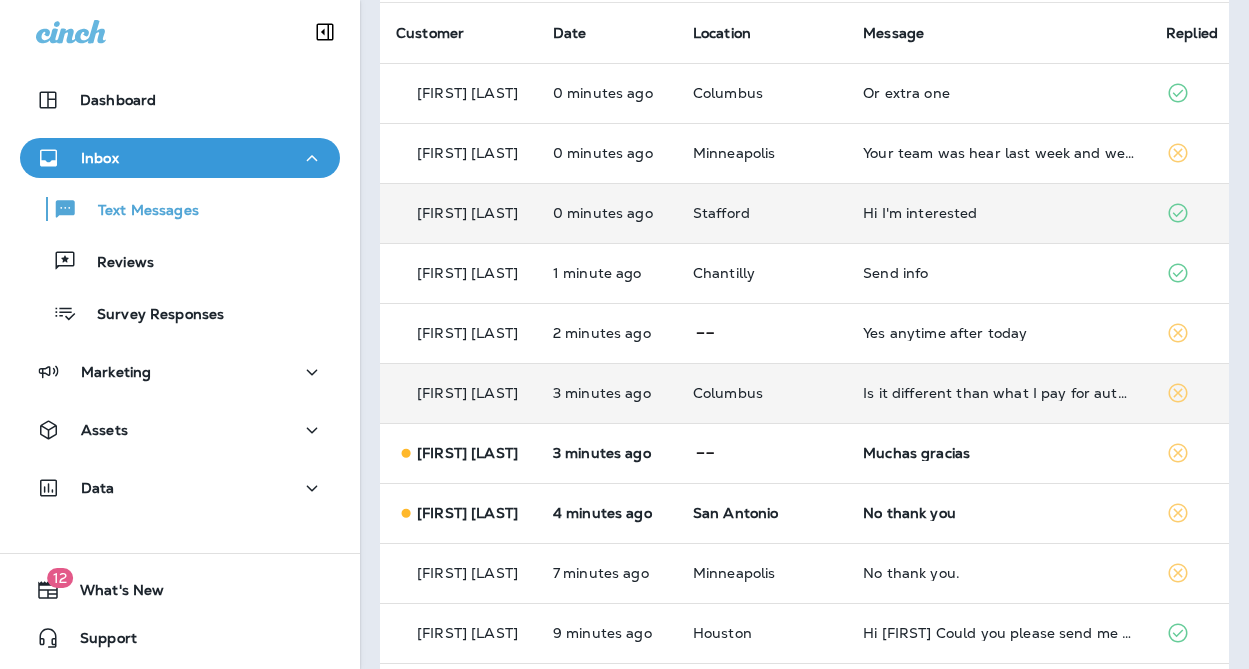 click on "Columbus" at bounding box center (762, 393) 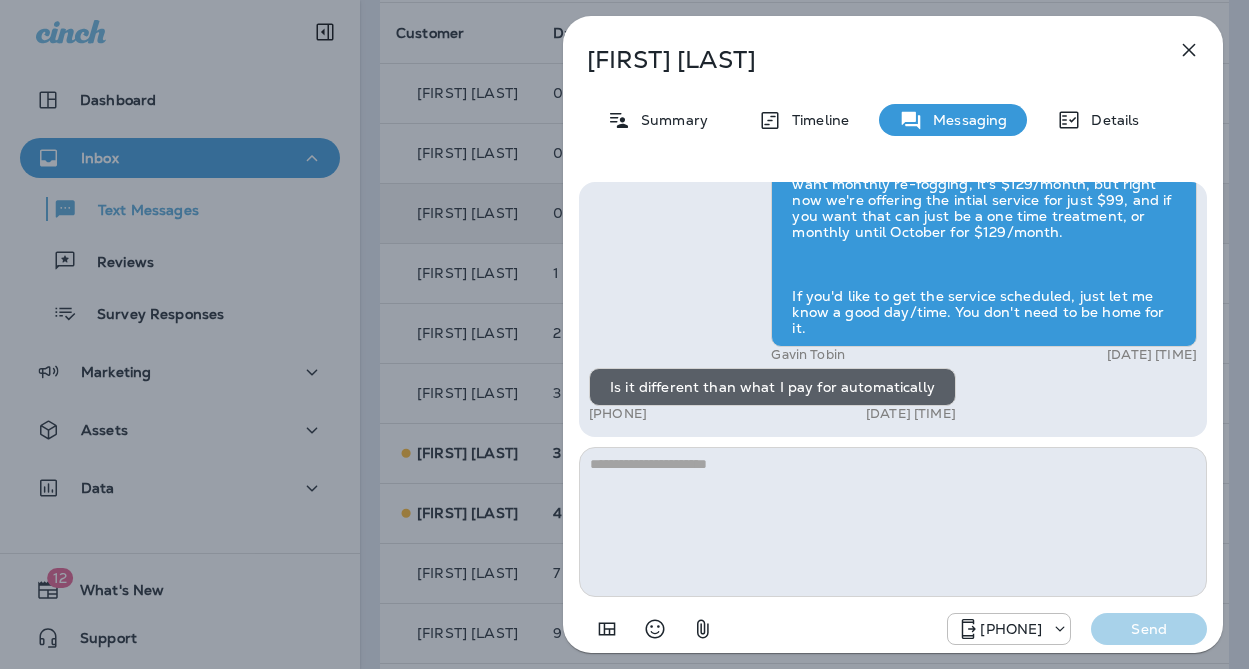 click on "Elaine   Sparks Summary   Timeline   Messaging   Details   Hi Elaine , this is Steven with Moxie Pest Control. We know Summer brings out the mosquitoes—and with the Summer season here, I’d love to get you on our schedule to come help take care of that. Just reply here if you're interested, and I'll let you know the details!
Reply STOP to optout +18174823792 Aug 2, 2025 9:47 AM Yes +1 (614) 579-5331 Aug 2, 2025 9:54 AM Gavin Tobin Aug 2, 2025 10:00 AM Is it different than what I pay for automatically  +1 (614) 579-5331 Aug 2, 2025 10:03 AM +18174823792 Send" at bounding box center [624, 334] 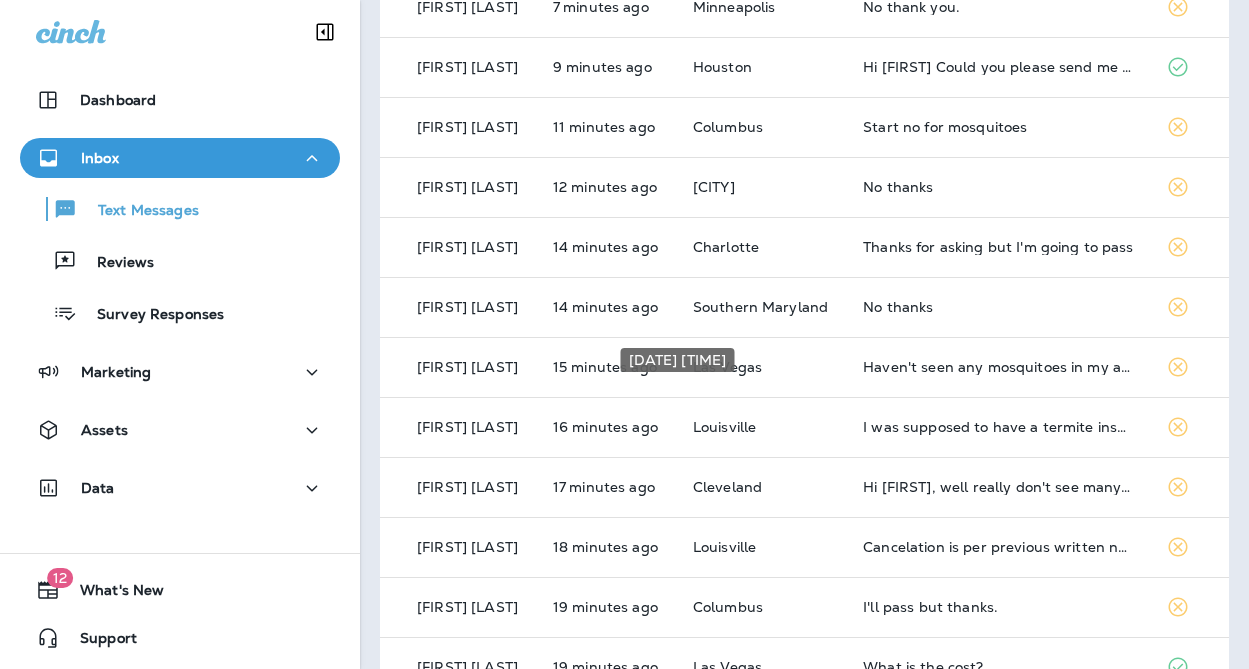scroll, scrollTop: 0, scrollLeft: 0, axis: both 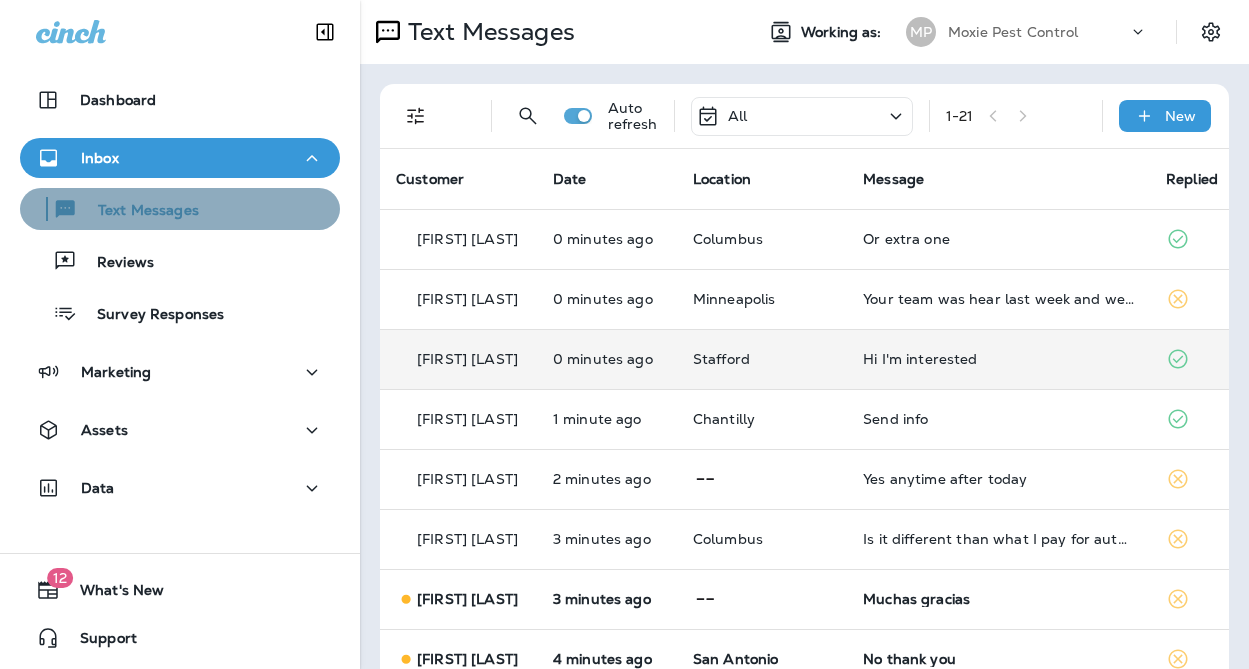 click on "Text Messages" at bounding box center (138, 211) 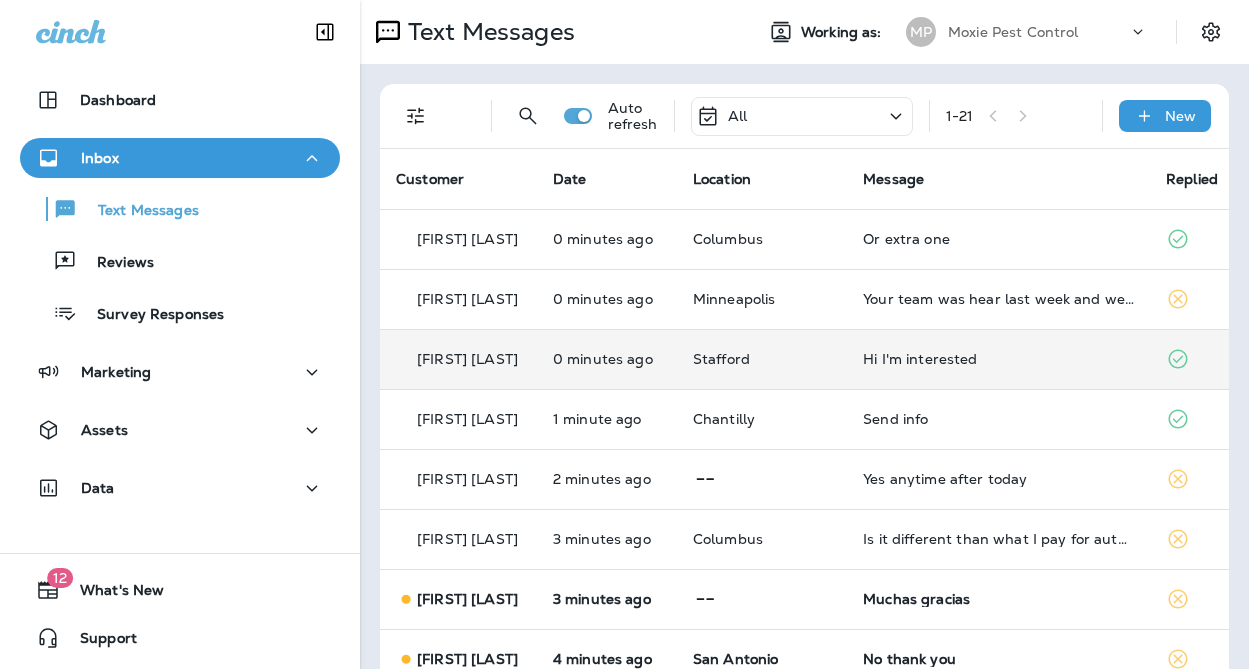 click on "1  -  21" at bounding box center [1016, 116] 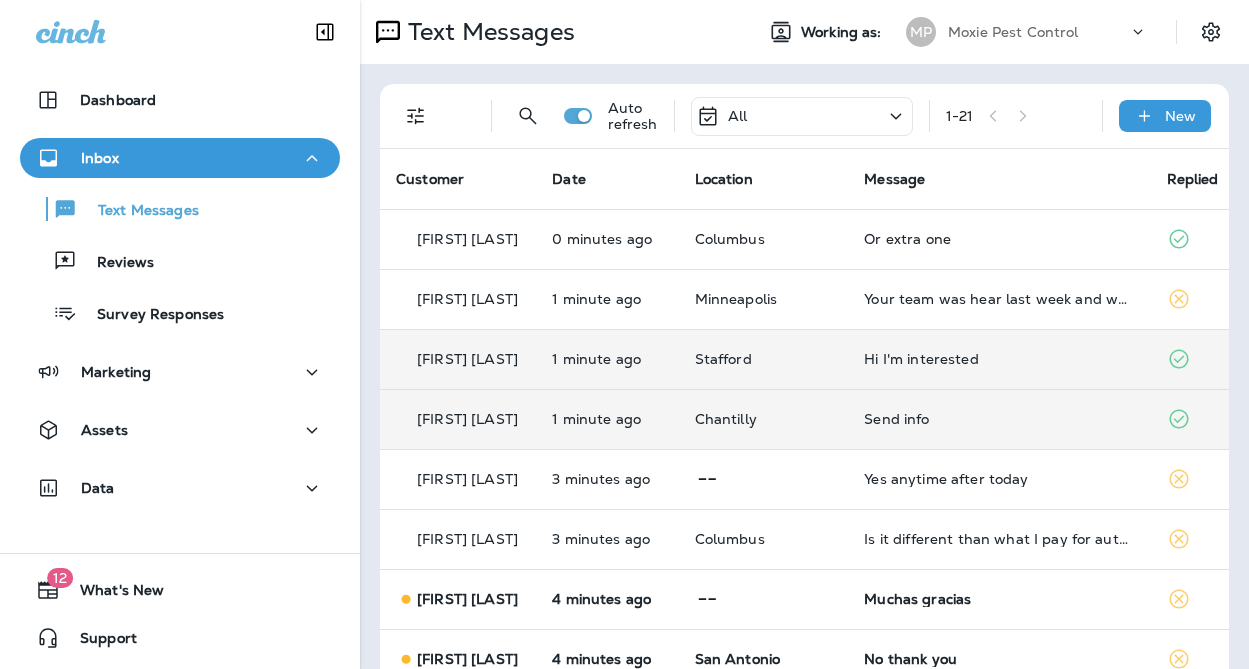 scroll, scrollTop: 0, scrollLeft: 63, axis: horizontal 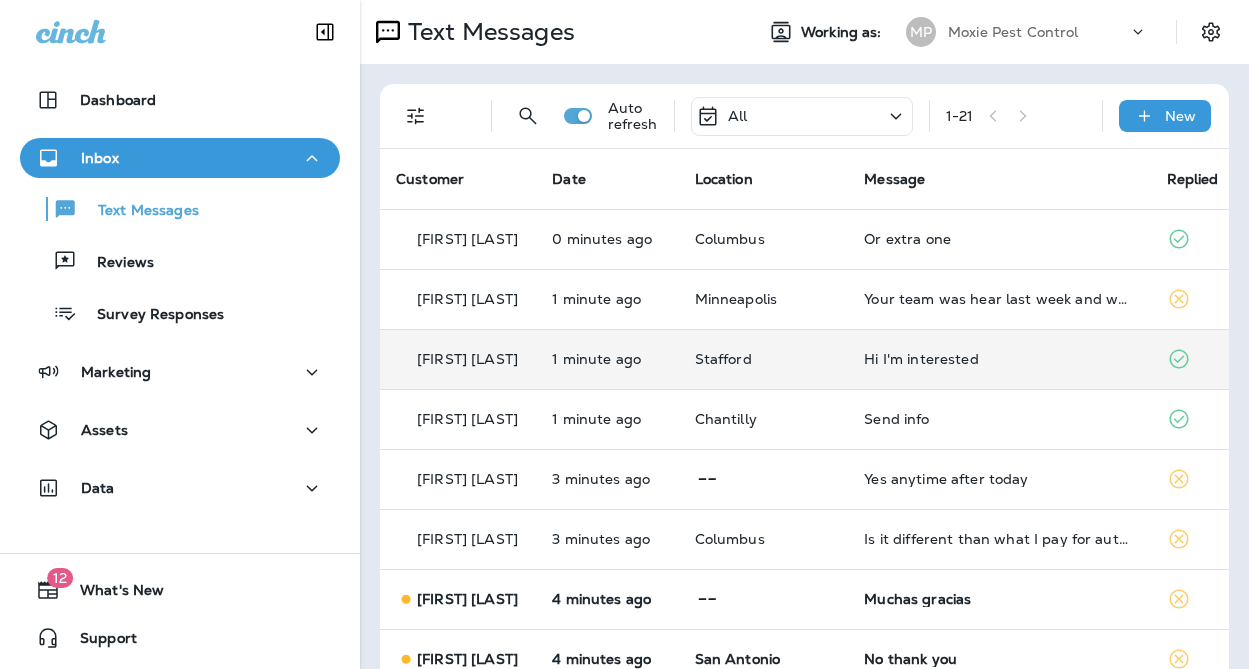 click on "1  -  21" at bounding box center (1016, 116) 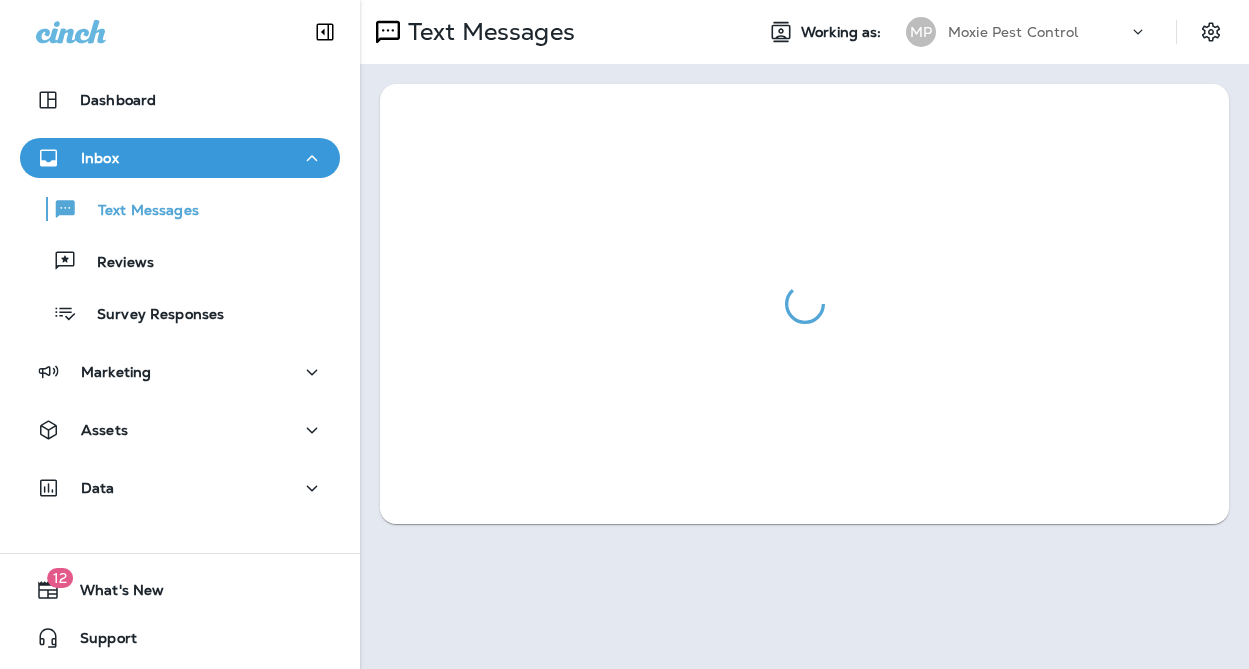 scroll, scrollTop: 0, scrollLeft: 0, axis: both 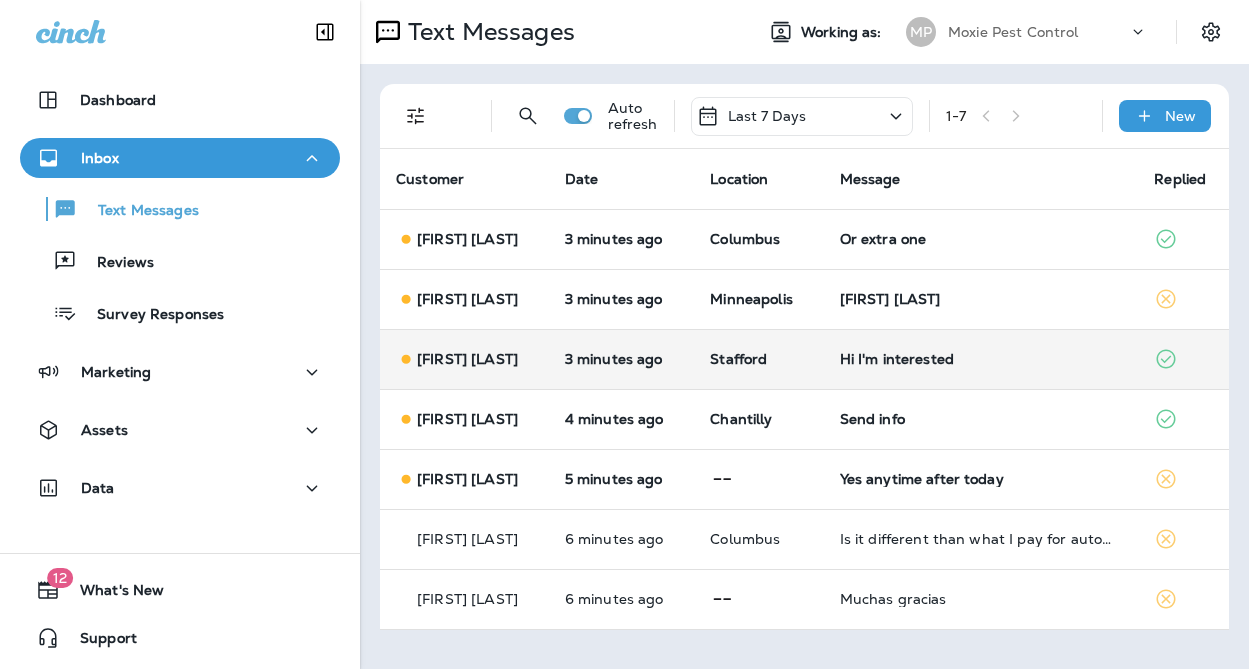 click on "Hi I'm interested" at bounding box center (981, 359) 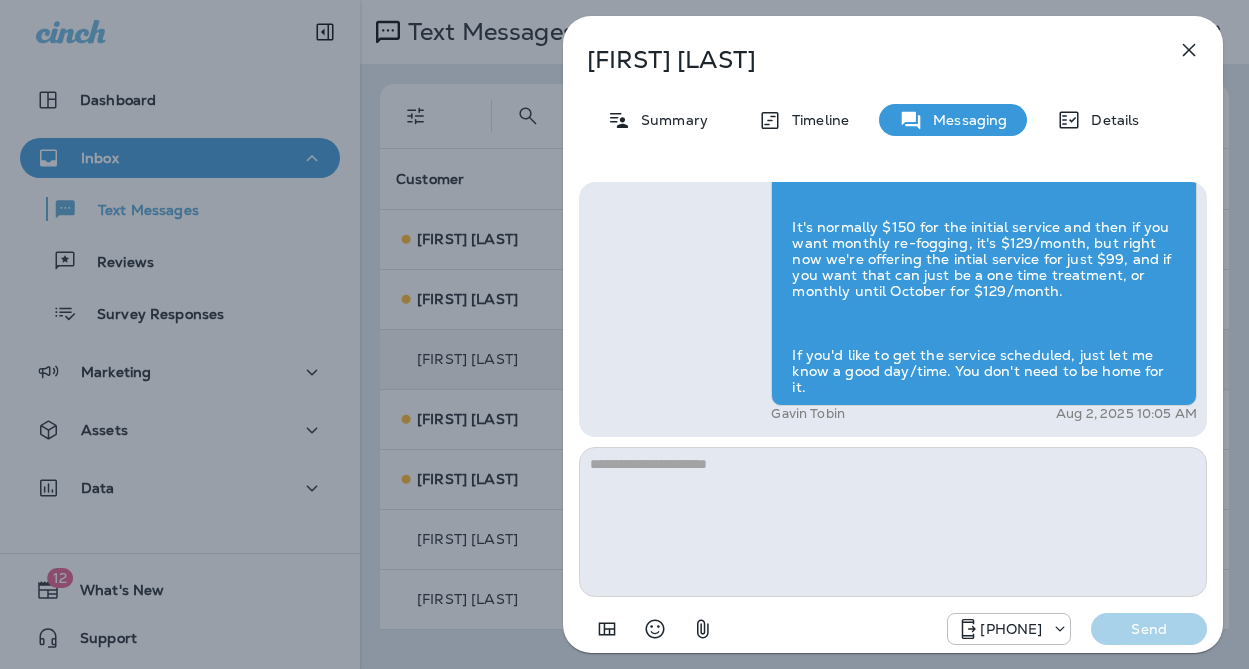 click on "Hi Fletcher , this is Steven with Moxie Pest Control. We know Summer brings out the mosquitoes—and with the Summer season here, I’d love to get you on our schedule to come help take care of that. Just reply here if you're interested, and I'll let you know the details!
Reply STOP to optout +18174823792 Aug 2, 2025 9:47 AM Hi I'm interested  +1 (703) 888-8434 Aug 2, 2025 10:05 AM Gavin Tobin Aug 2, 2025 10:05 AM +18174823792 Send" at bounding box center (893, 415) 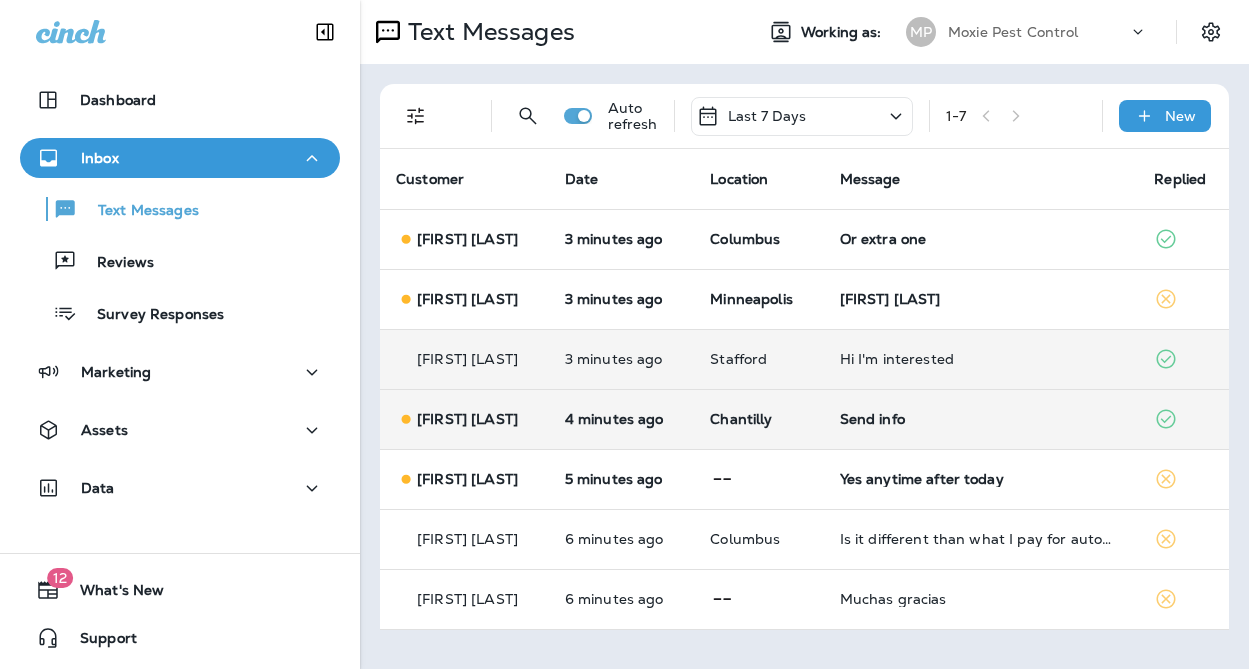 click on "Send info" at bounding box center [981, 419] 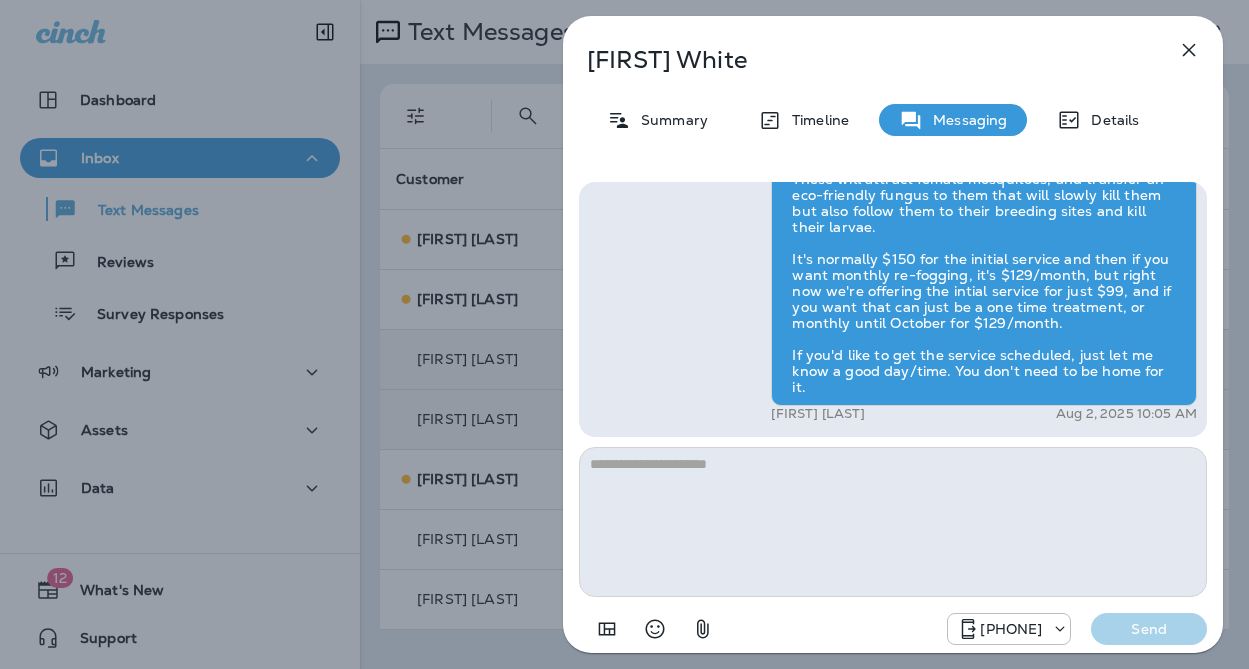 scroll, scrollTop: -322, scrollLeft: 0, axis: vertical 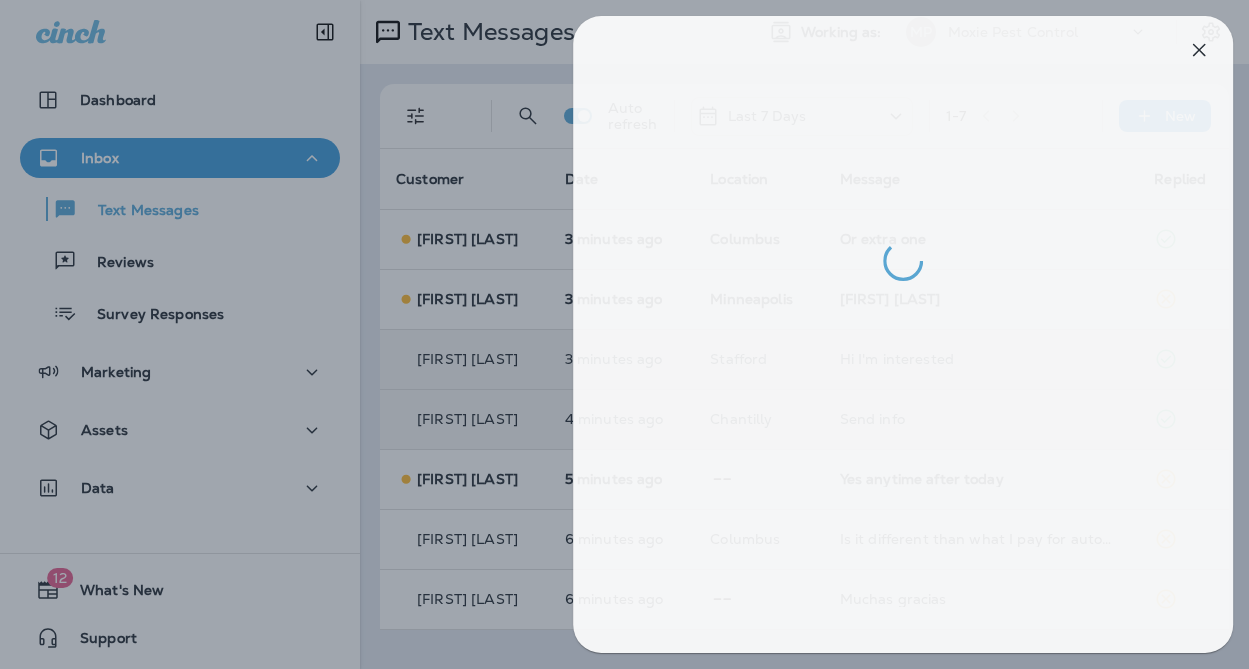 click at bounding box center [634, 334] 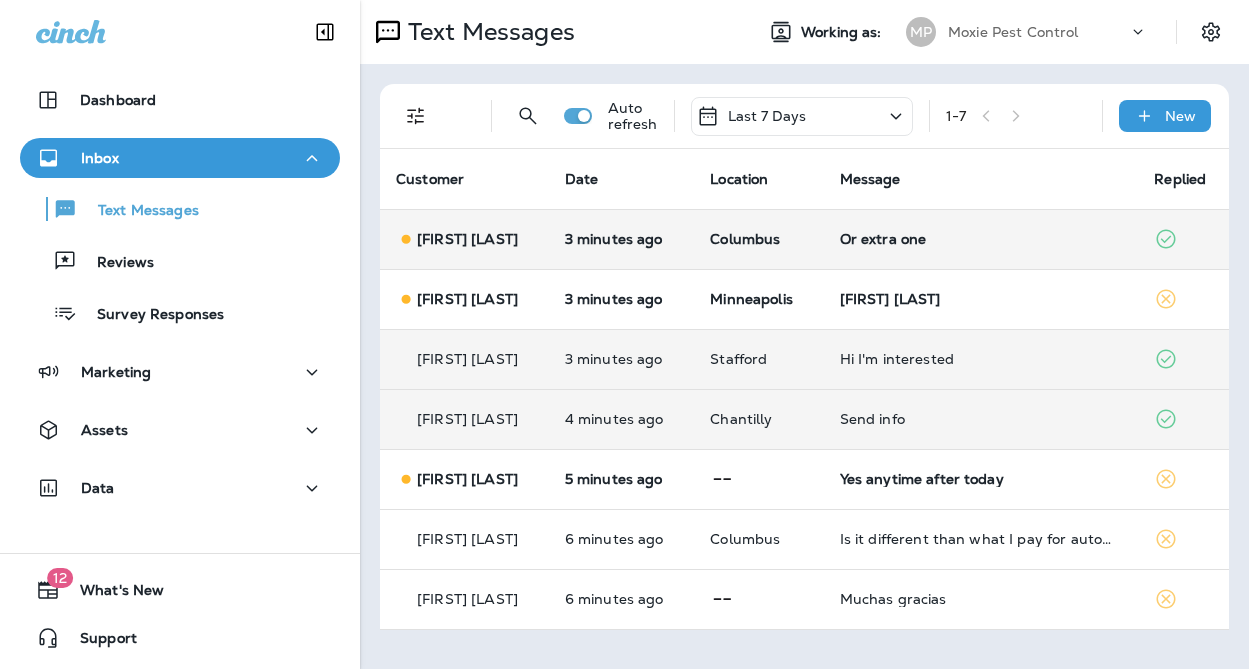 click on "Or extra one" at bounding box center (981, 239) 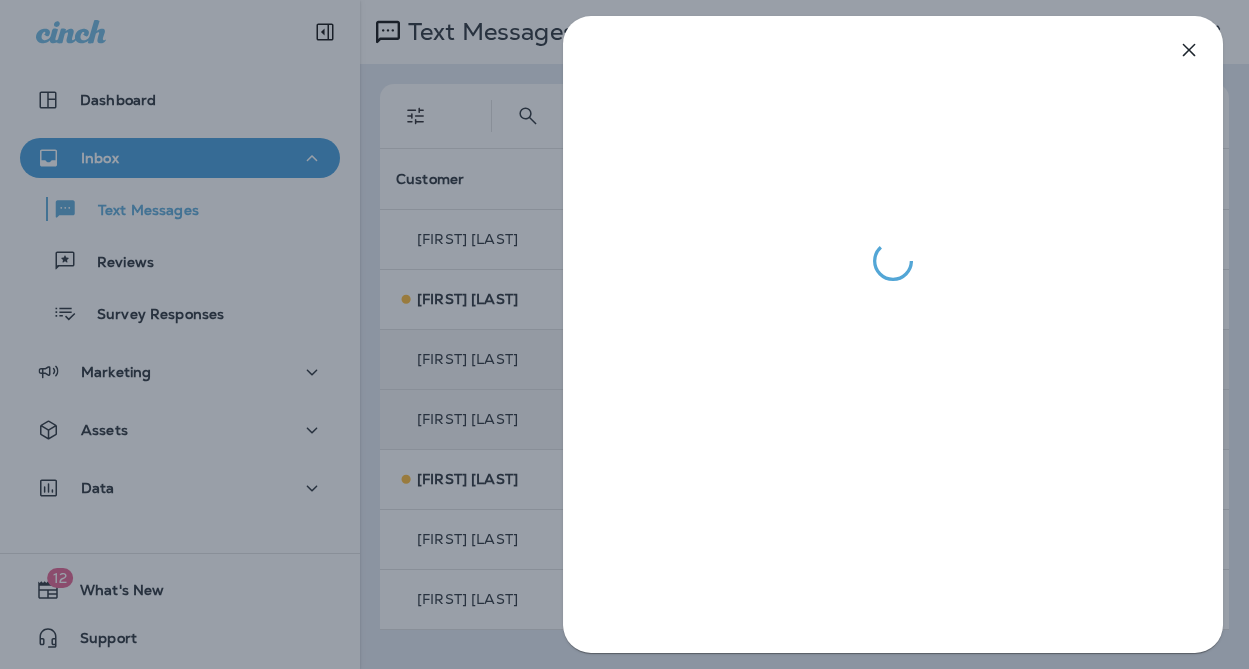 drag, startPoint x: 483, startPoint y: 371, endPoint x: 553, endPoint y: 415, distance: 82.68011 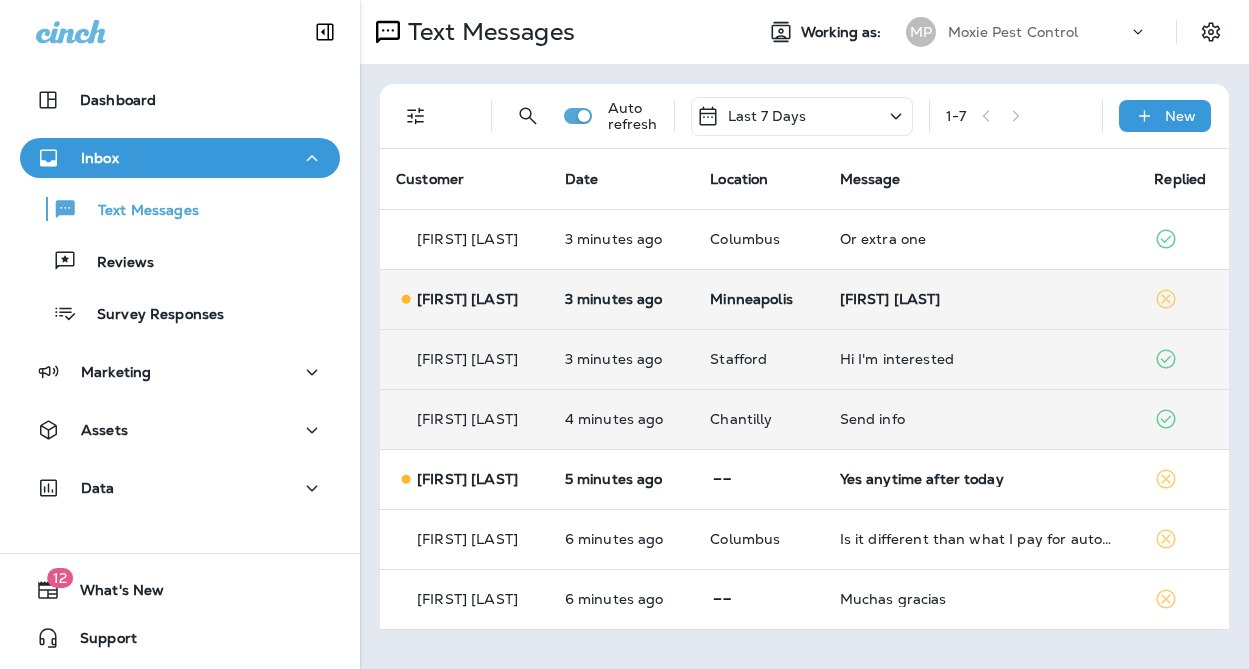 click on "Minneapolis" at bounding box center (758, 299) 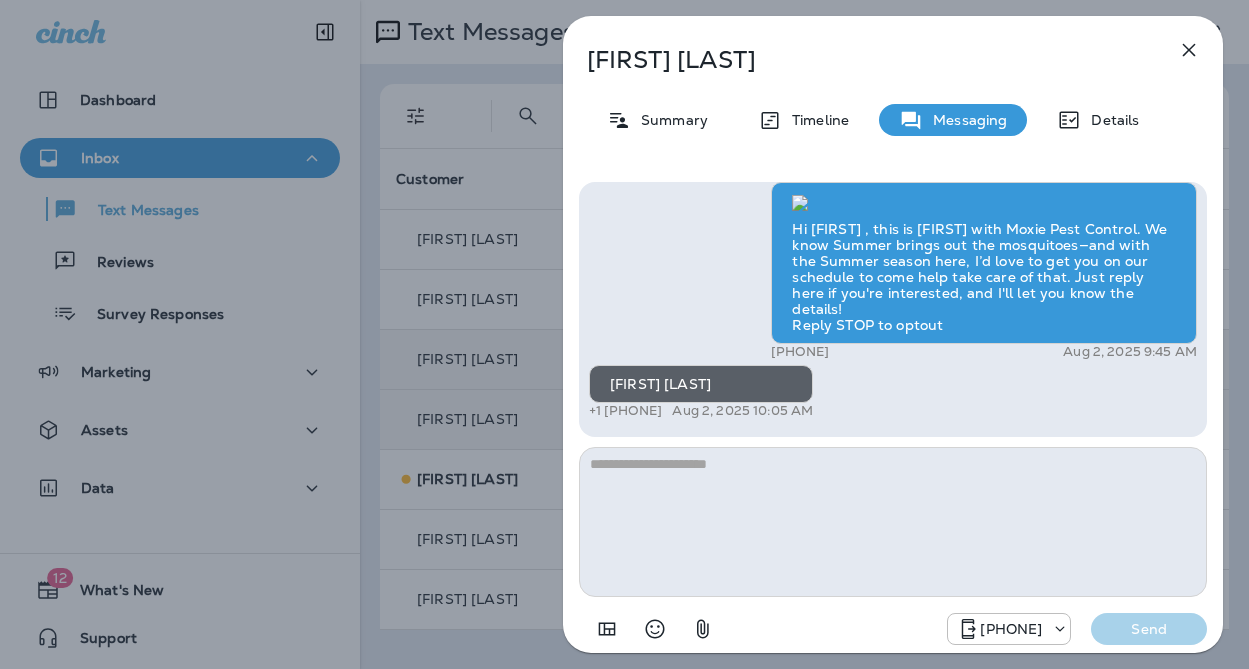 drag, startPoint x: 453, startPoint y: 397, endPoint x: 480, endPoint y: 400, distance: 27.166155 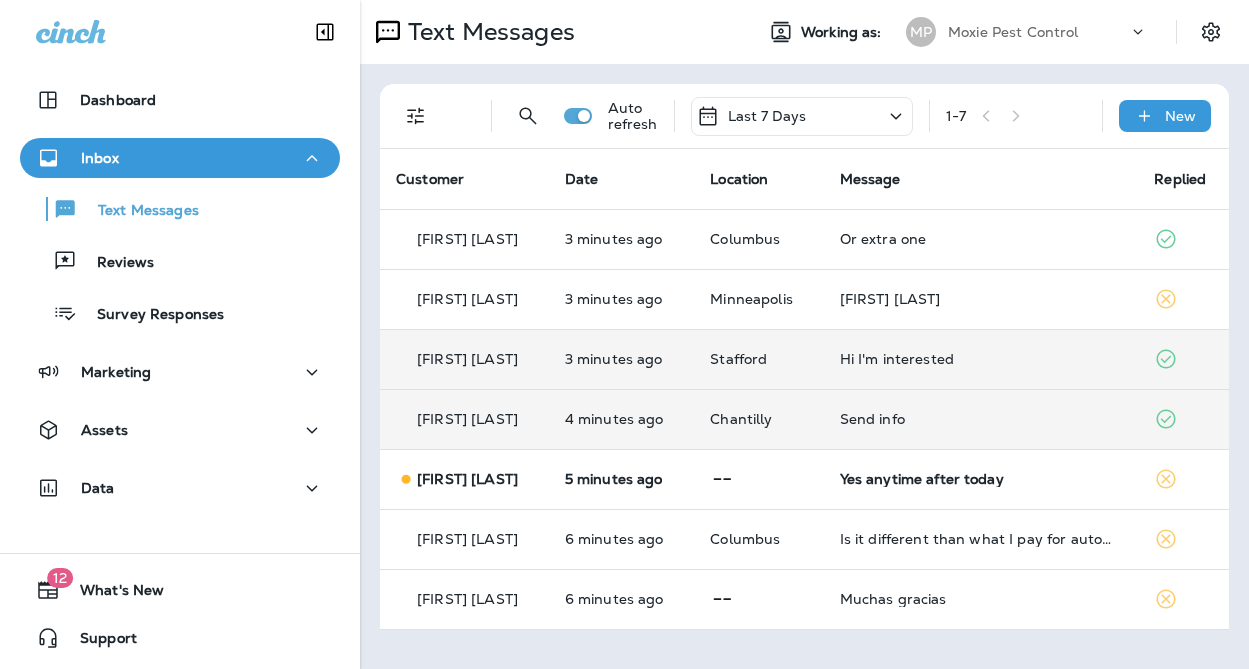 click on "Last 7 Days" at bounding box center (802, 116) 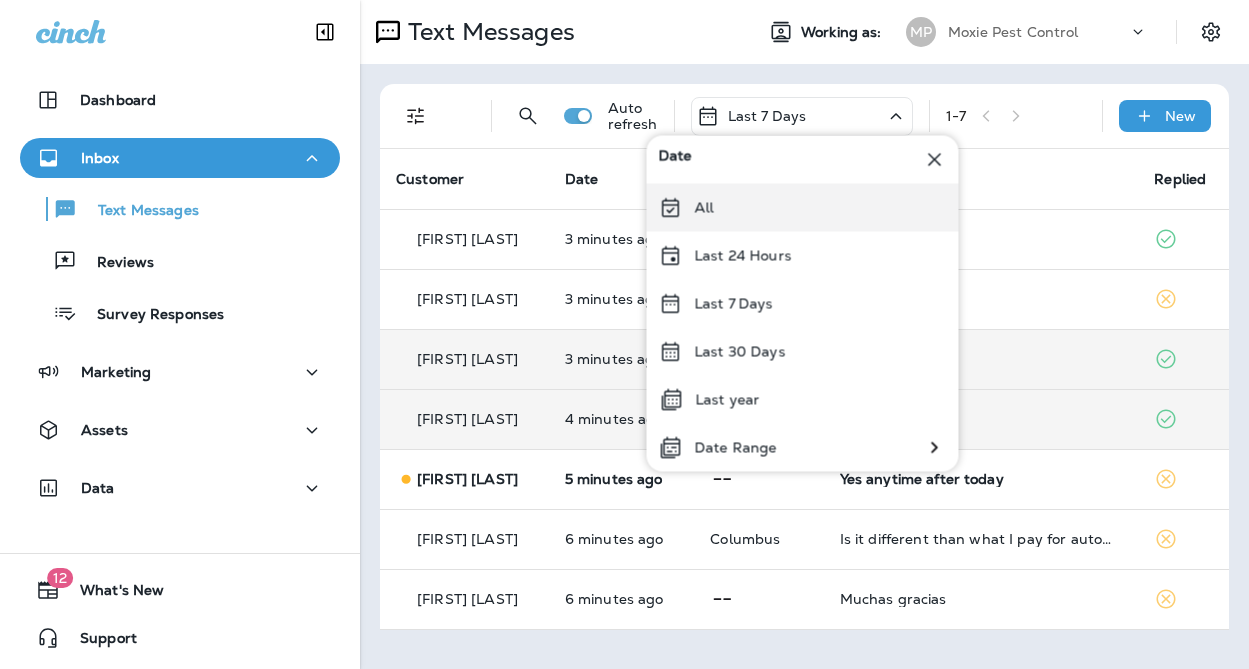 click on "All" at bounding box center (803, 208) 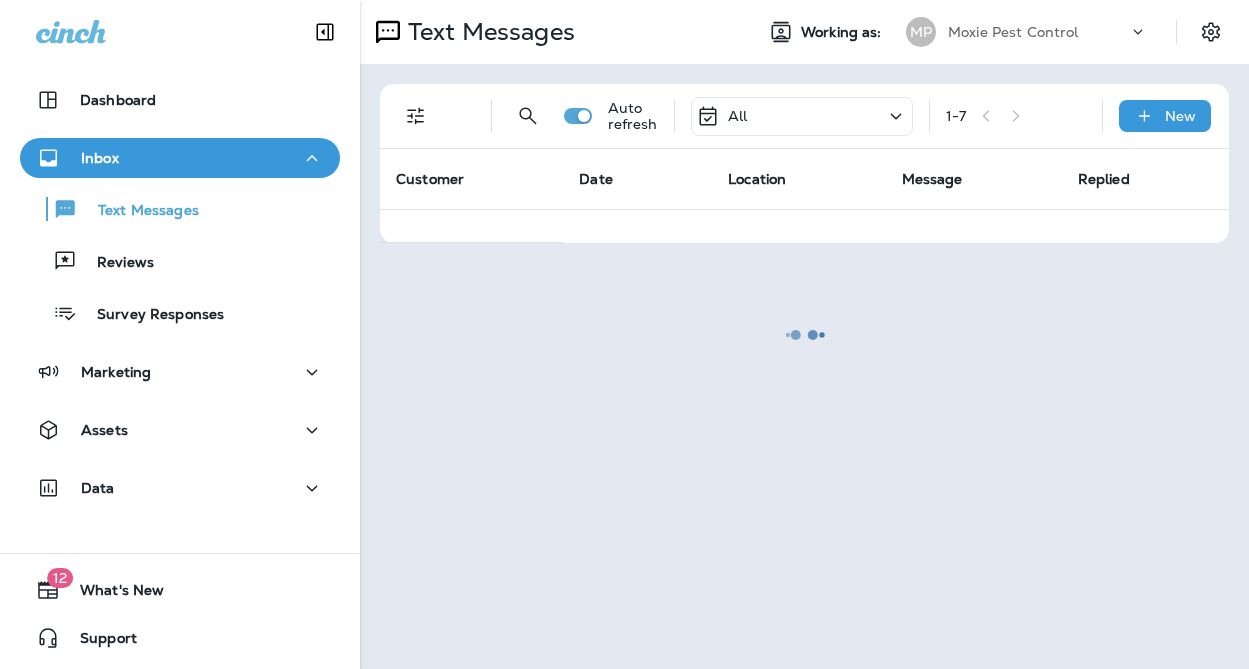 click at bounding box center (804, 334) 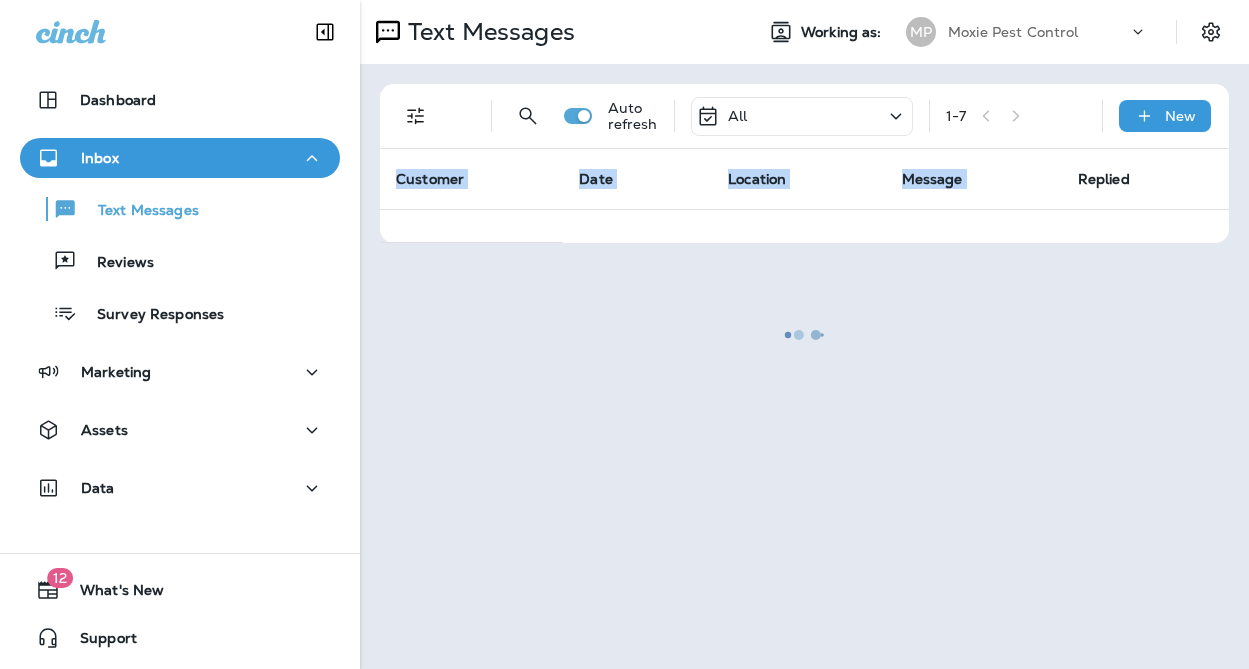 click at bounding box center [804, 334] 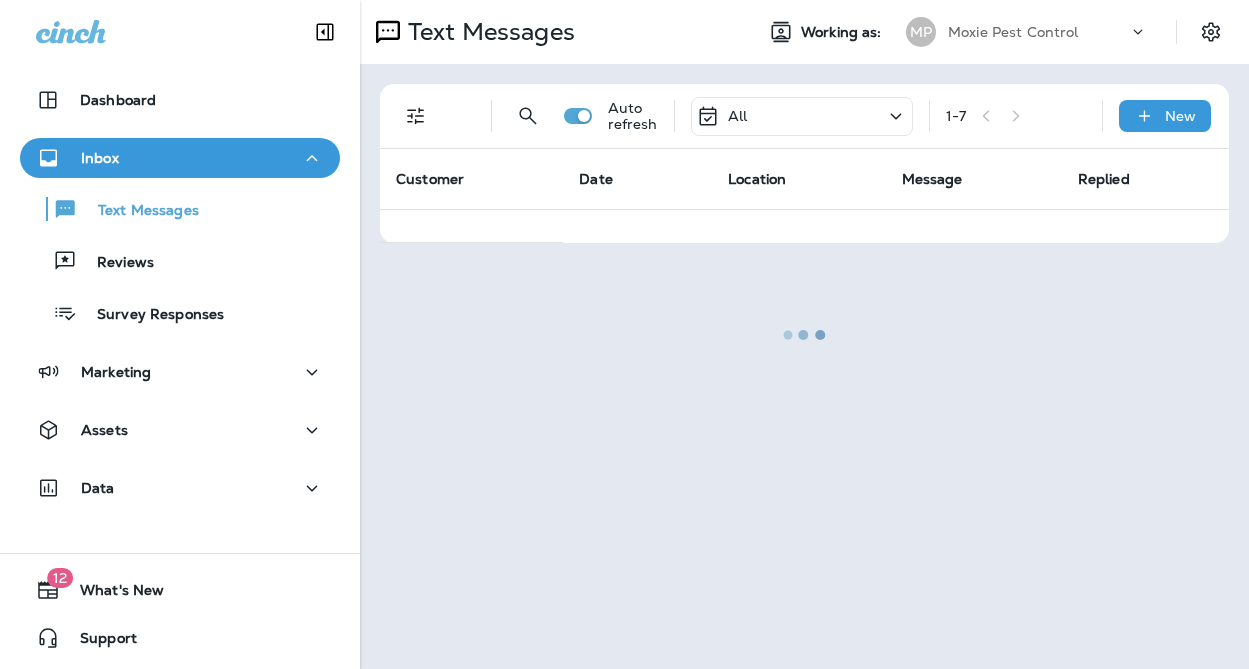 click at bounding box center (804, 334) 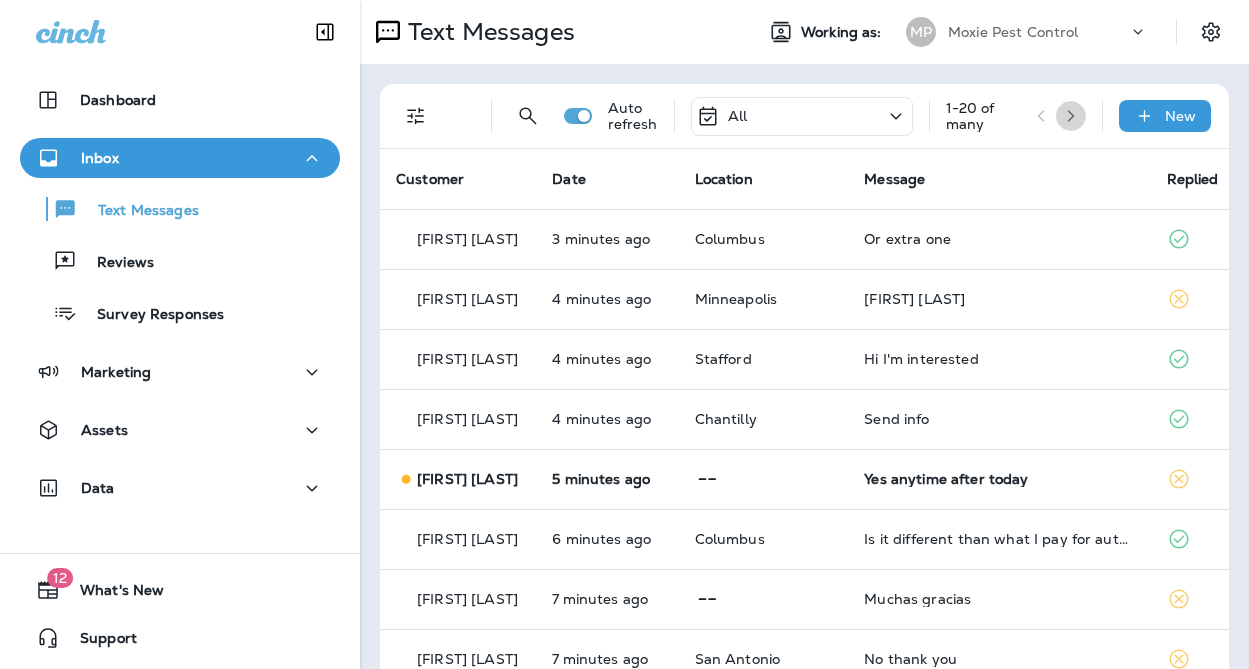 click 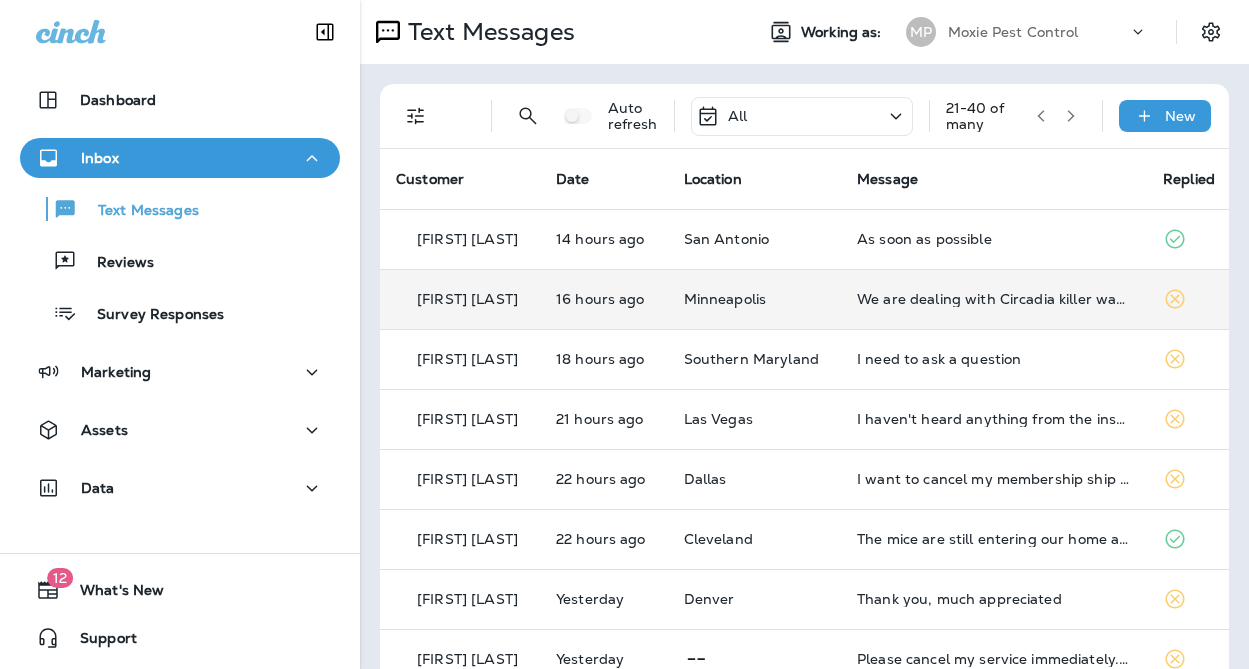 click on "We are dealing with Circadia killer wasps and I've sent a couple emails about it. I would like a response please" at bounding box center (994, 299) 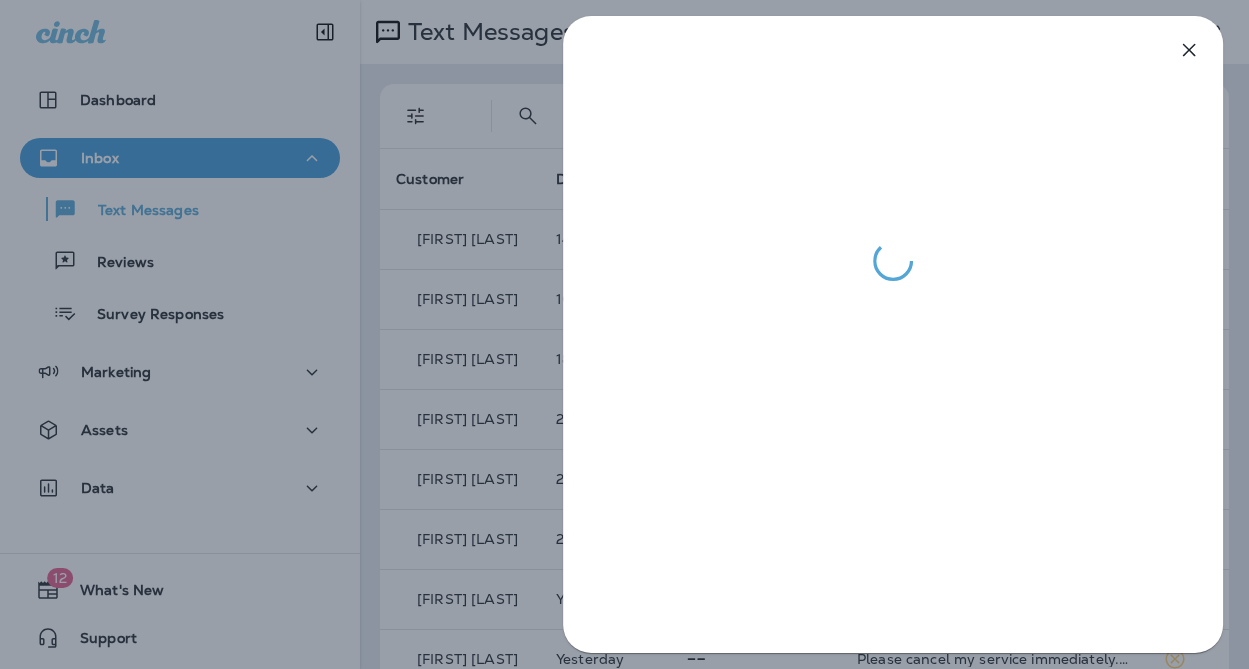 drag, startPoint x: 508, startPoint y: 272, endPoint x: 528, endPoint y: 269, distance: 20.22375 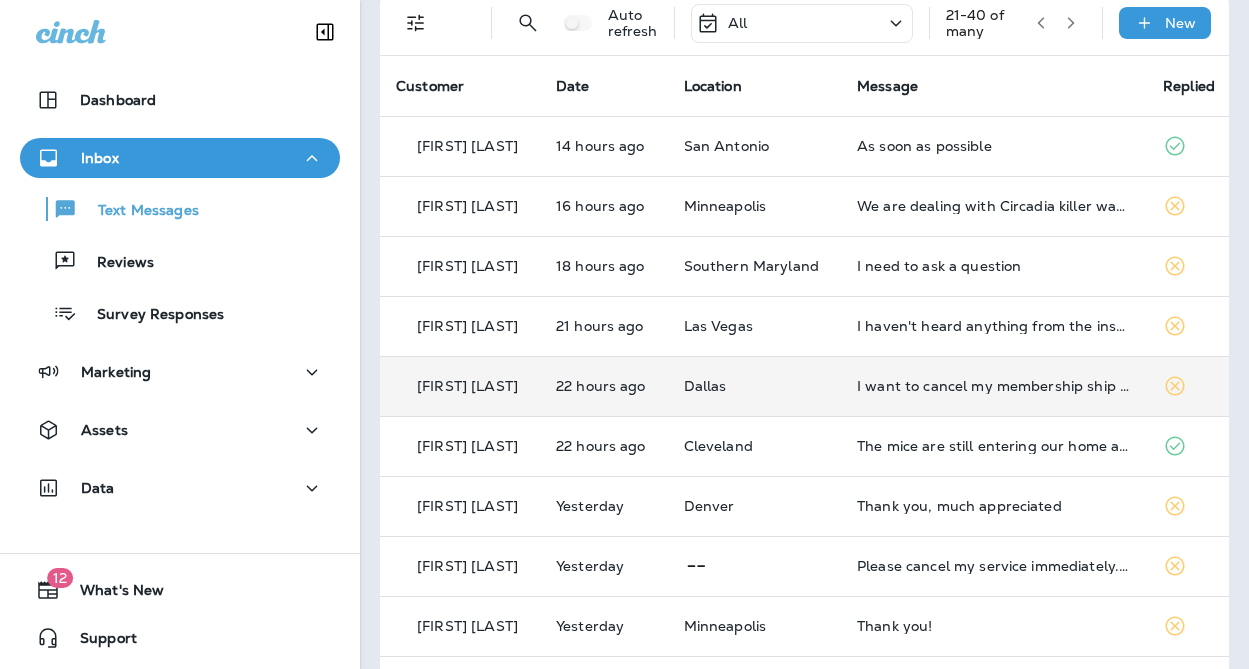 scroll, scrollTop: 94, scrollLeft: 0, axis: vertical 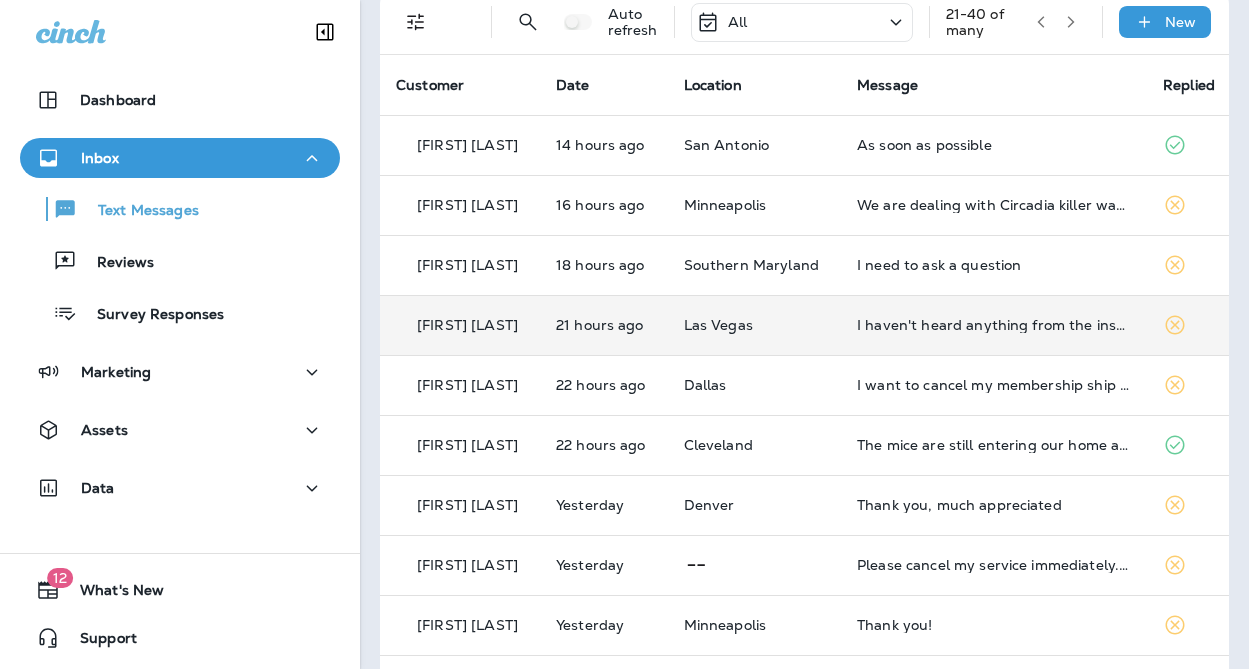 click on "Las Vegas" at bounding box center (754, 325) 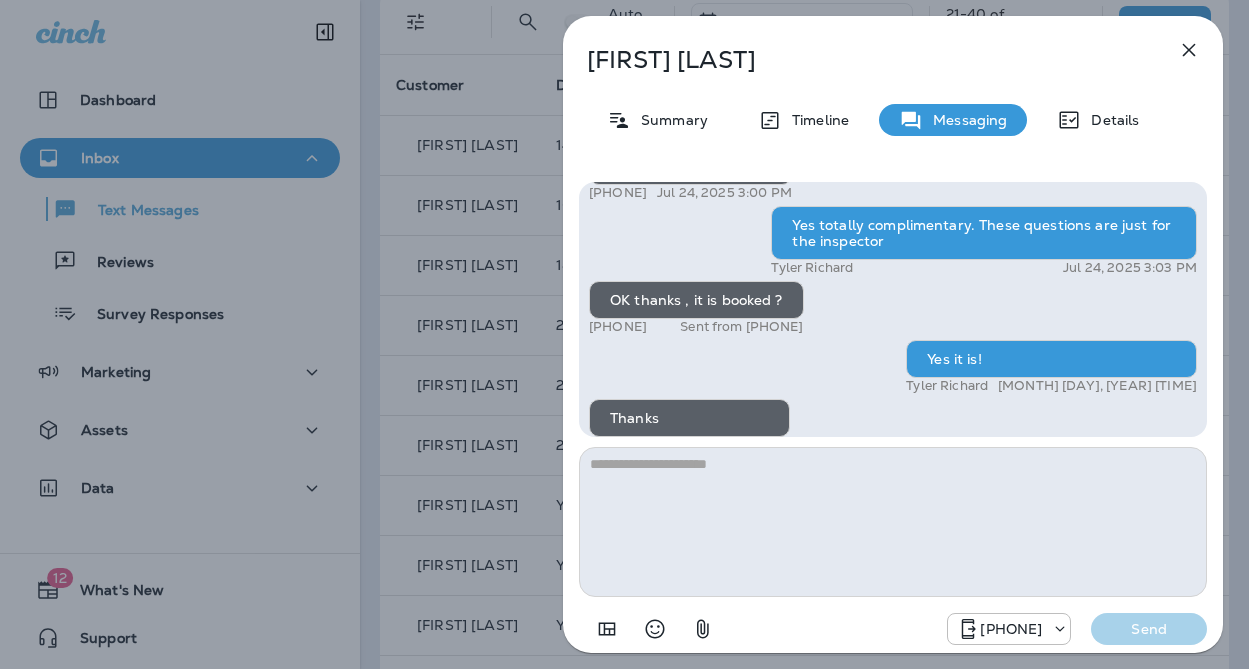 scroll, scrollTop: -124, scrollLeft: 0, axis: vertical 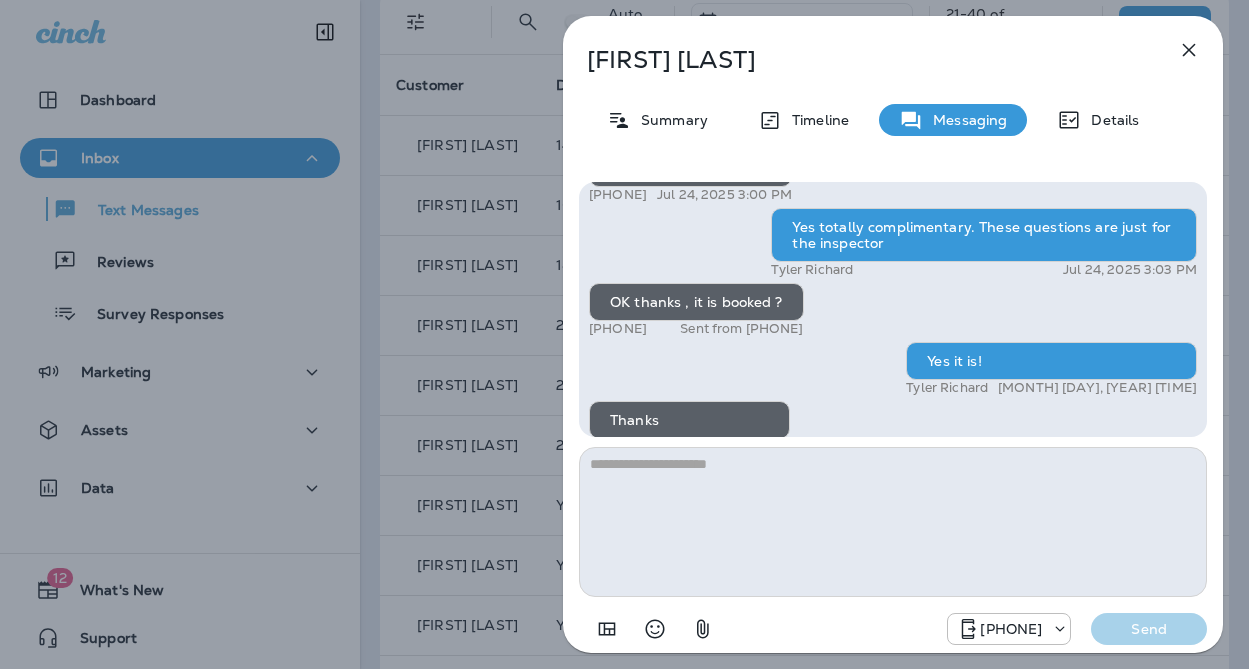 click on "Hi,  Joe , this is Cameron with Moxie Pest Control. We know Summer brings out the mosquitoes—and with the Summer season here, I’d love to get you on our schedule to come help take care of that. Just reply here if you're interested, and I'll let you know the details!
Reply STOP to optout +18174823792 Jul 23, 2025 10:37 AM Just checking in,  Joe . Our mosquito service is extremely effective, and it's totally pet and family friendly! We get awesome reviews on it.  Want me to send you more details?
Reply STOP to optout +18174823792 Jul 24, 2025 10:43 AM Can you run a termite check for my house ?  +1 (650) 701-5428 Jul 24, 2025 11:20 AM Sure! Could you do Friday August 1st in a 830am-1030am window? Tyler Richard Jul 24, 2025 2:50 PM Can you find Friday afternoon 3-5pm? +1 (650) 701-5428 Jul 24, 2025 2:51 PM Tomorrow or the 1st? Tyler Richard Jul 24, 2025 2:56 PM Aug 1st +1 (650) 701-5428 Jul 24, 2025 2:57 PM Tyler Richard Jul 24, 2025 2:58 PM +1 (650) 701-5428 Jul 24, 2025 3:00 PM Tyler Richard Yes it is! Send" at bounding box center [893, 415] 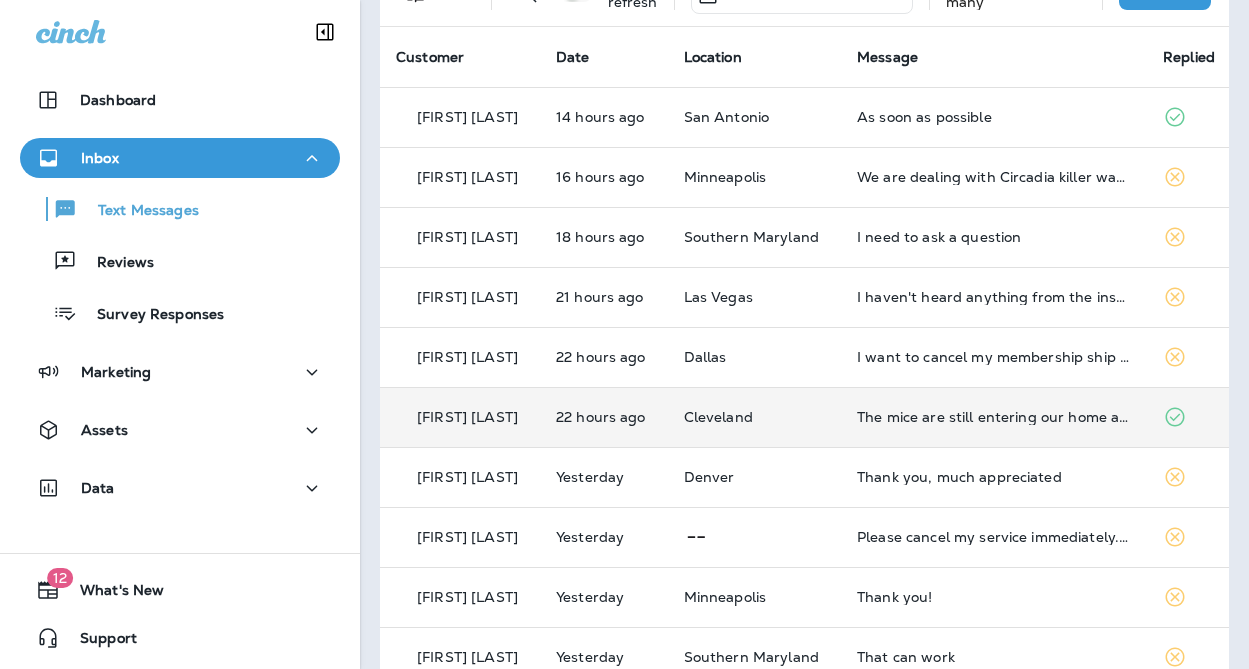 scroll, scrollTop: 136, scrollLeft: 0, axis: vertical 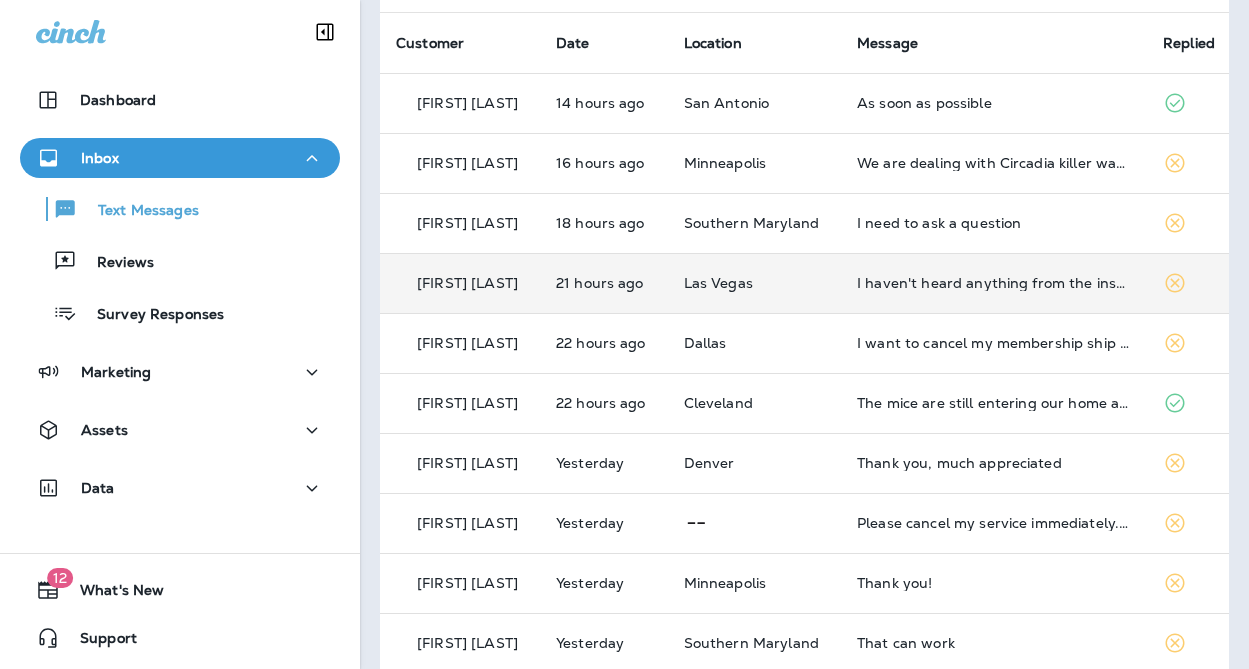 click on "I haven't heard anything from the inspector. Are they coming ? I am at office right now , do you need me to go back home ?" at bounding box center (994, 283) 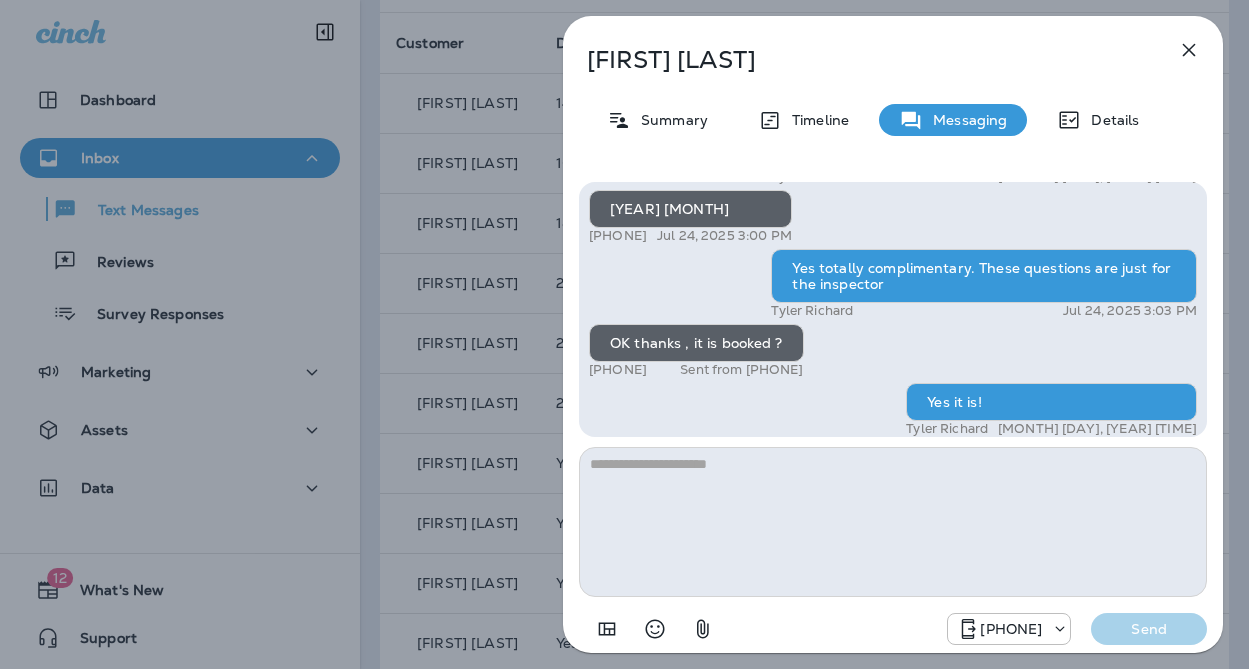 scroll, scrollTop: -160, scrollLeft: 0, axis: vertical 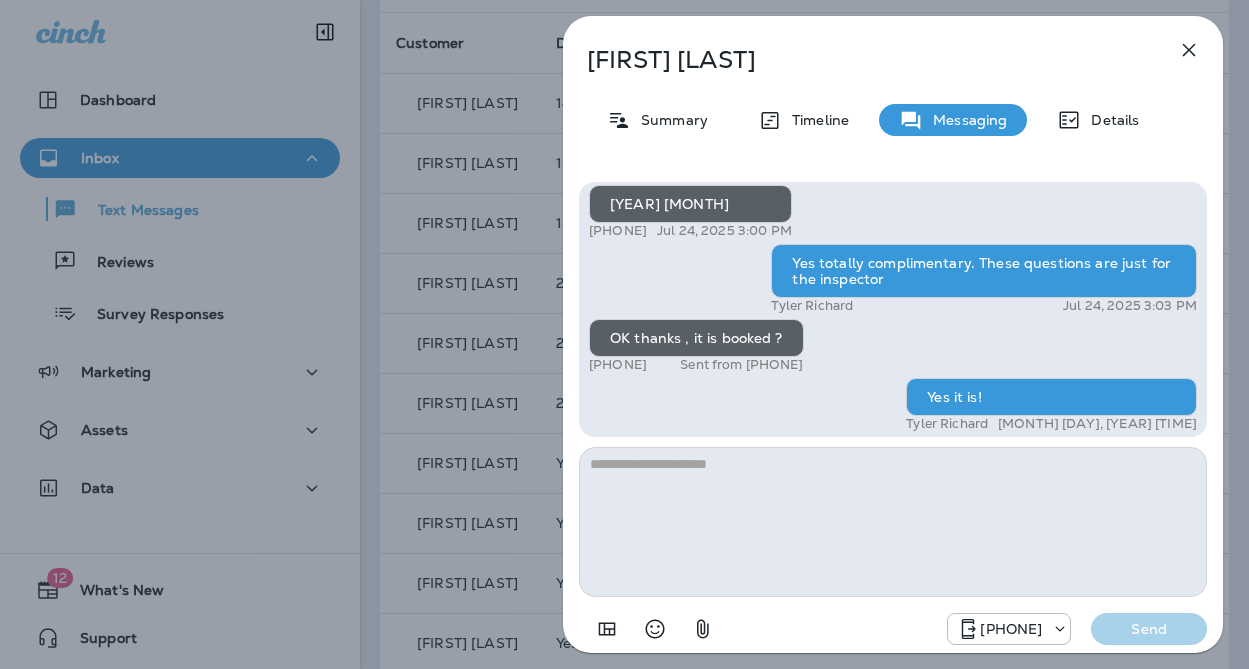 click on "Joe   Zhou Summary   Timeline   Messaging   Details   Hi,  Joe , this is Cameron with Moxie Pest Control. We know Summer brings out the mosquitoes—and with the Summer season here, I’d love to get you on our schedule to come help take care of that. Just reply here if you're interested, and I'll let you know the details!
Reply STOP to optout +18174823792 Jul 23, 2025 10:37 AM Just checking in,  Joe . Our mosquito service is extremely effective, and it's totally pet and family friendly! We get awesome reviews on it.  Want me to send you more details?
Reply STOP to optout +18174823792 Jul 24, 2025 10:43 AM Can you run a termite check for my house ?  +1 (650) 701-5428 Jul 24, 2025 11:20 AM Sure! Could you do Friday August 1st in a 830am-1030am window? Tyler Richard Jul 24, 2025 2:50 PM Can you find Friday afternoon 3-5pm? +1 (650) 701-5428 Jul 24, 2025 2:51 PM Tomorrow or the 1st? Tyler Richard Jul 24, 2025 2:56 PM Aug 1st +1 (650) 701-5428 Jul 24, 2025 2:57 PM Tyler Richard Jul 24, 2025 2:58 PM Tyler Richard" at bounding box center (624, 334) 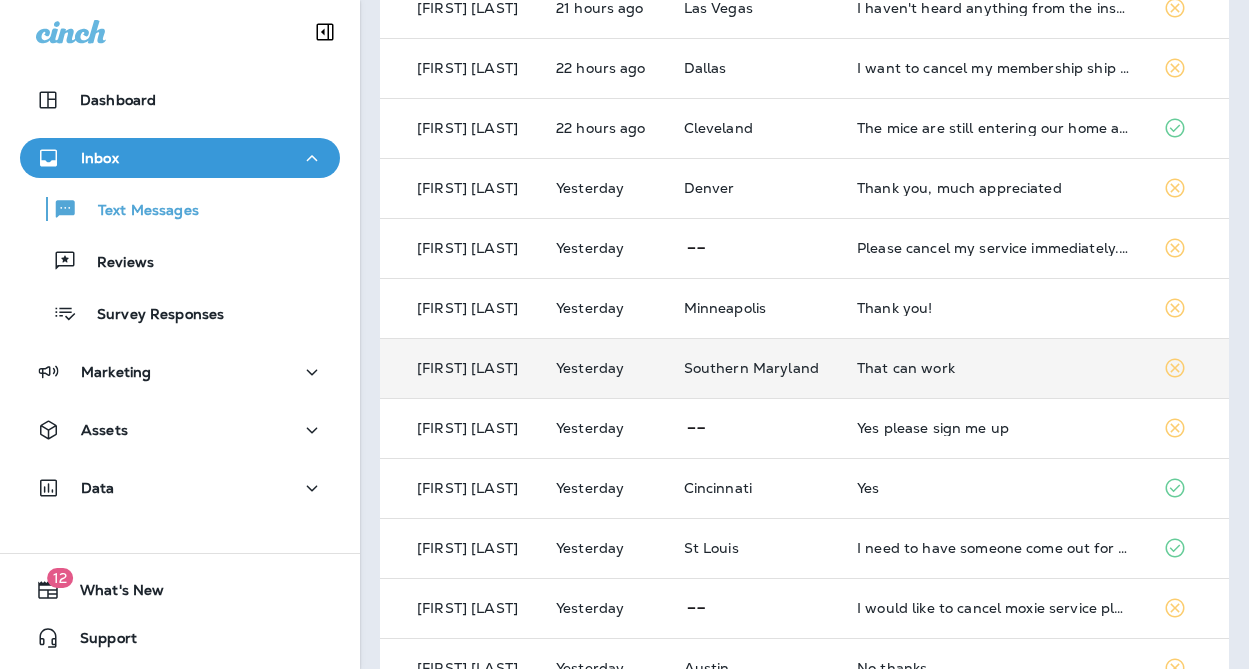 scroll, scrollTop: 410, scrollLeft: 0, axis: vertical 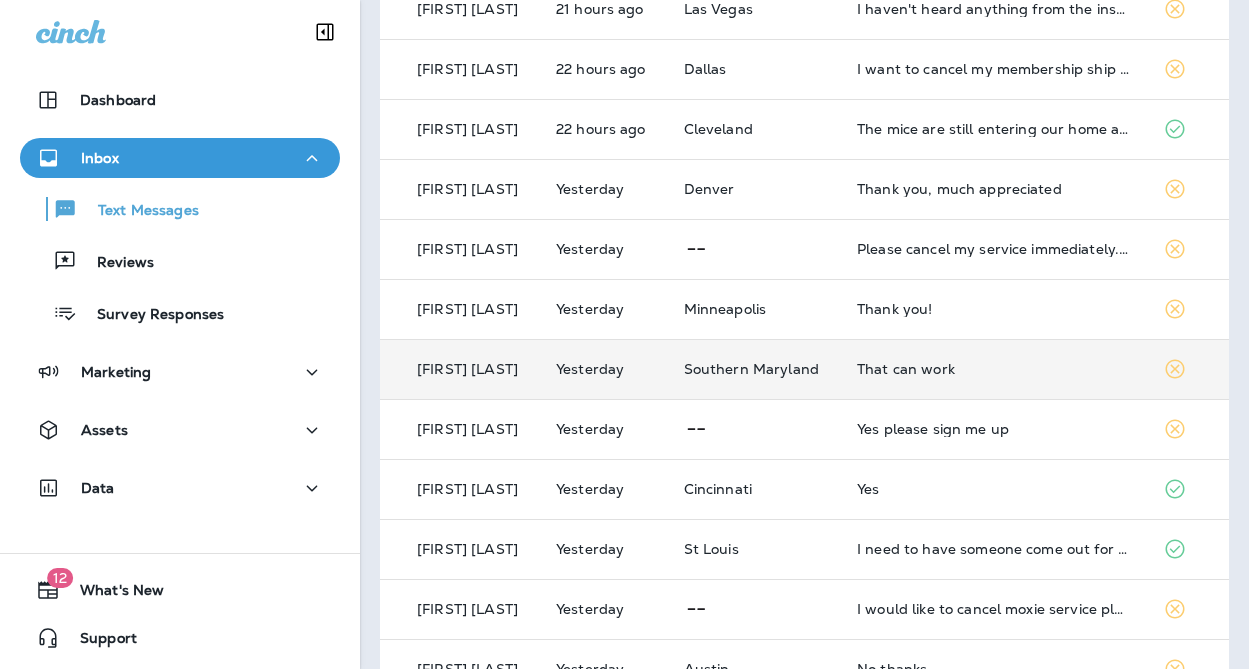 click on "Southern Maryland" at bounding box center [754, 369] 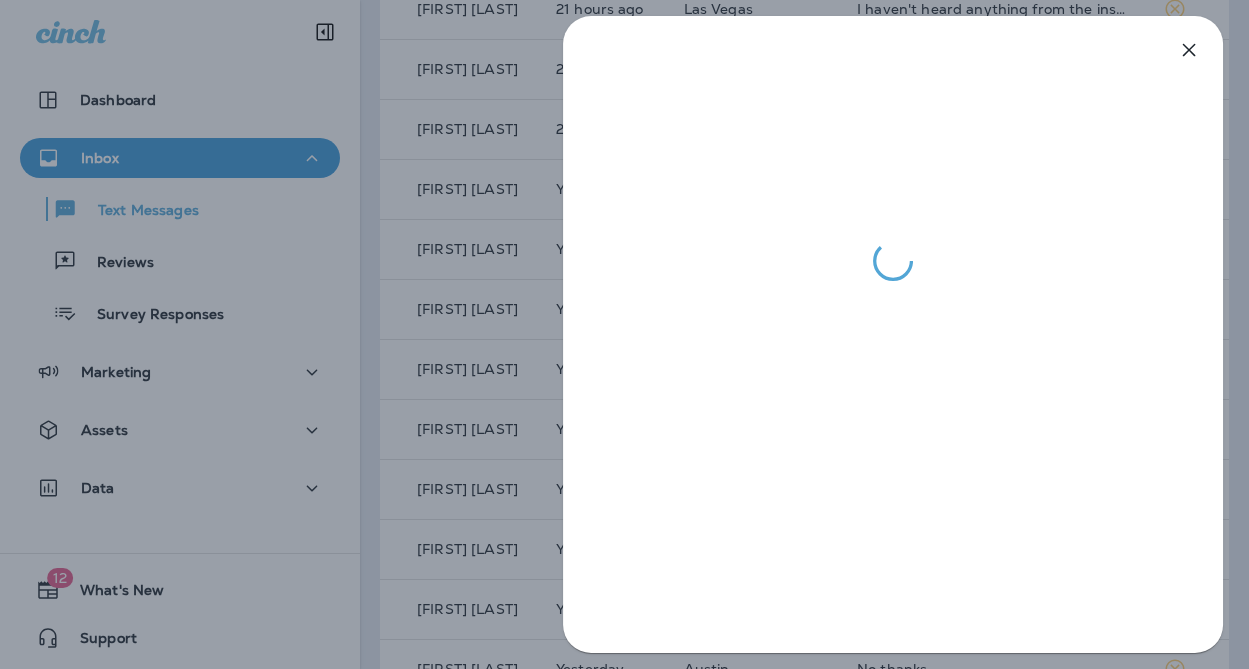click at bounding box center (624, 334) 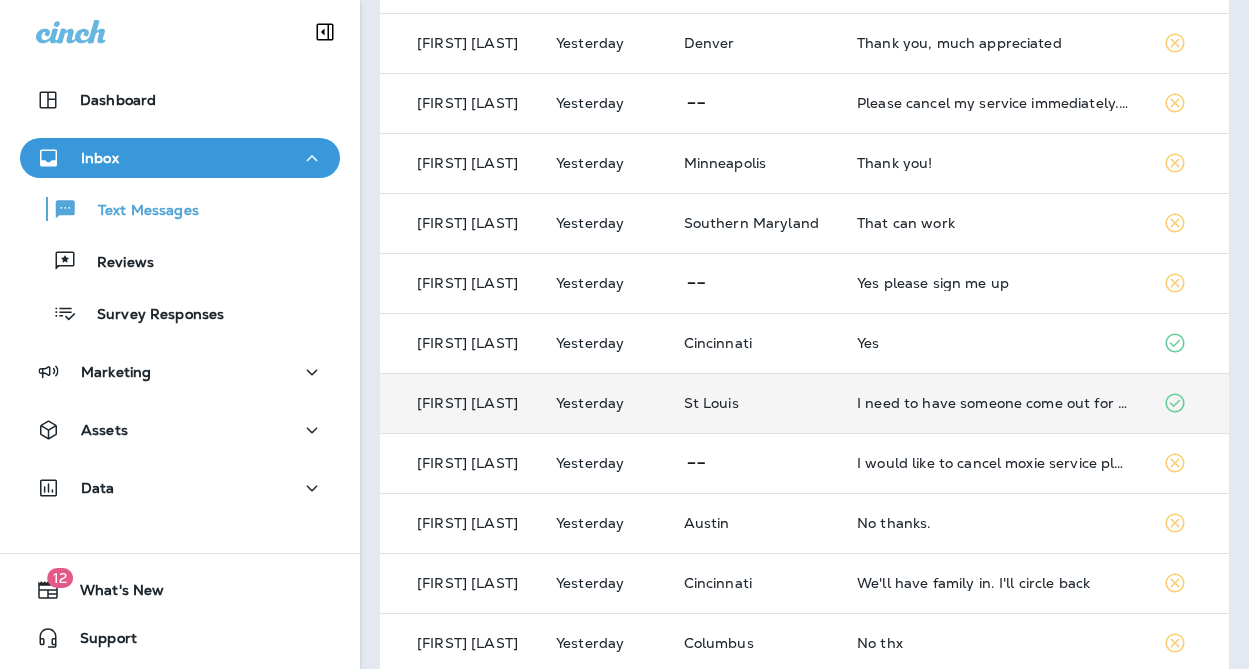scroll, scrollTop: 580, scrollLeft: 0, axis: vertical 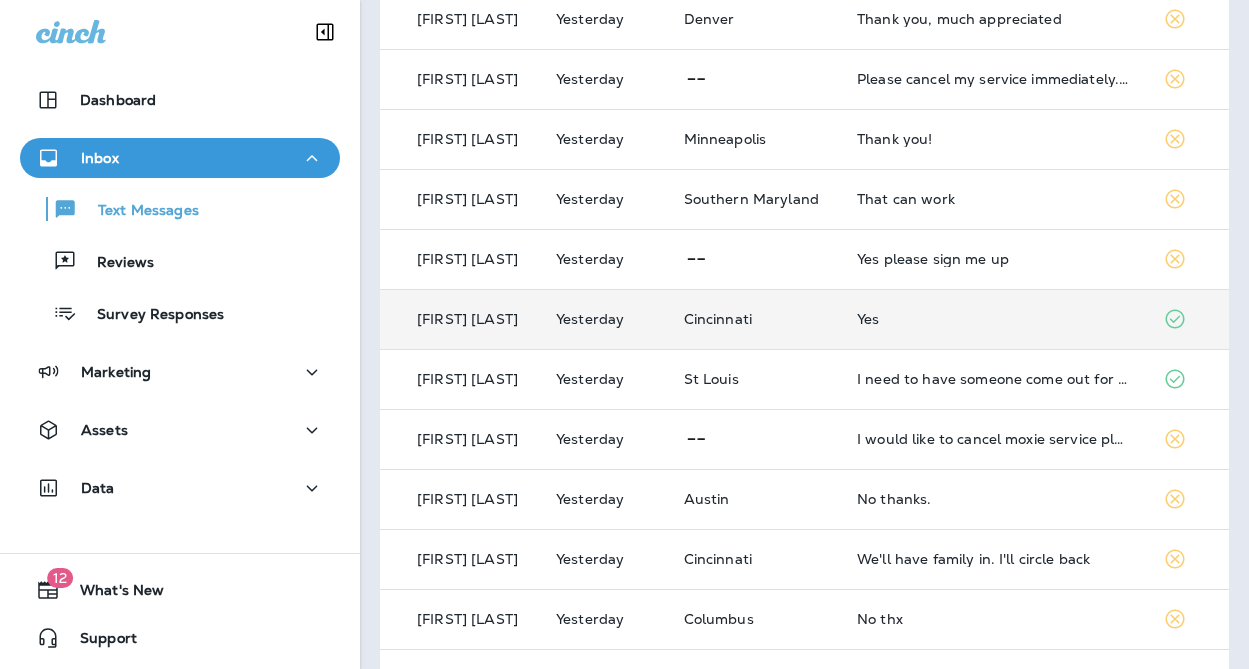 click on "Cincinnati" at bounding box center [754, 319] 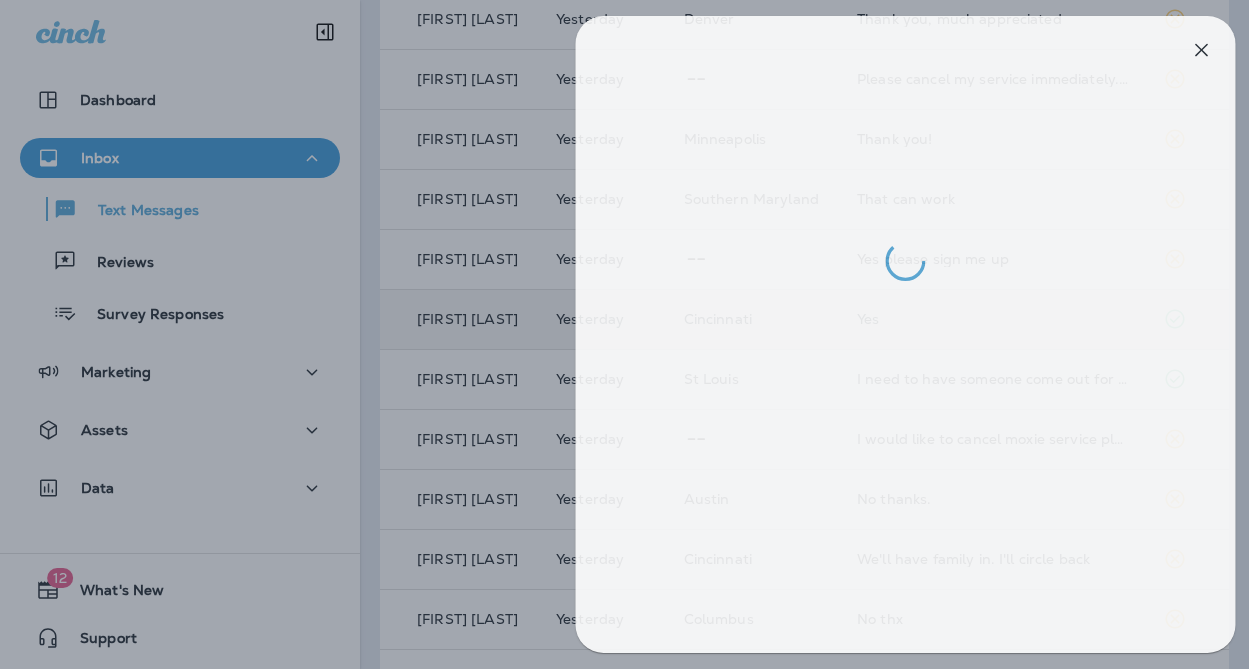 drag, startPoint x: 446, startPoint y: 359, endPoint x: 470, endPoint y: 360, distance: 24.020824 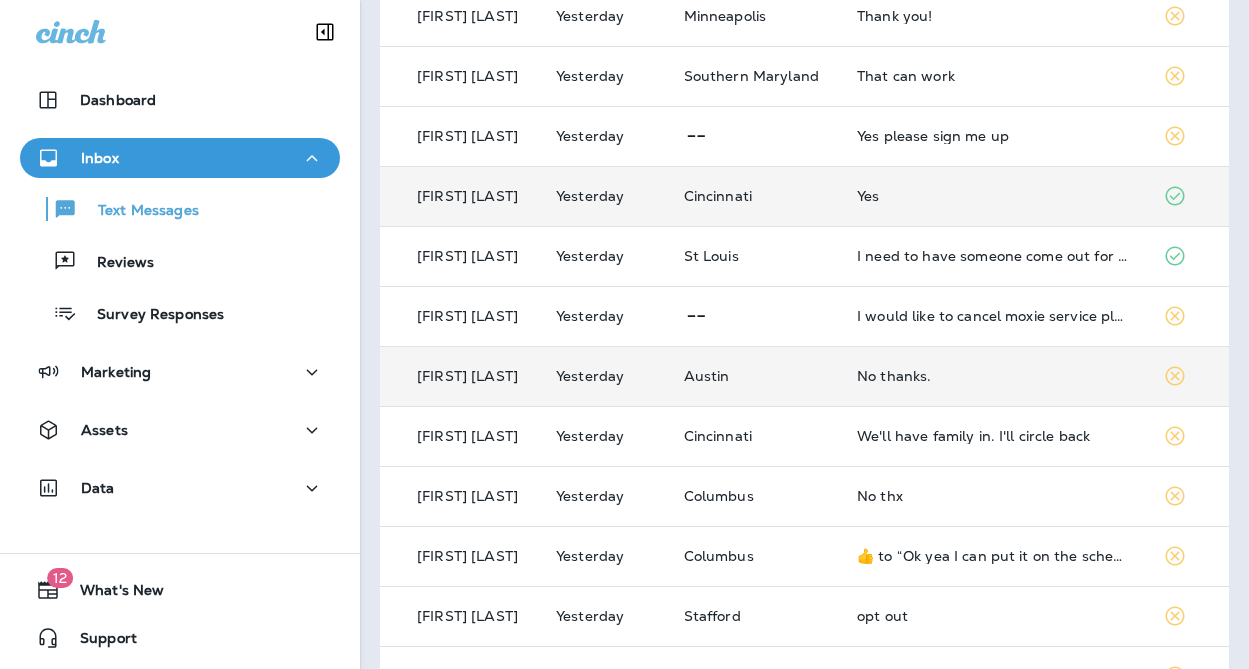 scroll, scrollTop: 705, scrollLeft: 0, axis: vertical 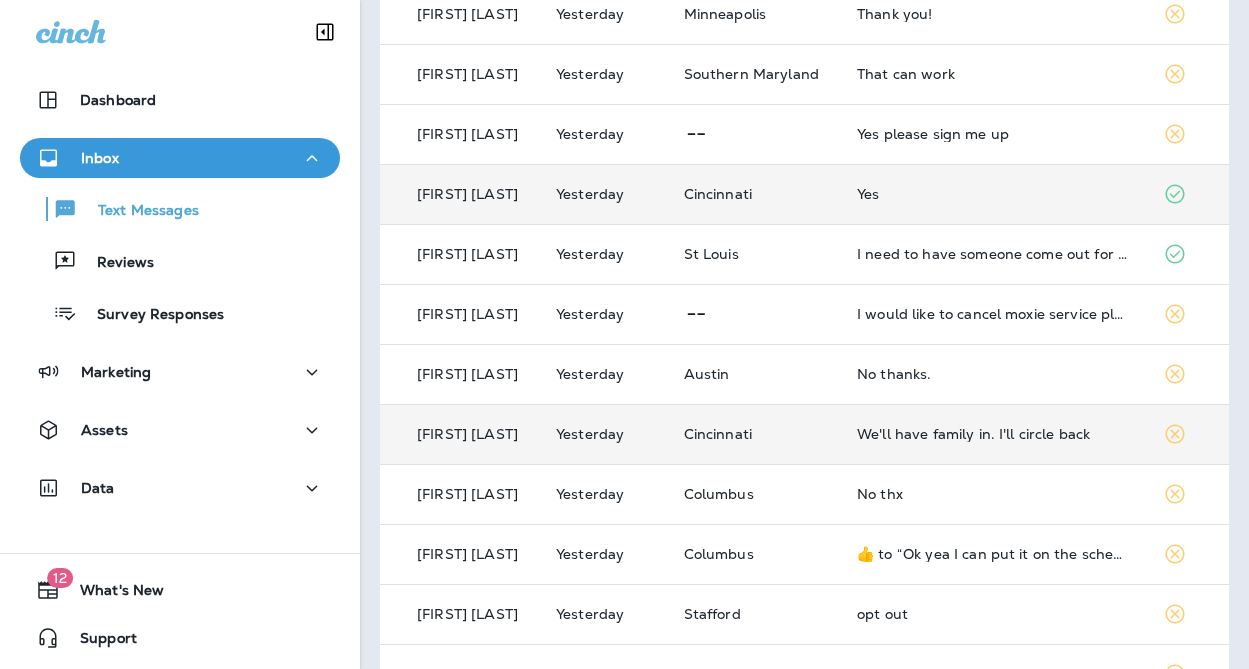 click on "Cincinnati" at bounding box center [754, 434] 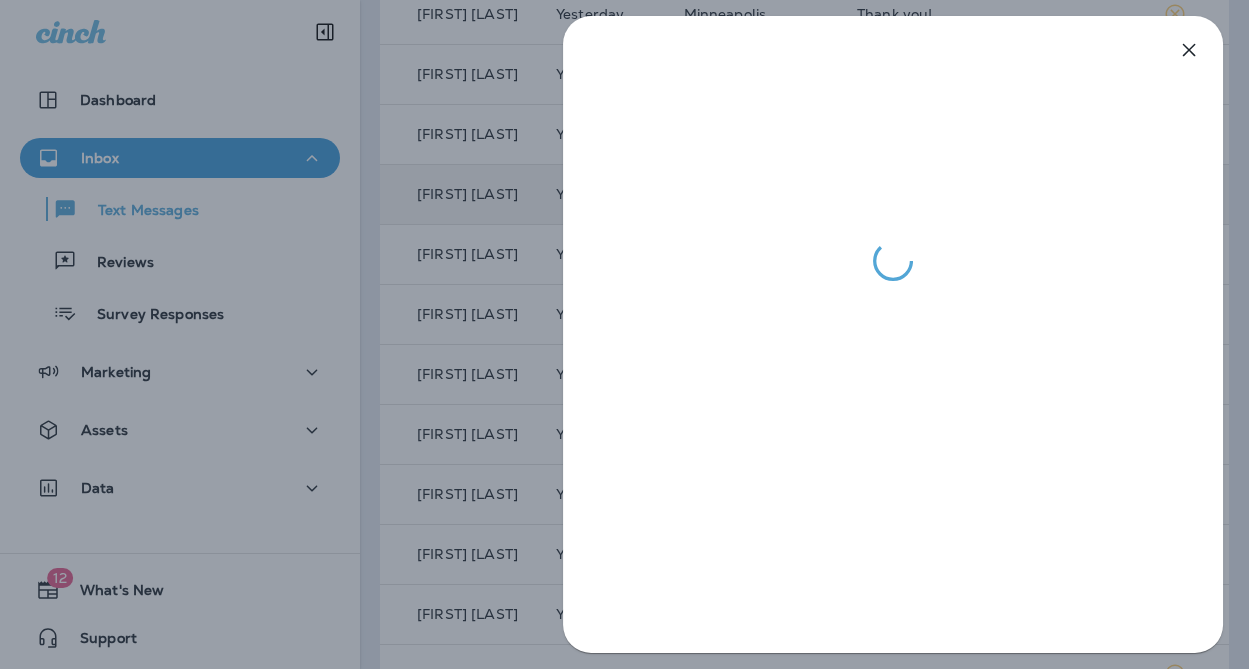 drag, startPoint x: 522, startPoint y: 293, endPoint x: 591, endPoint y: 303, distance: 69.72087 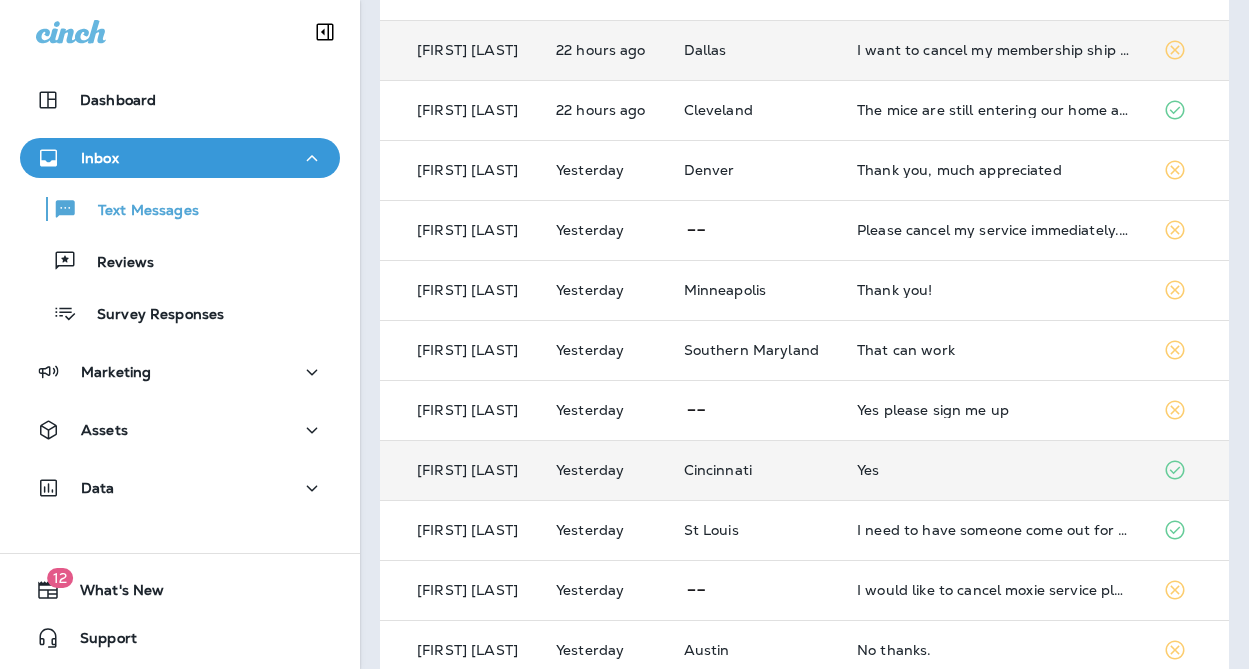scroll, scrollTop: 0, scrollLeft: 0, axis: both 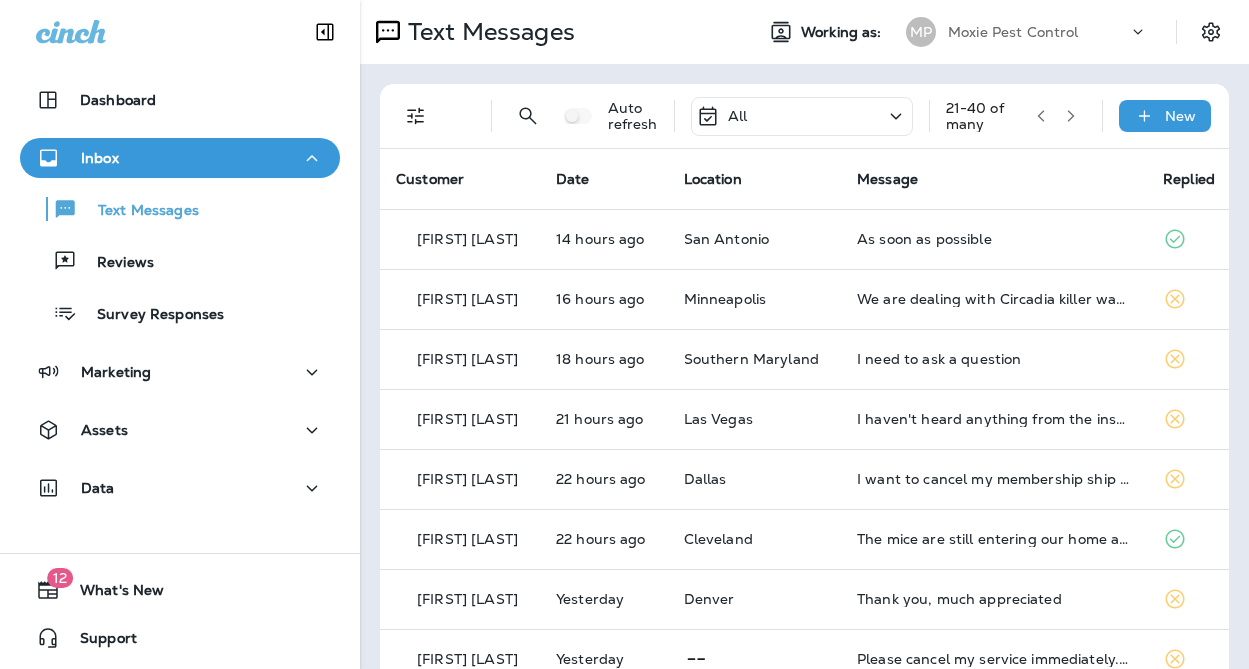 click at bounding box center (1071, 116) 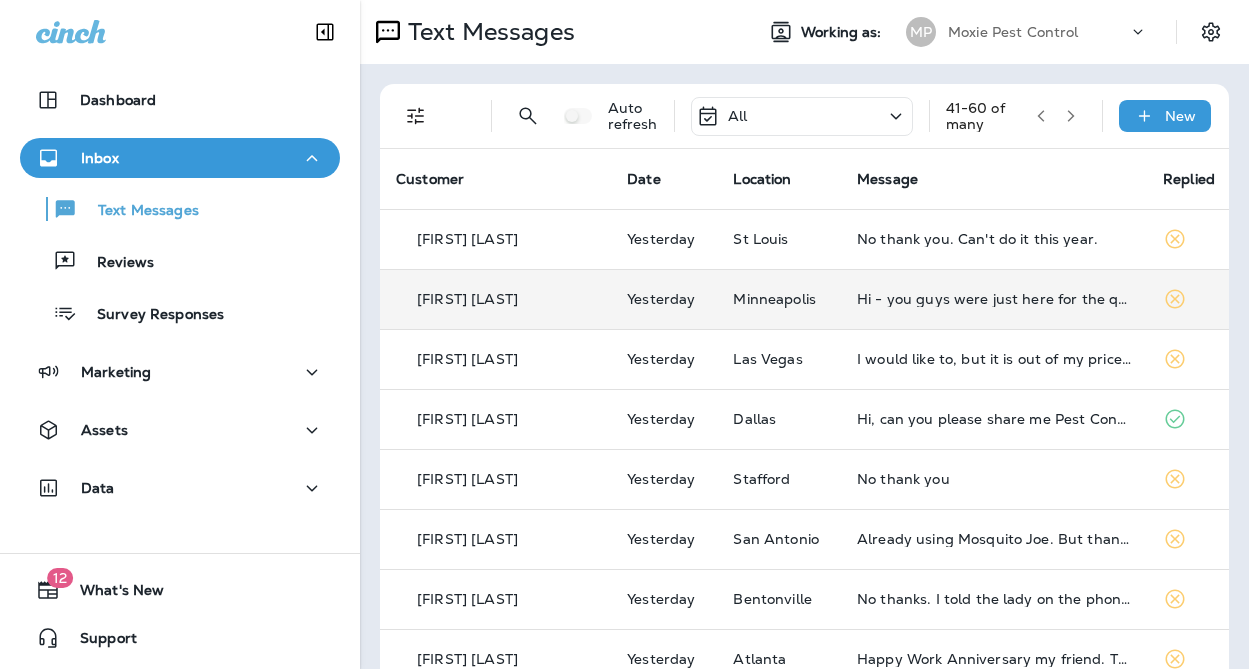 click on "Minneapolis" at bounding box center (779, 299) 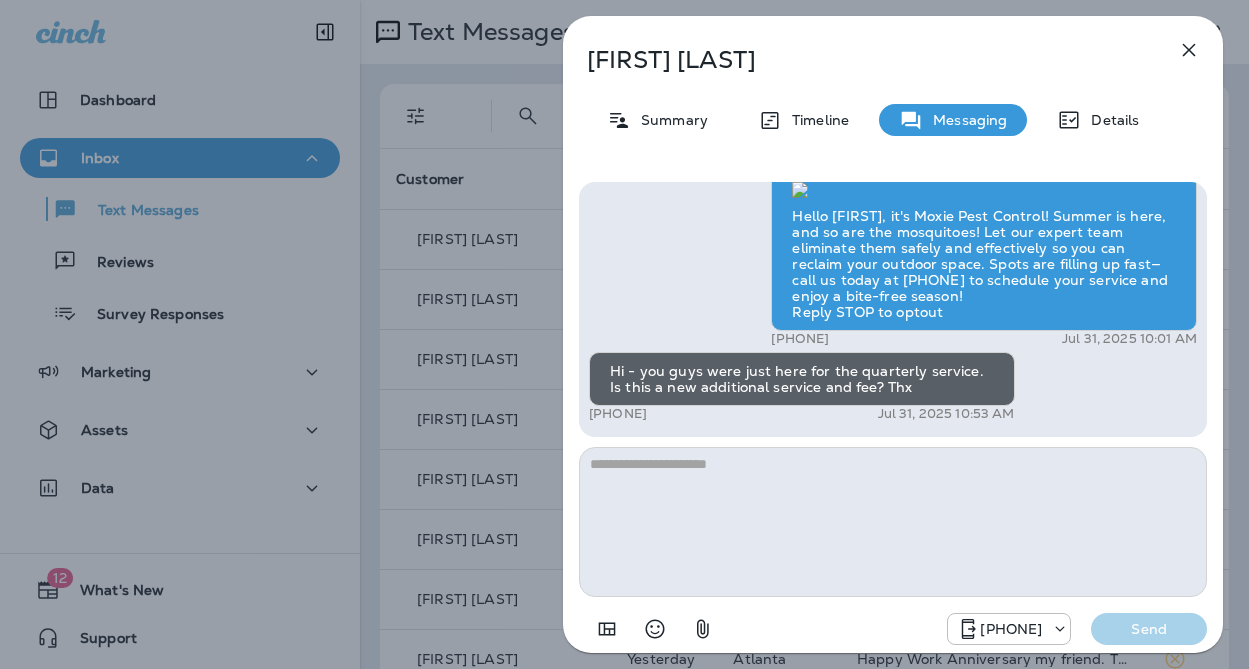 click at bounding box center [893, 522] 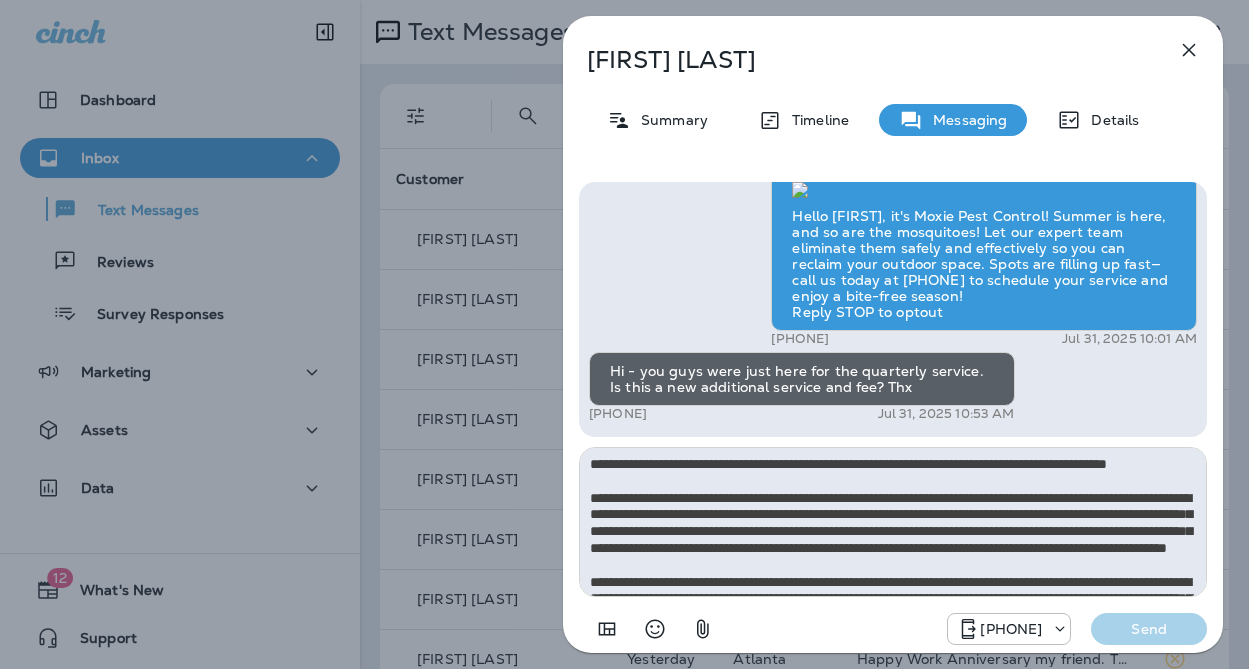 scroll, scrollTop: 112, scrollLeft: 0, axis: vertical 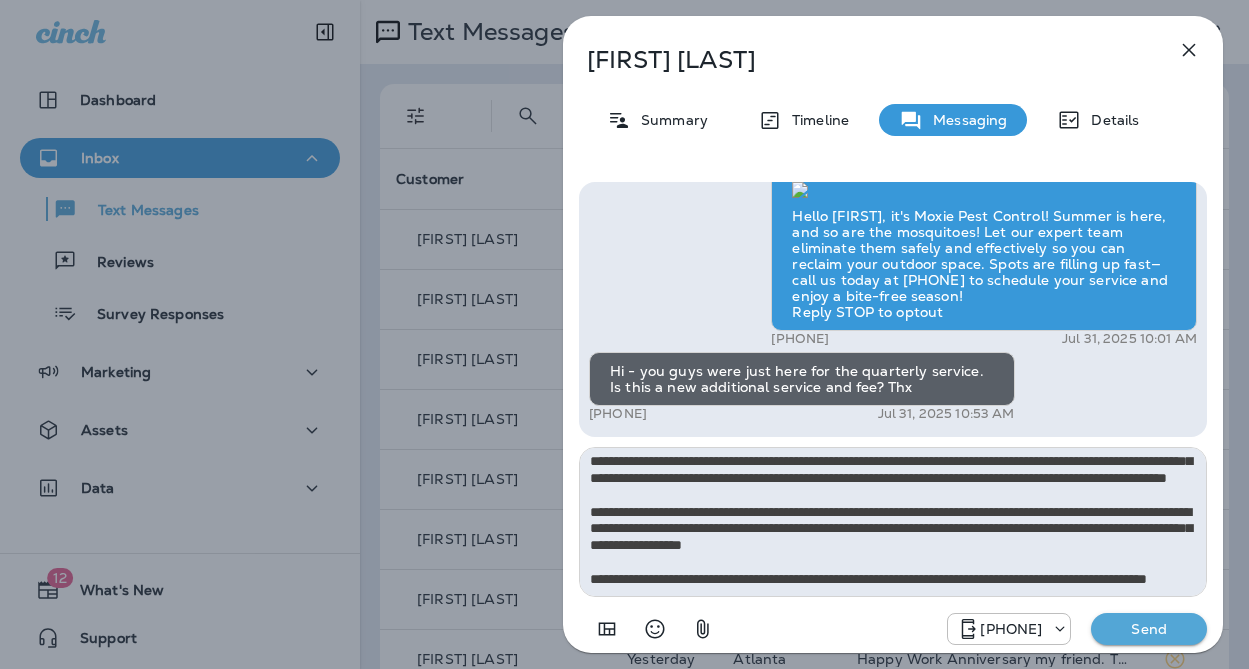 type on "**********" 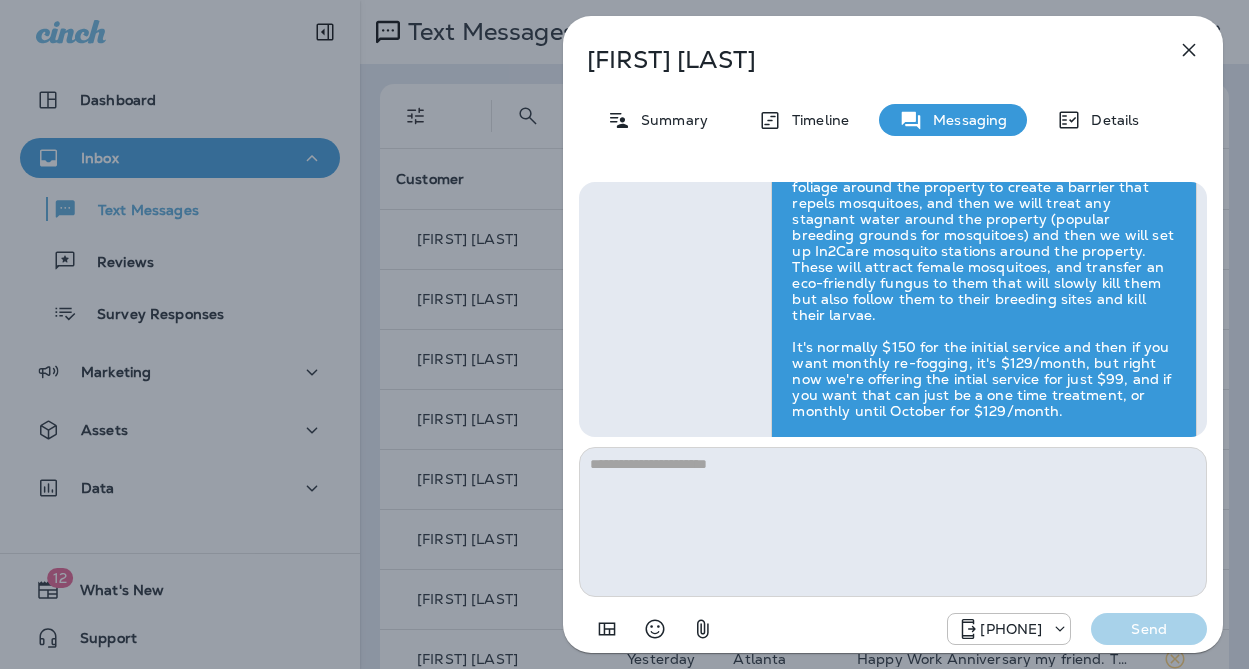 scroll, scrollTop: 0, scrollLeft: 0, axis: both 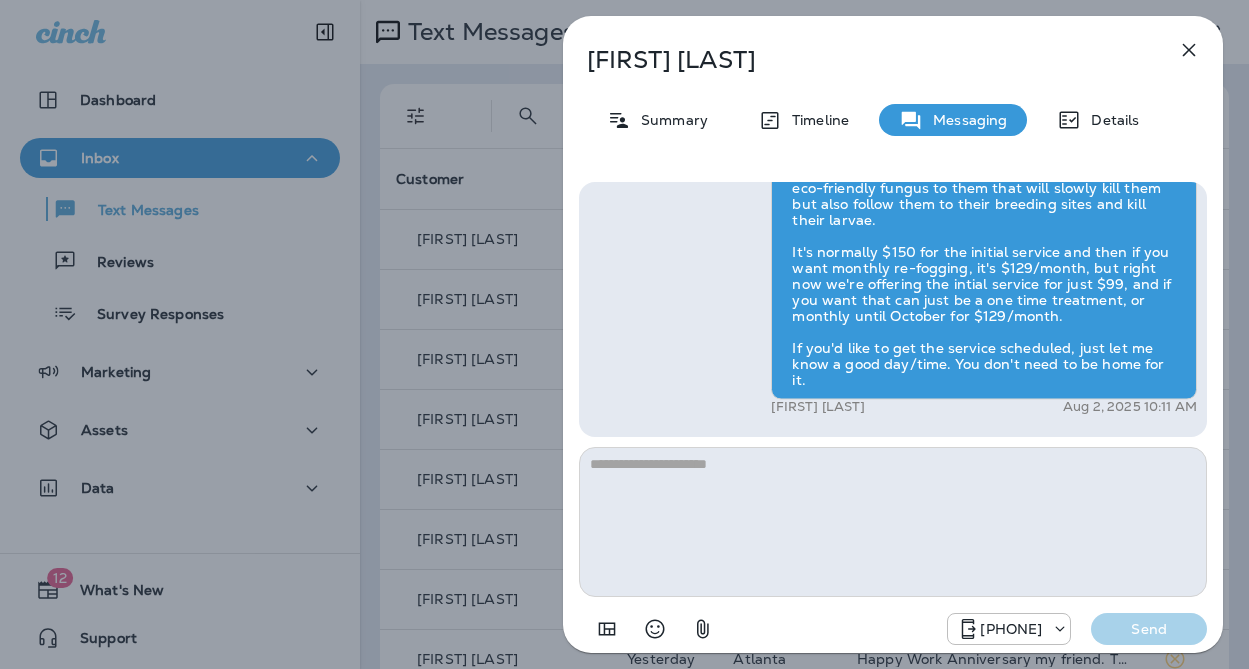 click on "Alex   Loeffler Summary   Timeline   Messaging   Details   Exciting News! Joshua’s Pest Control is now Moxie Pest Control! Same great service, new name. No changes to your protection—just a fresh look! Got questions? Call us anytime!
Reply STOP to optout +18174823792 Mar 8, 2025 8:10 AM Hello Alex, it's Moxie Pest Control! Summer is here, and so are the mosquitoes! Let our expert team eliminate them safely and effectively so you can reclaim your outdoor space. Spots are filling up fast—call us today at (817) 435-4922 to schedule your service and enjoy a bite-free season!
Reply STOP to optout +18174823792 Jul 31, 2025 10:01 AM Hi - you guys were just here for the quarterly service. Is this a new additional service and fee? Thx +1 (970) 452-7864 Jul 31, 2025 10:53 AM   Bradley Bobisink Aug 2, 2025 10:11 AM +18174823792 Send" at bounding box center [893, 334] 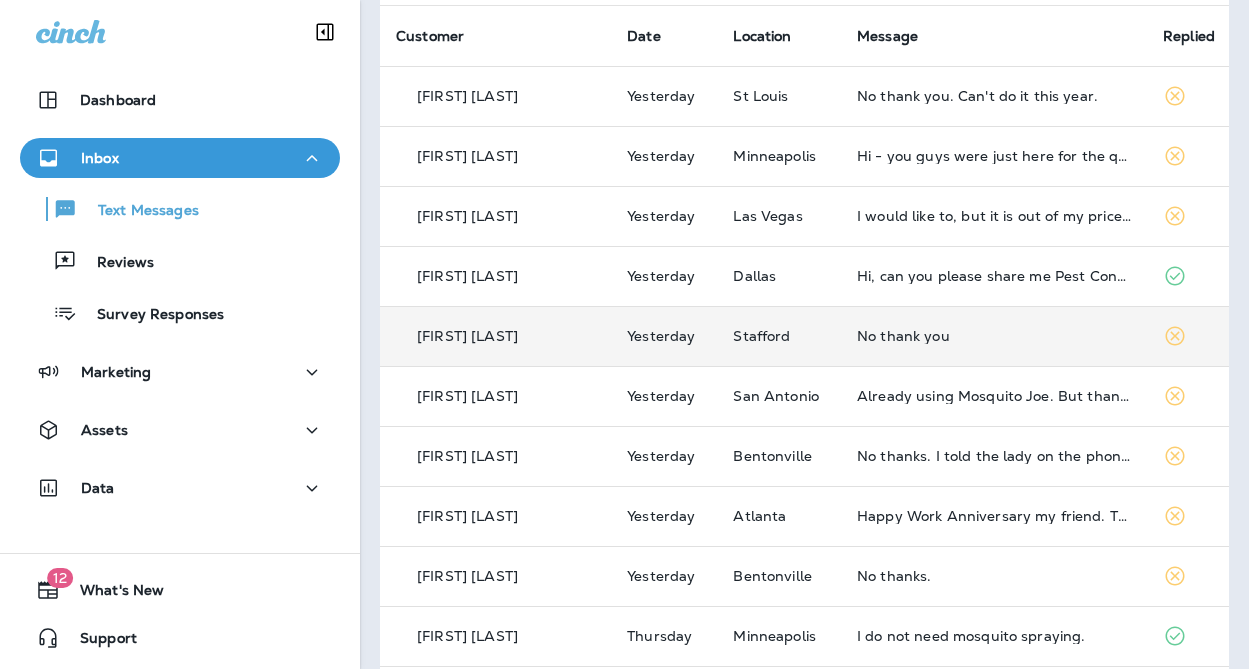 scroll, scrollTop: 155, scrollLeft: 0, axis: vertical 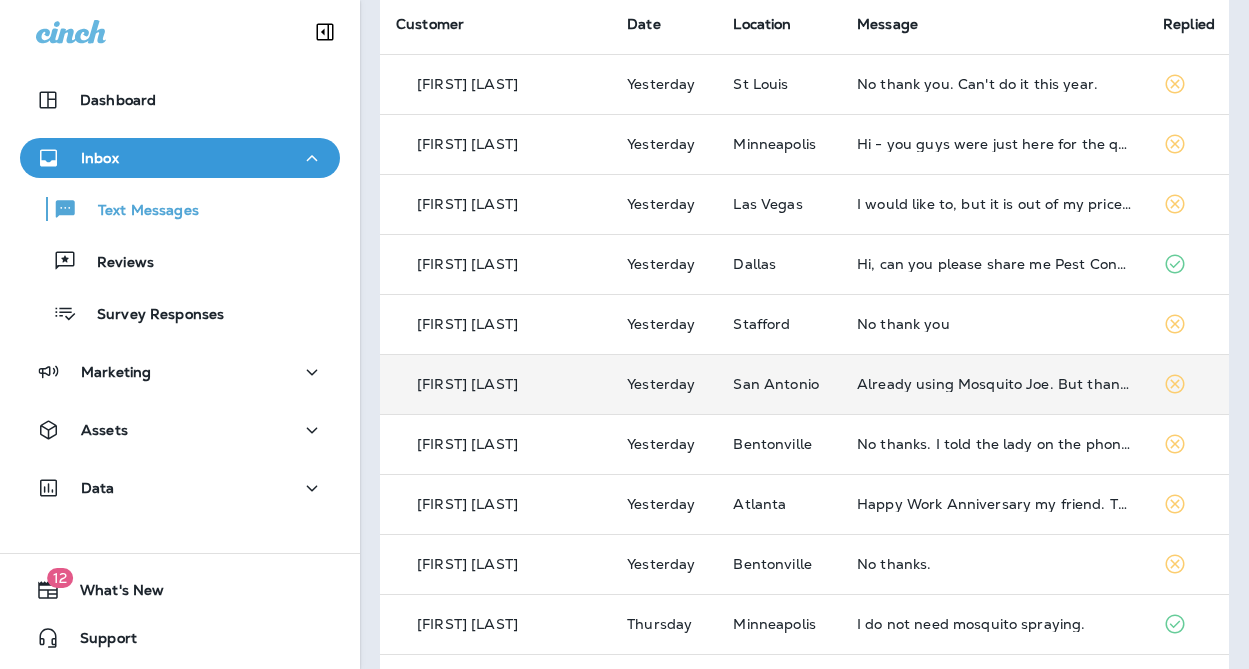 click on "San Antonio" at bounding box center [779, 384] 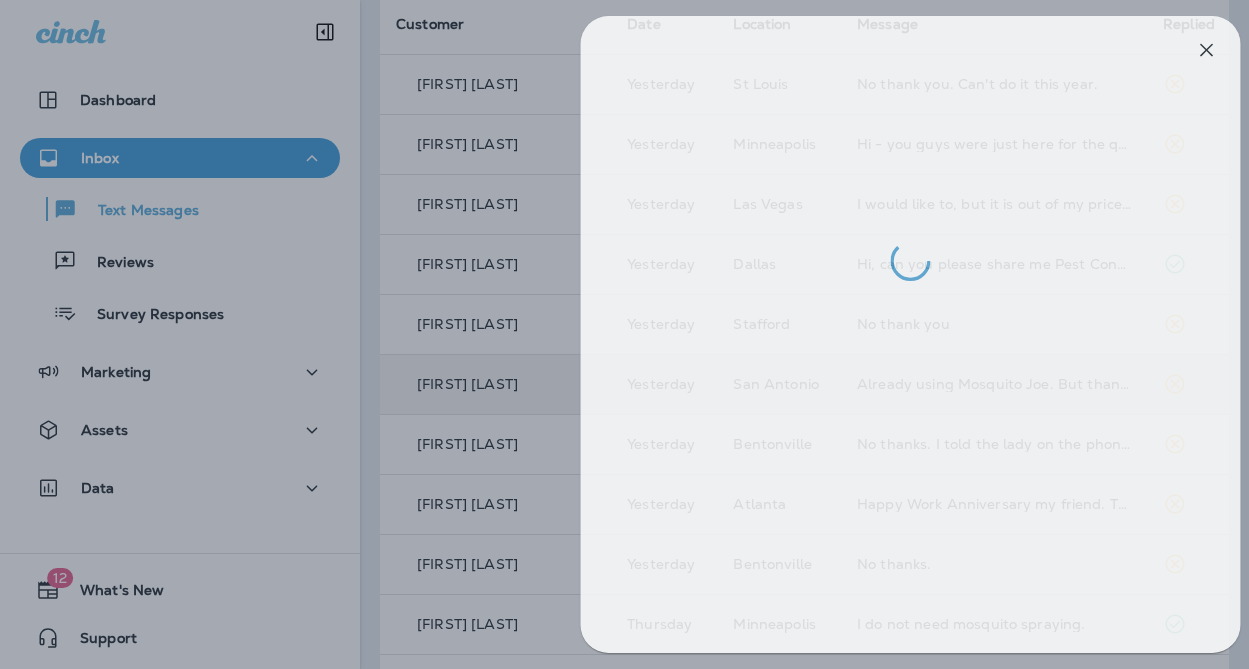 click at bounding box center (642, 334) 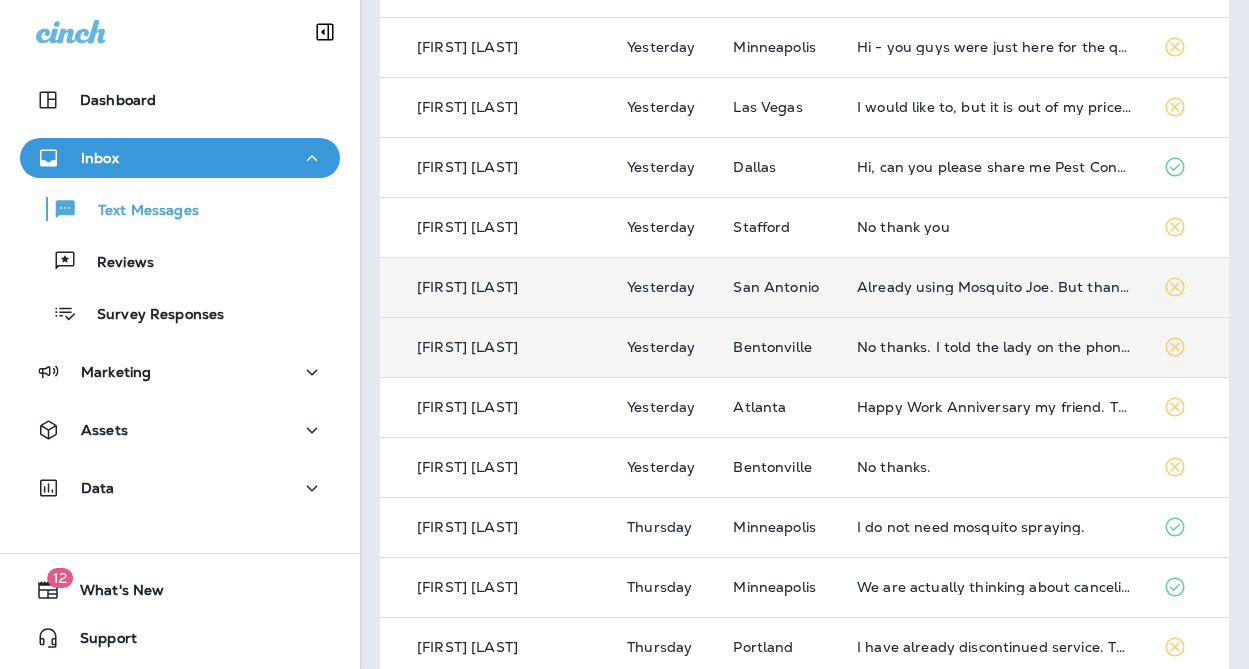 scroll, scrollTop: 259, scrollLeft: 0, axis: vertical 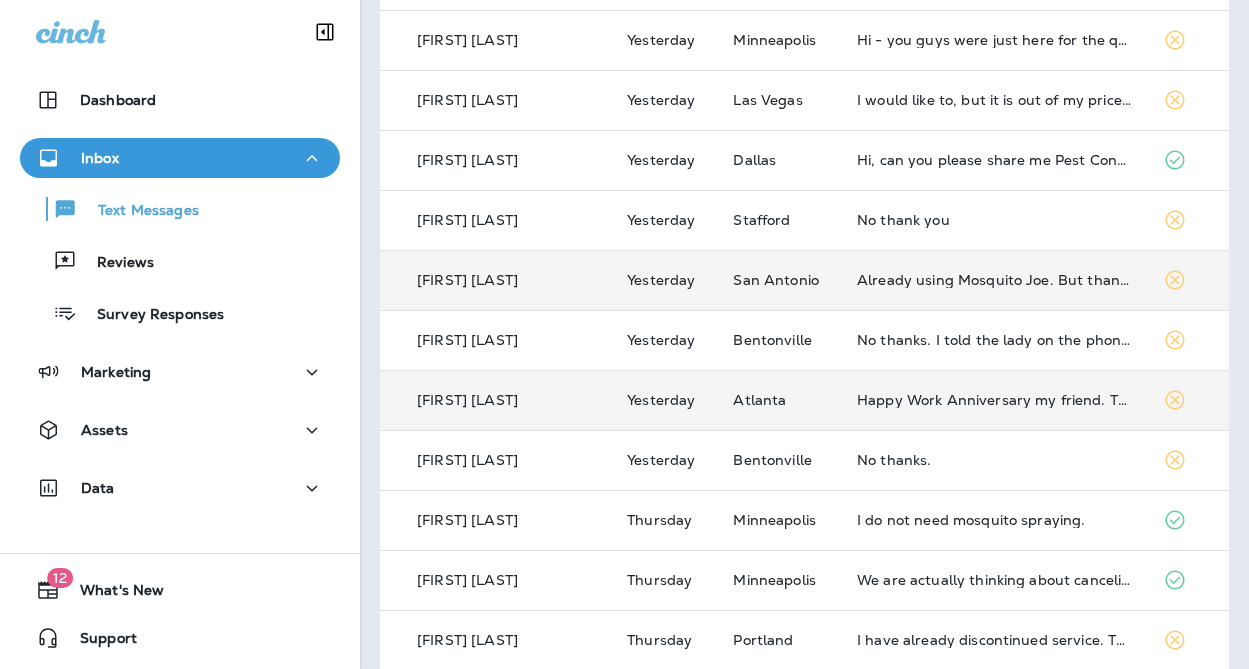 click on "Atlanta" at bounding box center (779, 400) 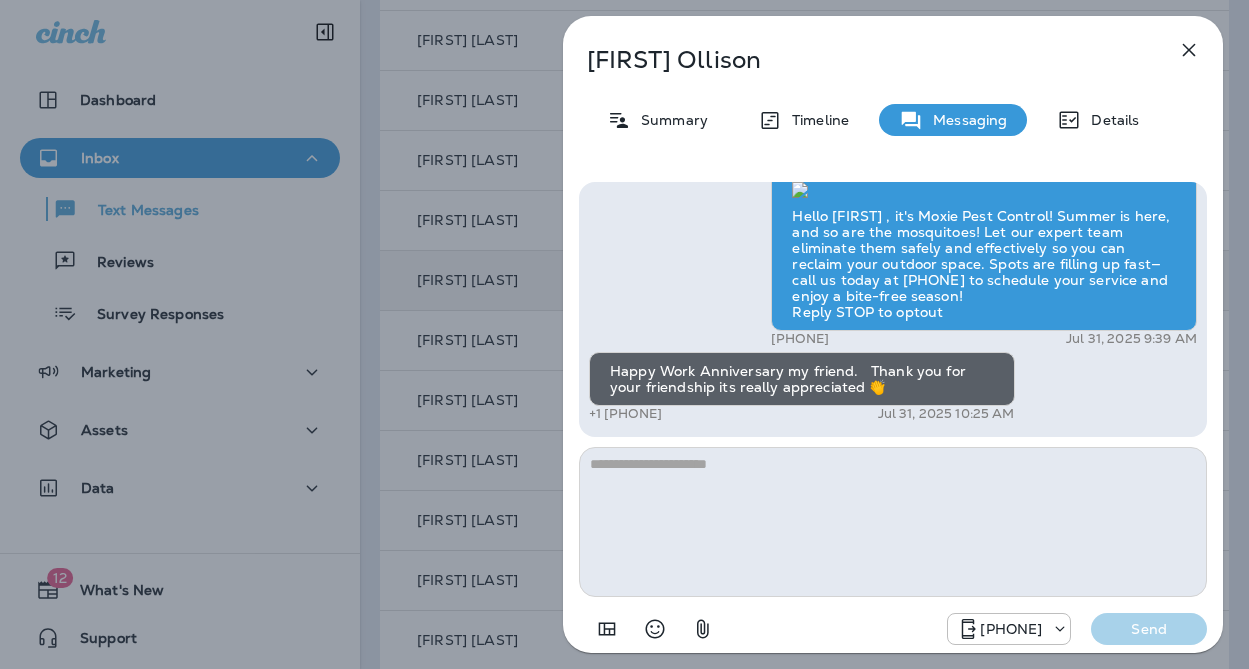 click on "Rosalynd   Ollison Summary   Timeline   Messaging   Details   Hello Rosalynd, it's Moxie Pest Control! Summer is here, and so are the mosquitoes! Let our expert team eliminate them safely and effectively so you can reclaim your outdoor space. Spots are filling up fast—call us today at (817) 435-4922 to schedule your service and enjoy a bite-free season!
Reply STOP to optout +18174823792 Jul 31, 2025 9:39 AM Happy Work Anniversary my friend.   Thank you for your friendship its really appreciated 👏  +1 (678) 551-5275 Jul 31, 2025 10:25 AM +18174823792 Send" at bounding box center (624, 334) 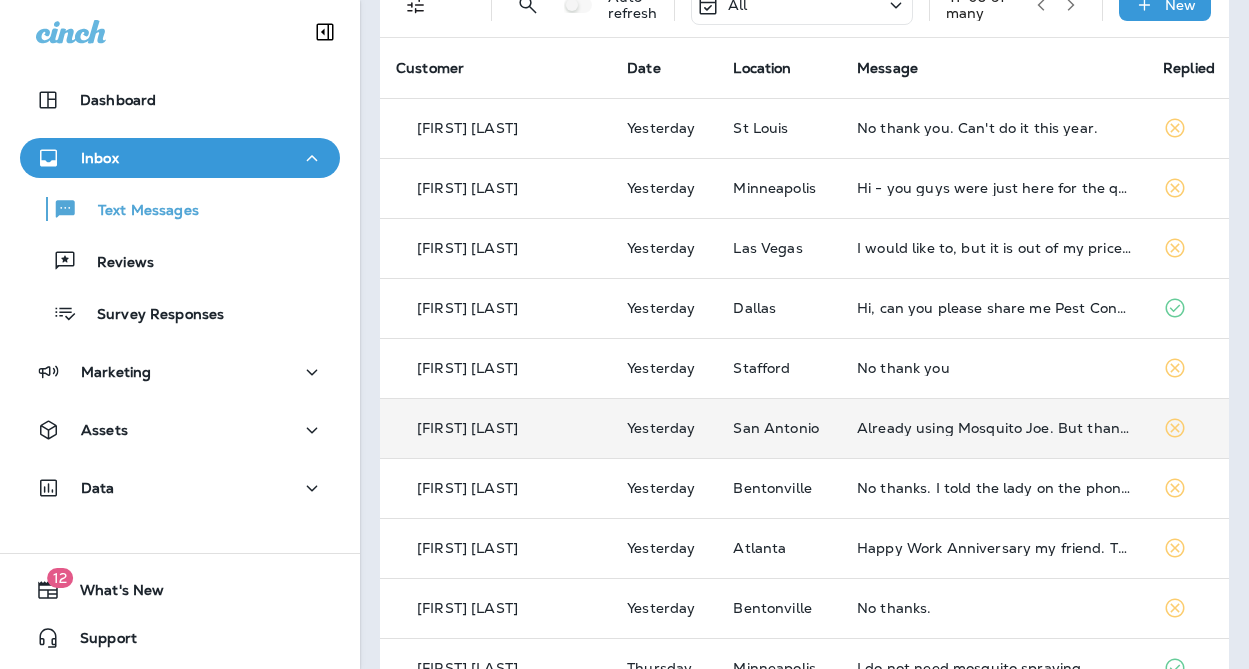 scroll, scrollTop: 0, scrollLeft: 0, axis: both 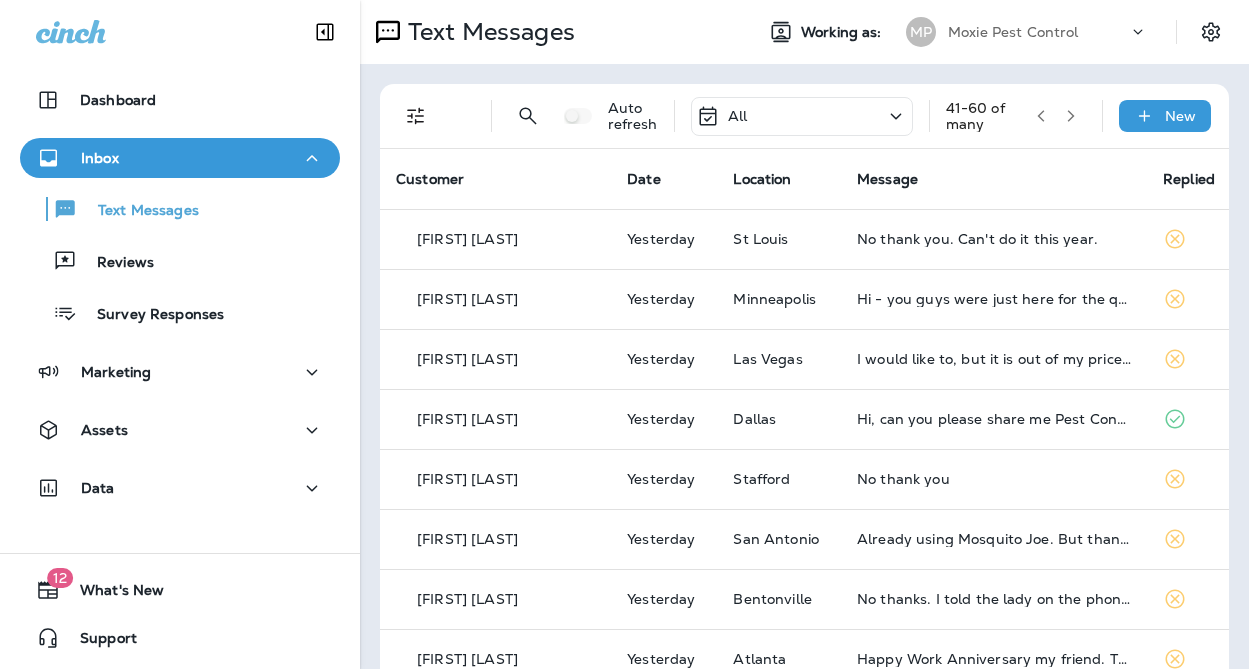 click at bounding box center [1071, 116] 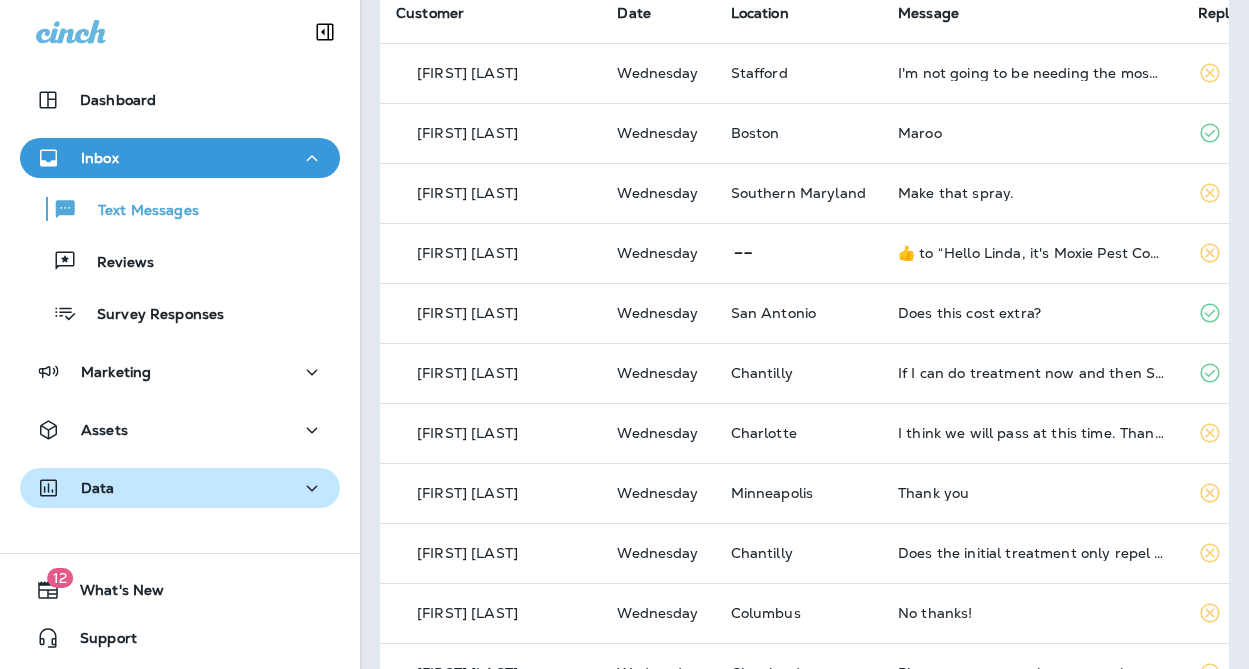 scroll, scrollTop: 165, scrollLeft: 0, axis: vertical 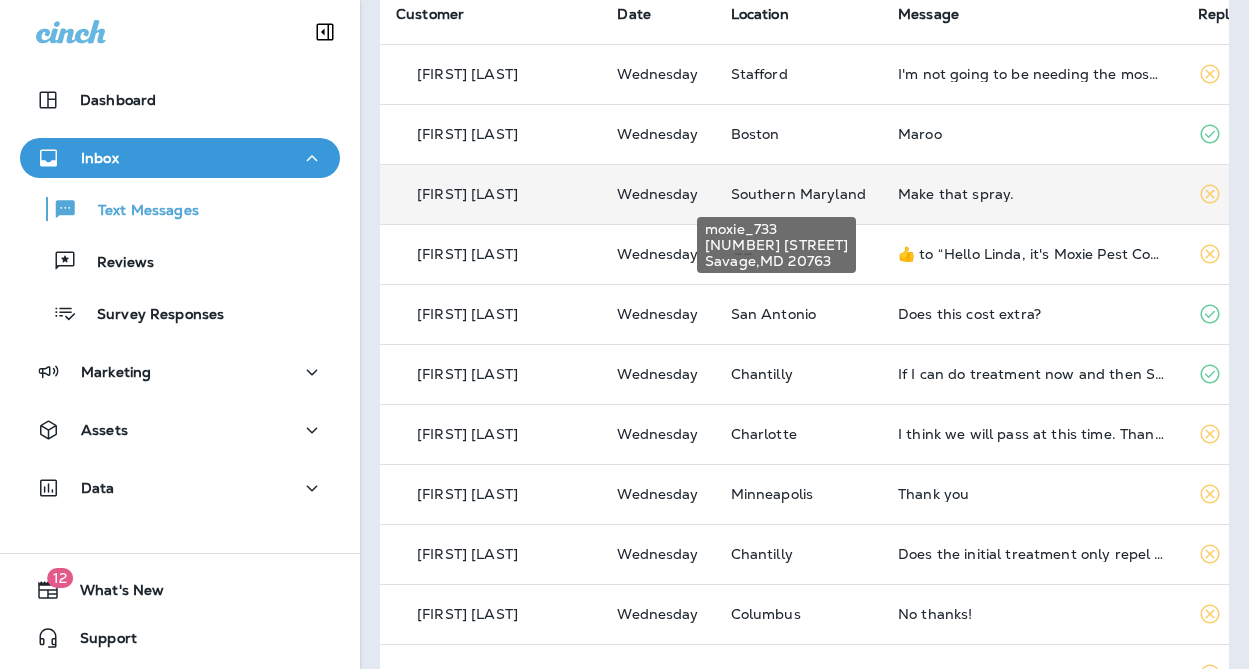 click on "Southern Maryland" at bounding box center [798, 194] 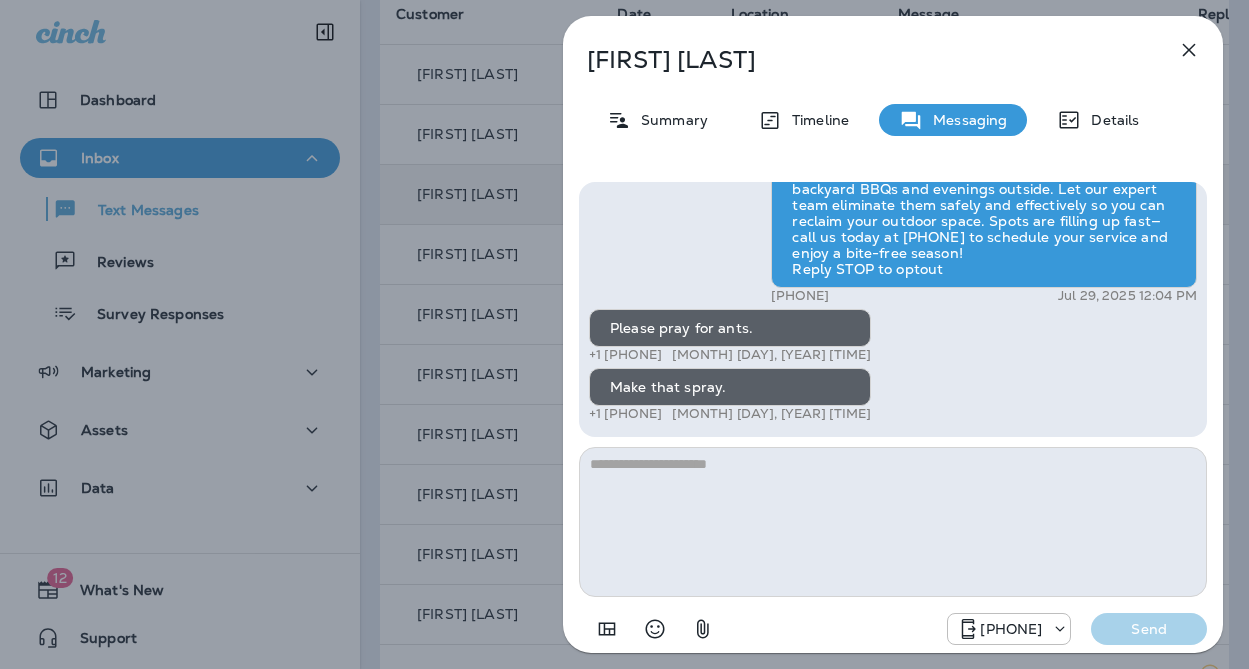 click on "Earl   Gamache Summary   Timeline   Messaging   Details   Hello Earl, it's Moxie Pest Control! Summer is here, and so are those relentless mosquitoes ruining your backyard BBQs and evenings outside. Let our expert team eliminate them safely and effectively so you can reclaim your outdoor space. Spots are filling up fast—call us today at (817) 435-4922 to schedule your service and enjoy a bite-free season!
Reply STOP to optout +18174823792 Jul 29, 2025 12:04 PM Please pray for ants. +1 (301) 529-1050 Jul 30, 2025 2:42 PM Make that spray. +1 (301) 529-1050 Jul 30, 2025 5:16 PM +18174823792 Send" at bounding box center (624, 334) 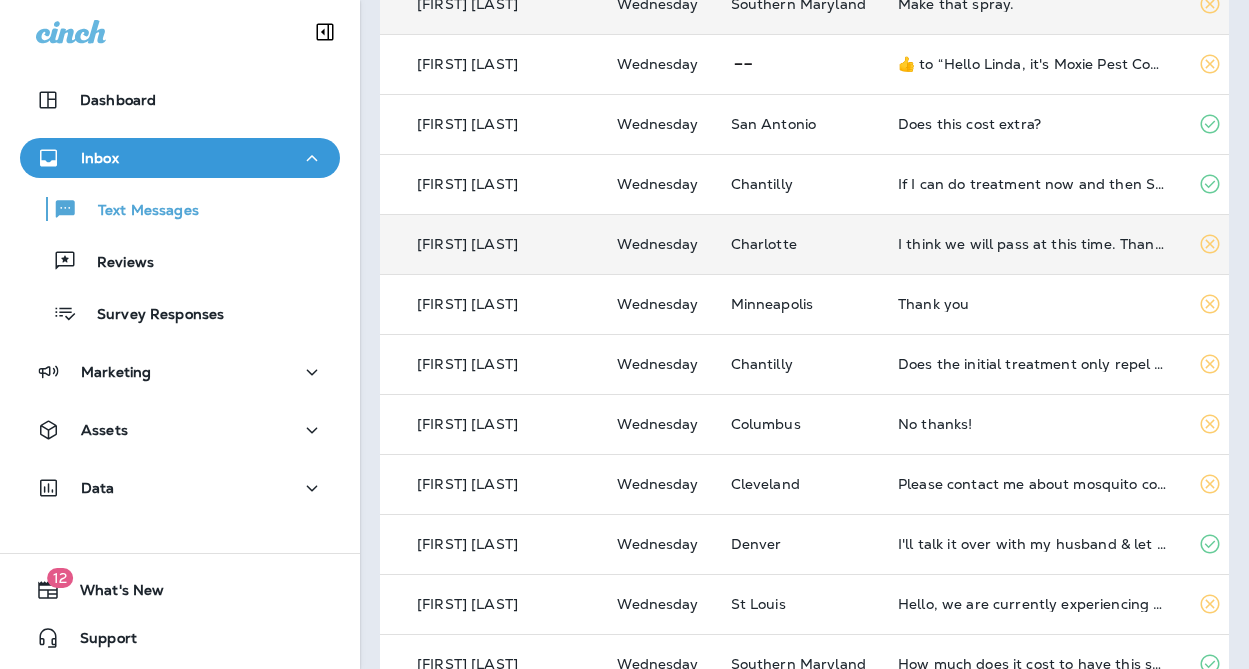 scroll, scrollTop: 359, scrollLeft: 0, axis: vertical 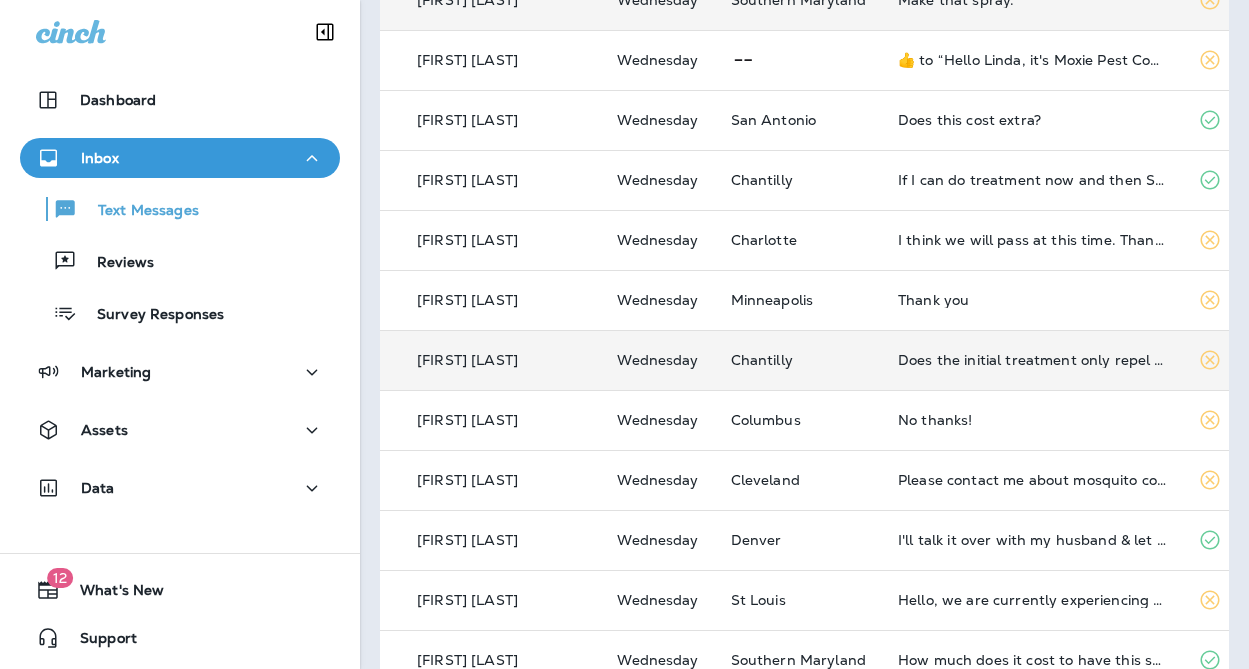 click on "Chantilly" at bounding box center (798, 360) 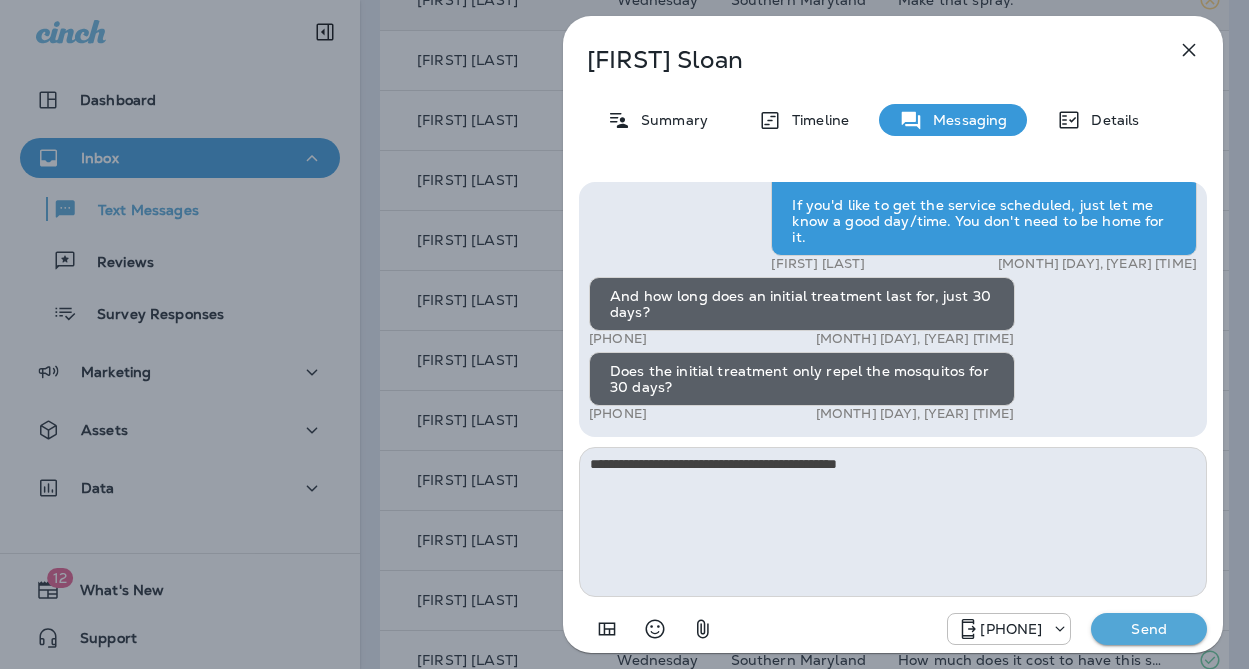 type on "**********" 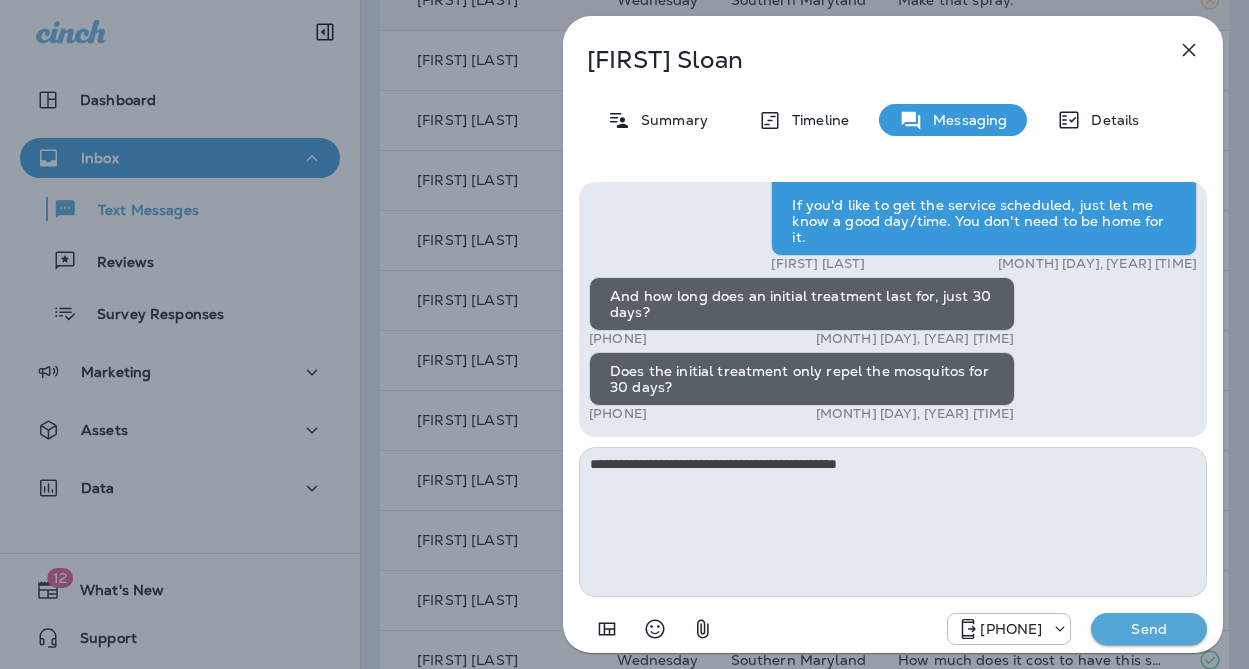 type 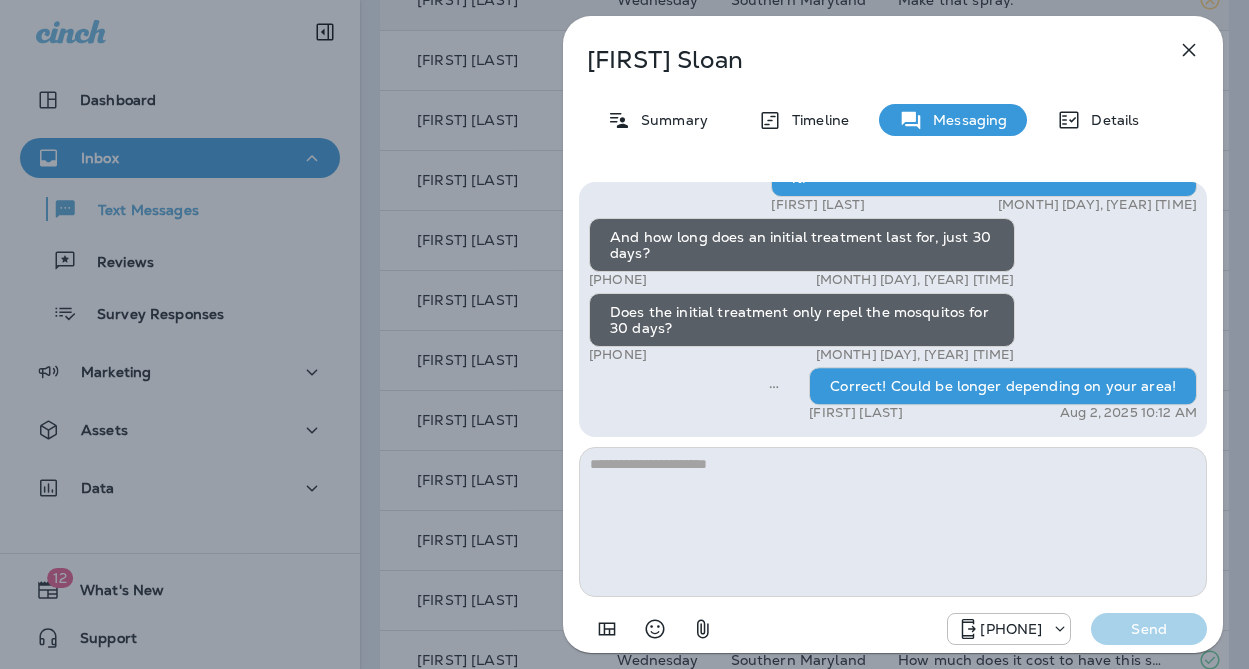 click on "Brandi   Sloan Summary   Timeline   Messaging   Details   Hello Brandi, it's Moxie Pest Control! Summer is here, and so are those relentless mosquitoes ruining your backyard BBQs and evenings outside. Let our expert team eliminate them safely and effectively so you can reclaim your outdoor space. Spots are filling up fast—call us today at (817) 435-4922 to schedule your service and enjoy a bite-free season!
Reply STOP to optout +18174823792 Jul 29, 2025 12:05 PM What is the cost +1 (571) 449-0842 Jul 29, 2025 12:09 PM Bradley Bobisink Jul 29, 2025 1:22 PM And how long does an initial treatment last for, just 30 days? +1 (571) 449-0842 Jul 29, 2025 3:16 PM Does the initial treatment only repel the mosquitos for 30 days? +1 (571) 449-0842 Jul 30, 2025 11:55 AM   Correct! Could be longer depending on your area! Bradley Bobisink Aug 2, 2025 10:12 AM +18174823792 Send" at bounding box center (624, 334) 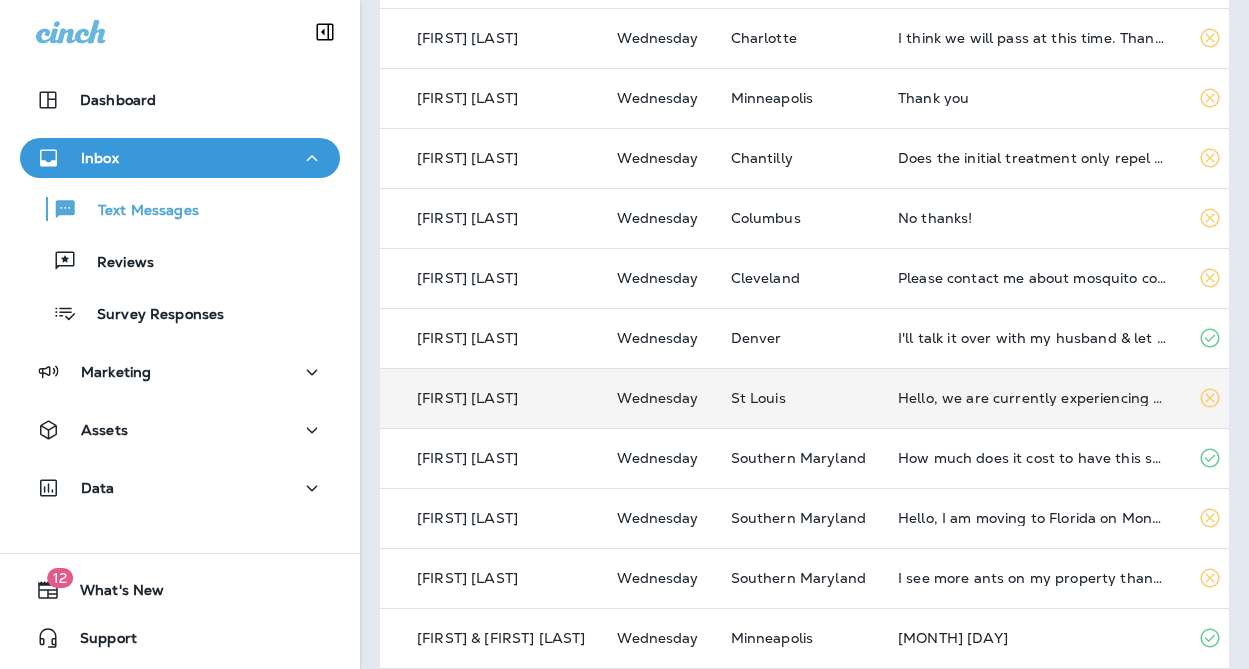 scroll, scrollTop: 558, scrollLeft: 0, axis: vertical 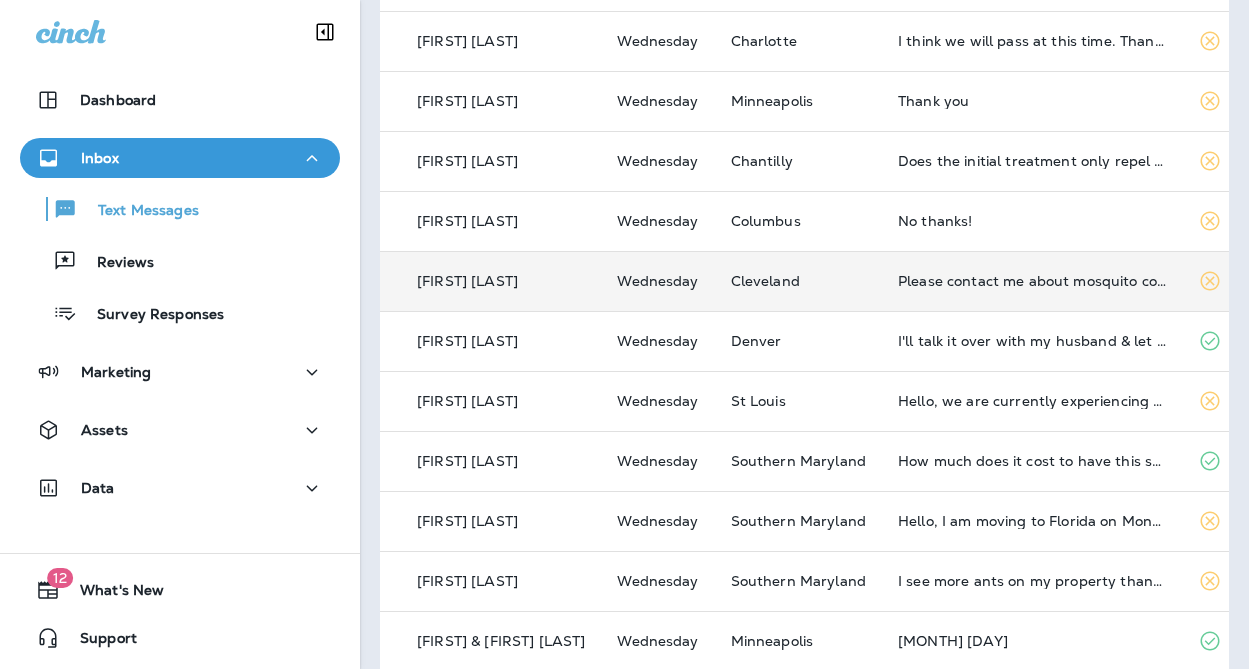 click on "Cleveland" at bounding box center [798, 281] 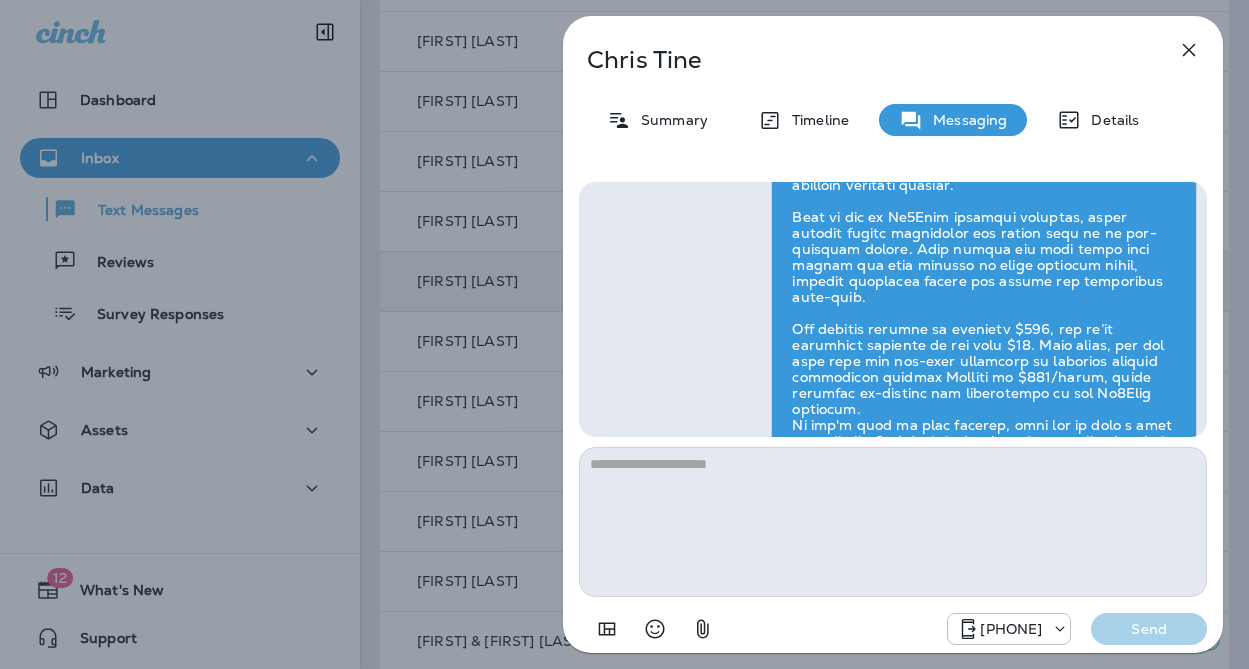 scroll, scrollTop: 0, scrollLeft: 0, axis: both 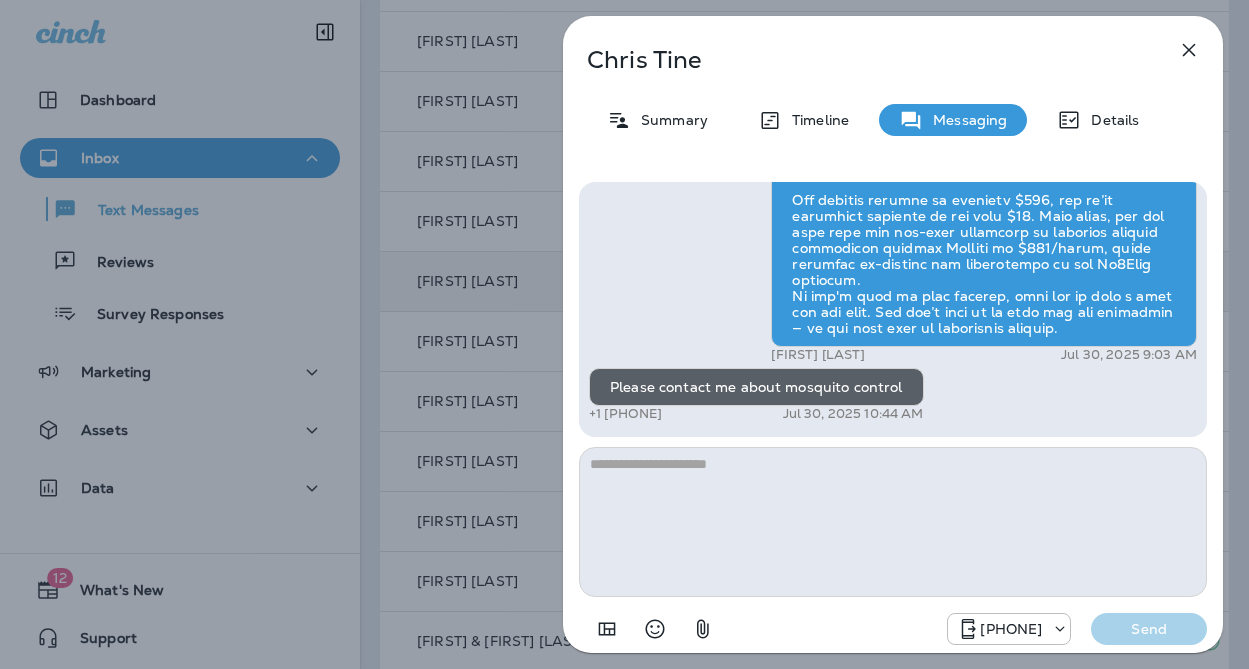 click at bounding box center (893, 522) 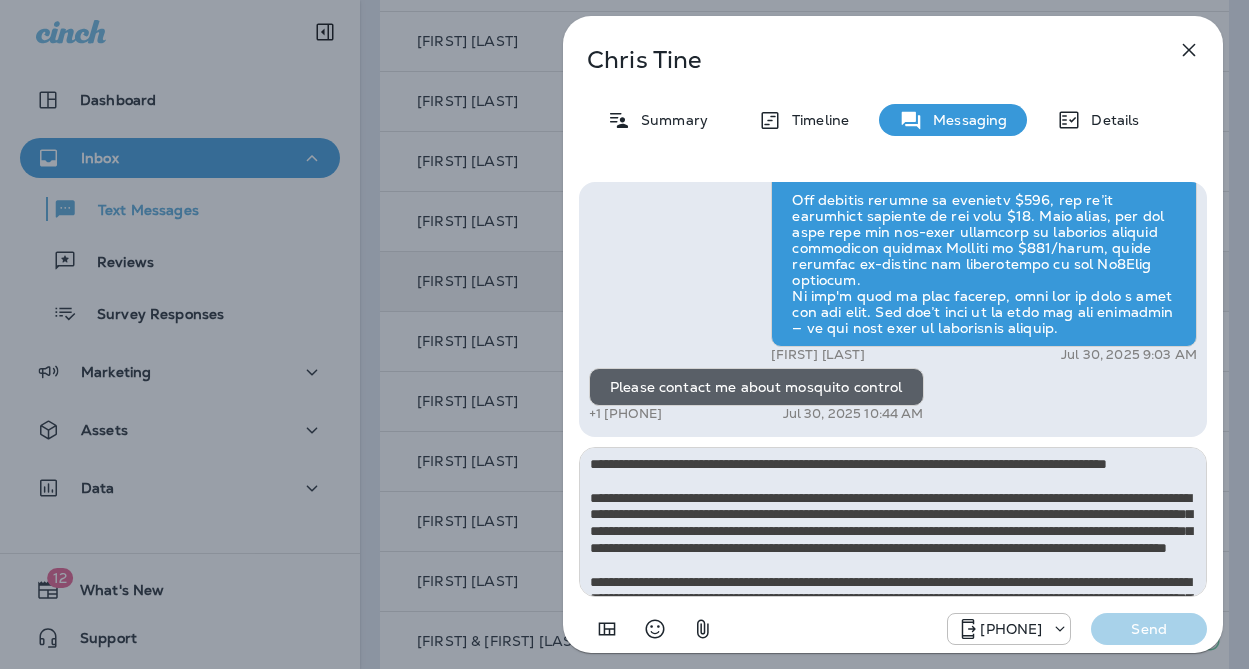 scroll, scrollTop: 112, scrollLeft: 0, axis: vertical 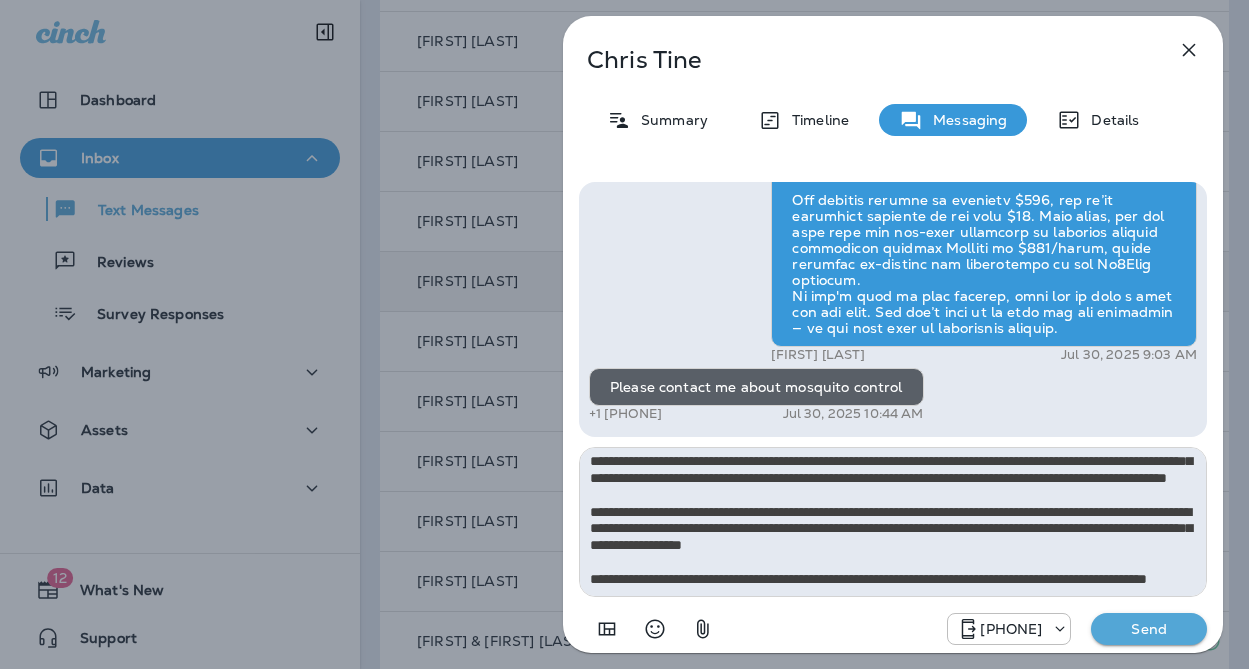 type on "**********" 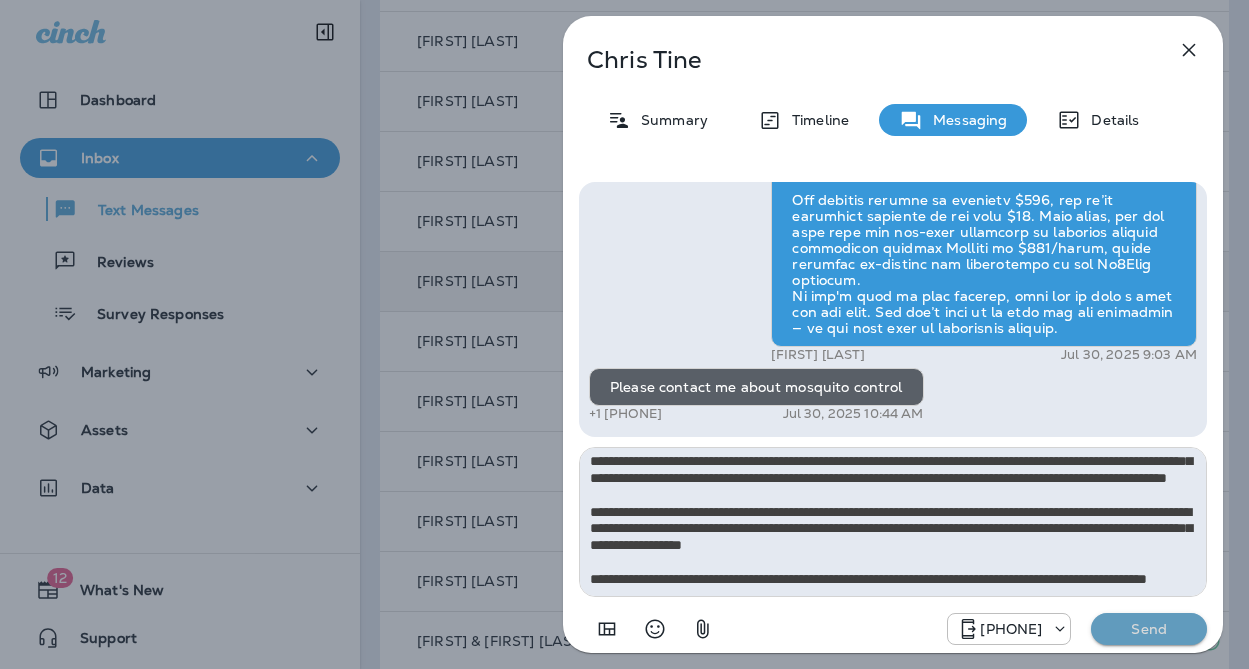click on "Send" at bounding box center [1149, 629] 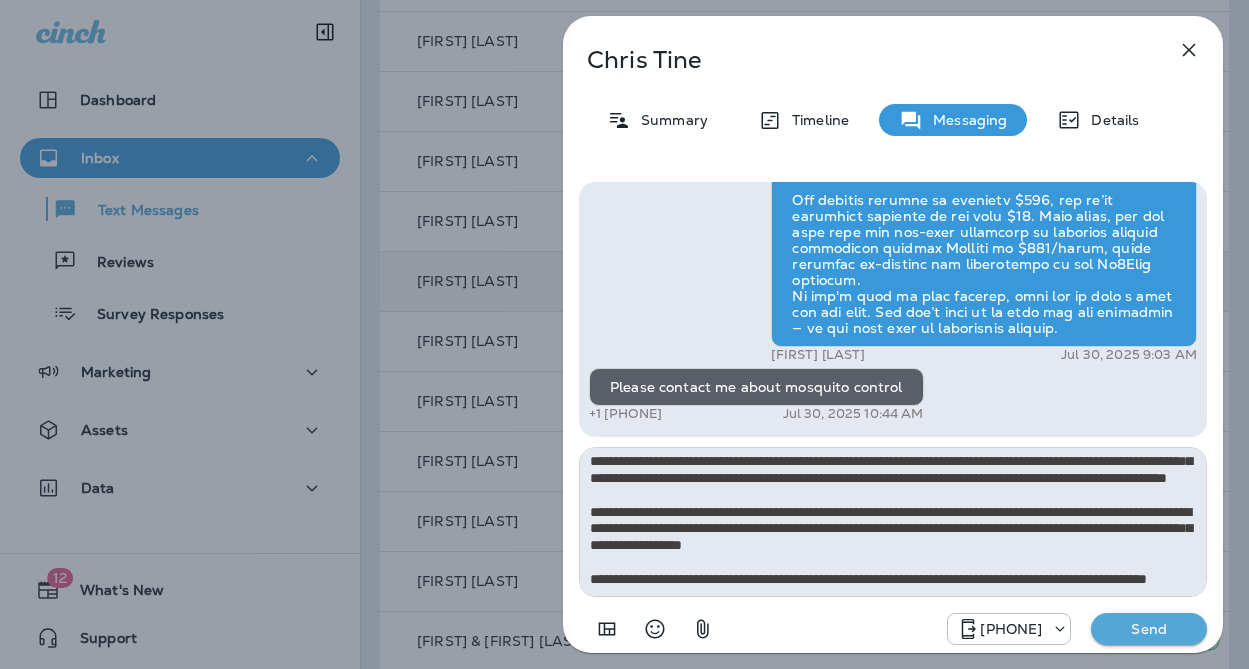type 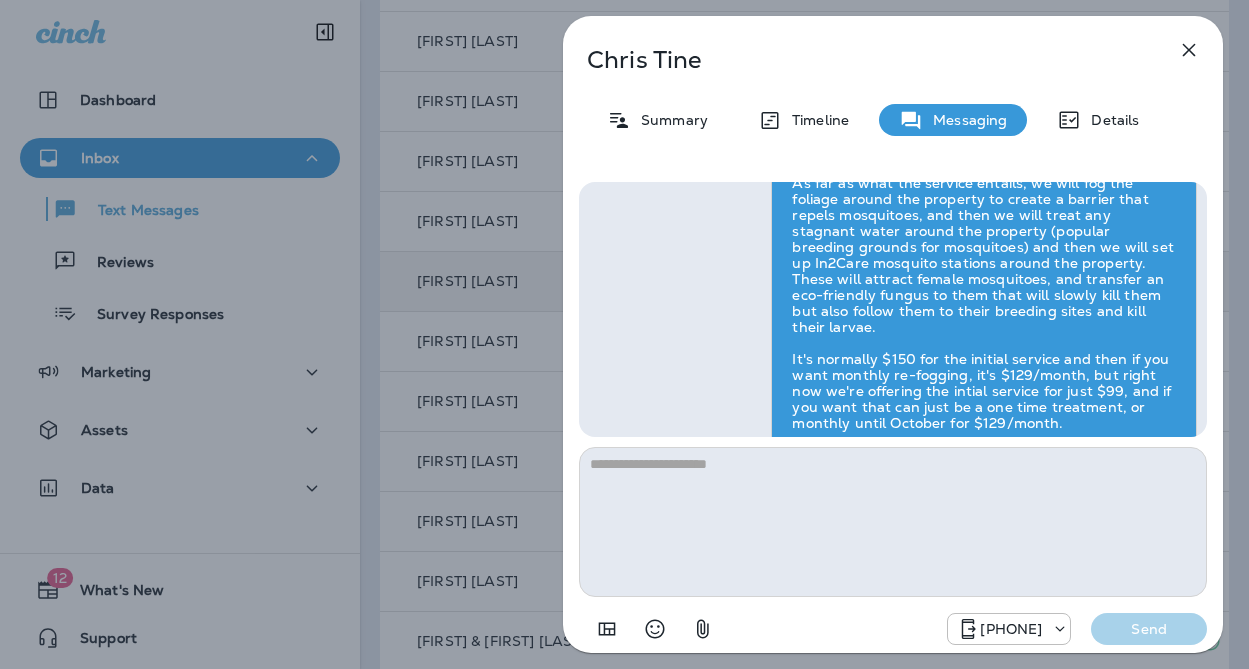 scroll, scrollTop: 0, scrollLeft: 0, axis: both 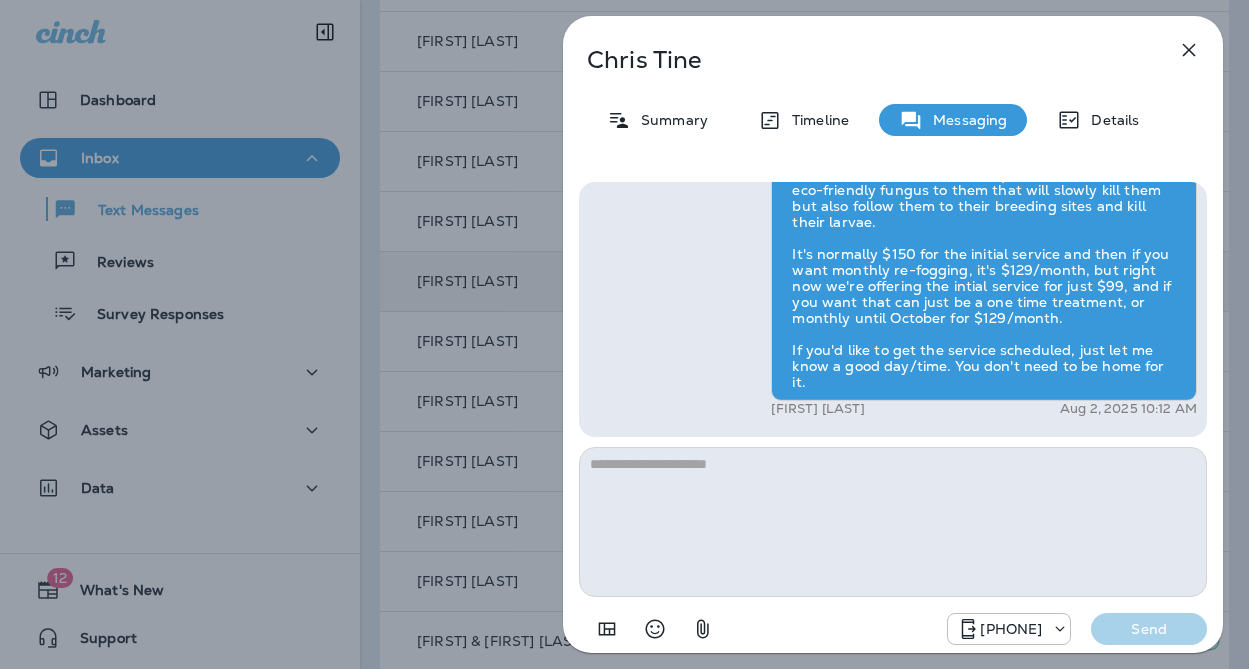 click on "Chris   Tine Summary   Timeline   Messaging   Details   Hi,  Chris , this is Cameron with Moxie Pest Control. We know Summer brings out the mosquitoes—and with the Summer season here, I’d love to get you on our schedule to come help take care of that. Just reply here if you're interested, and I'll let you know the details!
Reply STOP to optout +18174823792 Jul 29, 2025 11:10 AM Let me know details and I will tell you what I am interested in. +1 (330) 409-3788 Jul 29, 2025 6:49 PM Andrew Awbrey Jul 30, 2025 9:03 AM Please contact me about mosquito control +1 (330) 409-3788 Jul 30, 2025 10:44 AM   Bradley Bobisink Aug 2, 2025 10:12 AM +18174823792 Send" at bounding box center [624, 334] 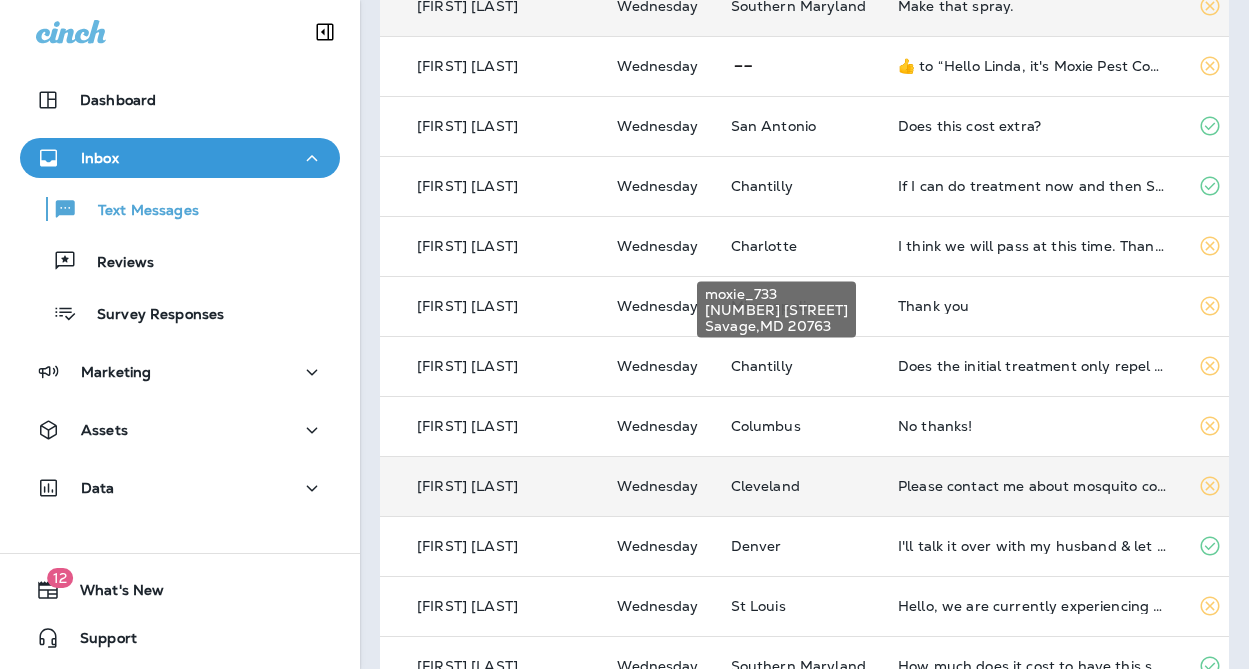 scroll, scrollTop: 0, scrollLeft: 0, axis: both 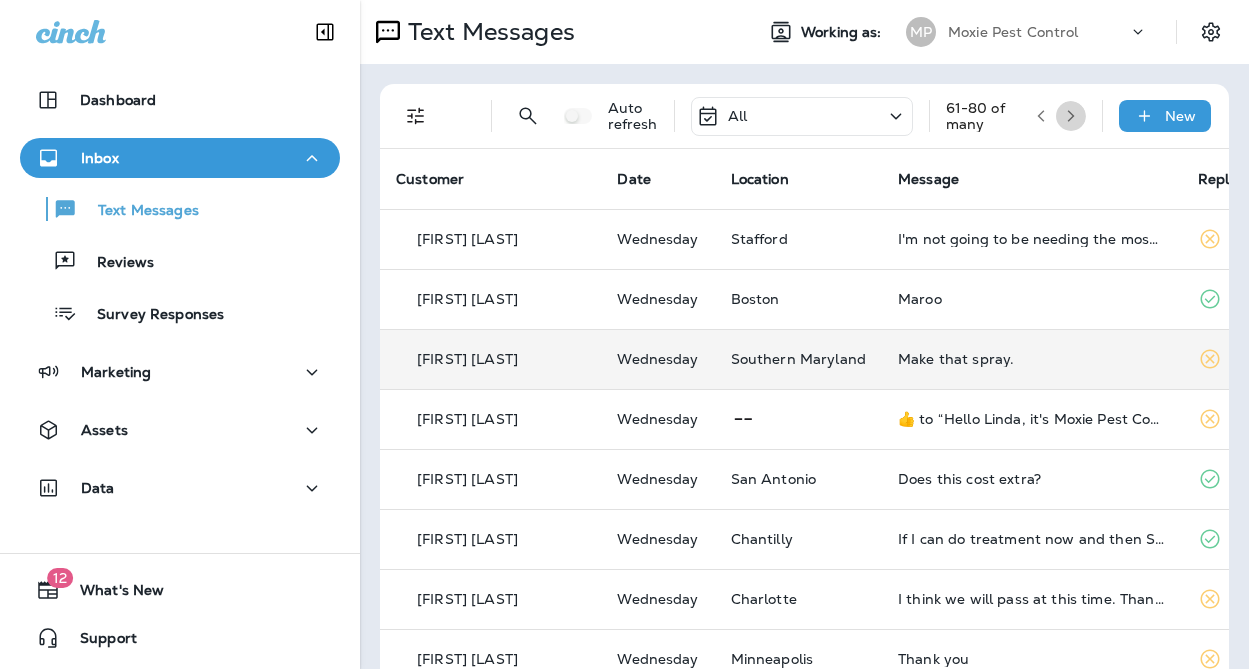 click at bounding box center [1071, 116] 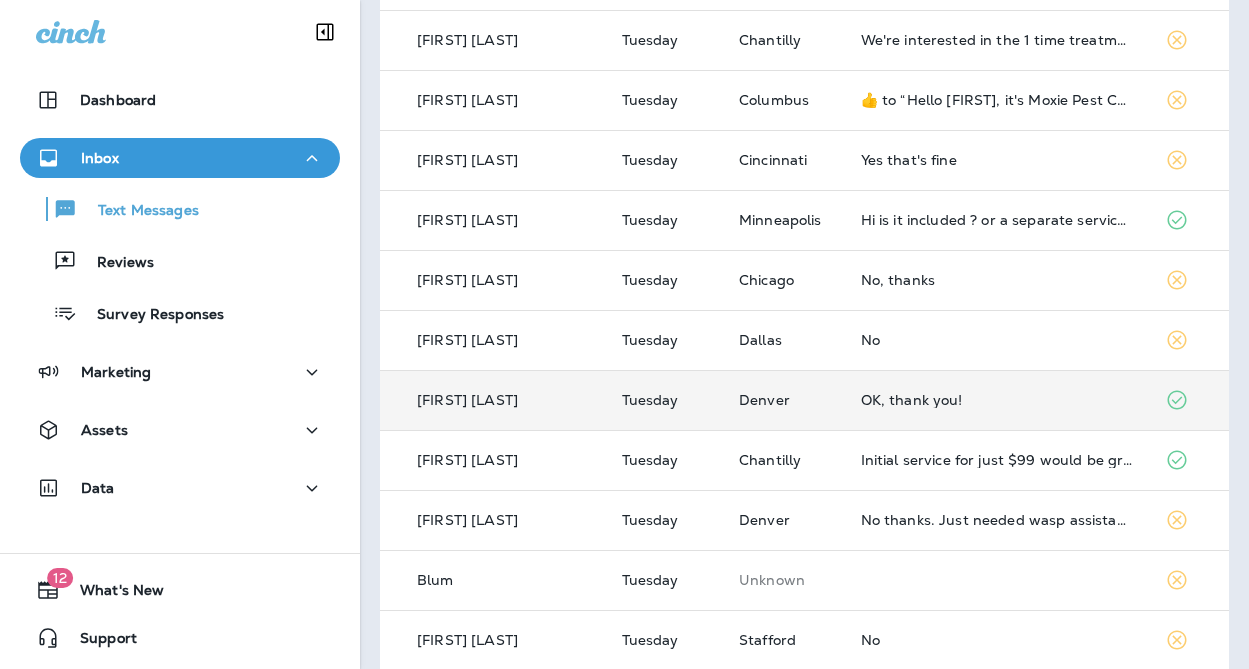 scroll, scrollTop: 760, scrollLeft: 0, axis: vertical 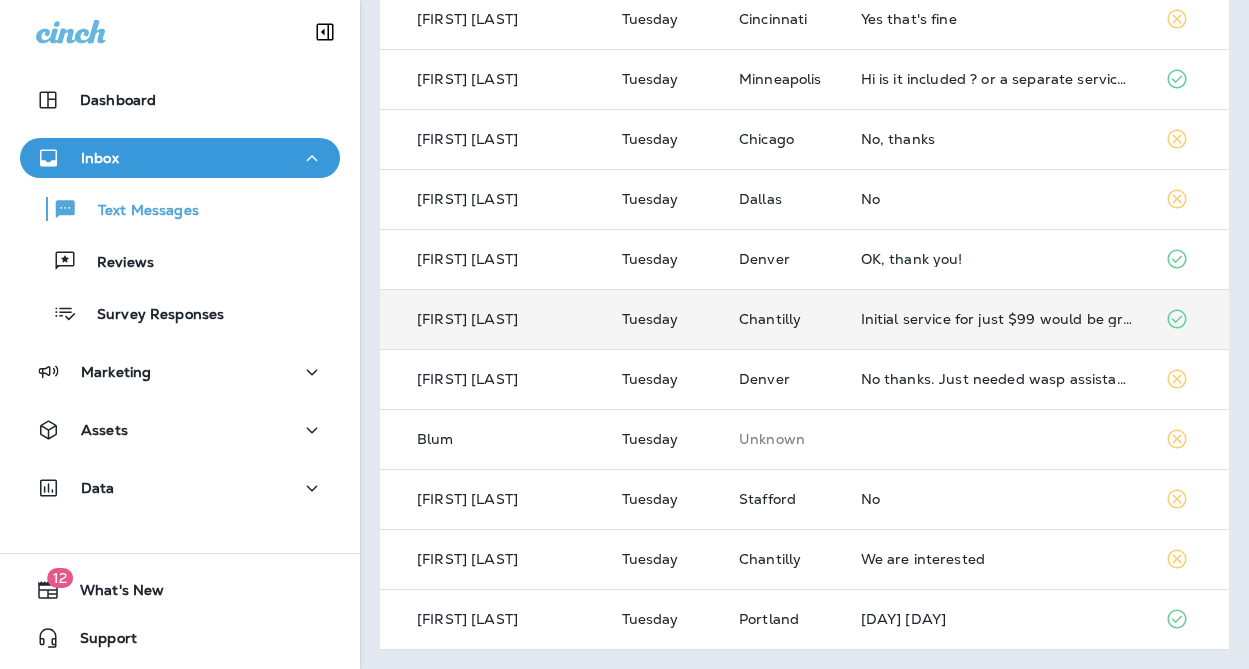 click on "Chantilly" at bounding box center (784, 319) 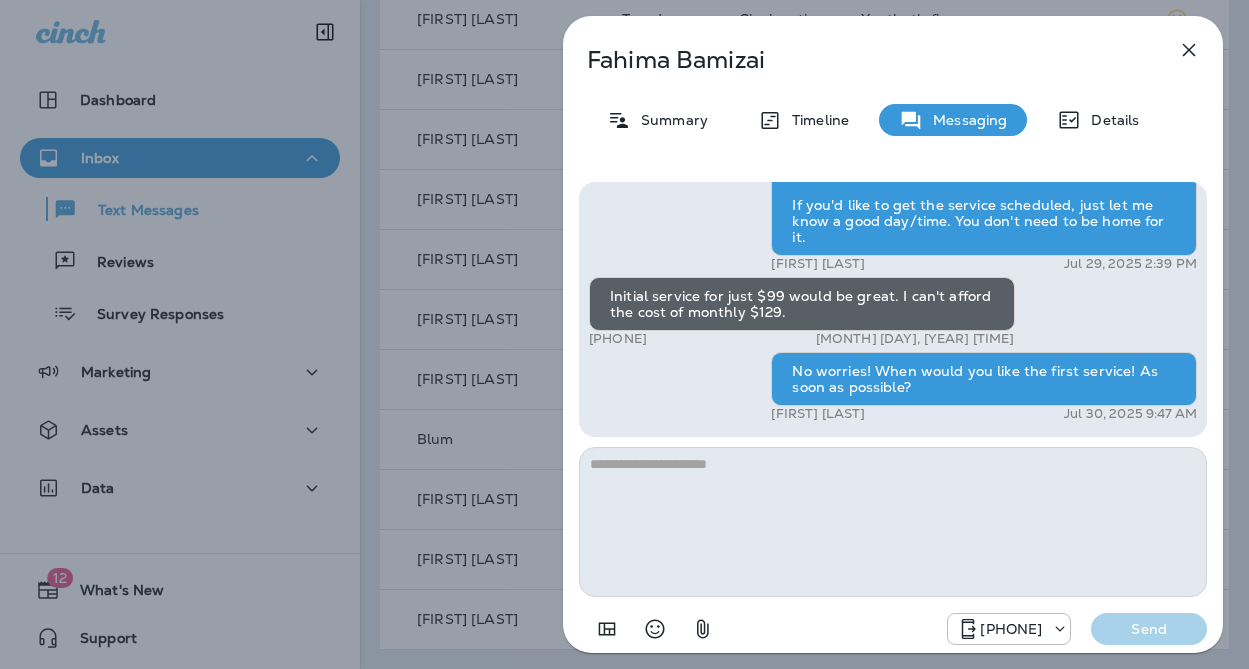 click at bounding box center (893, 522) 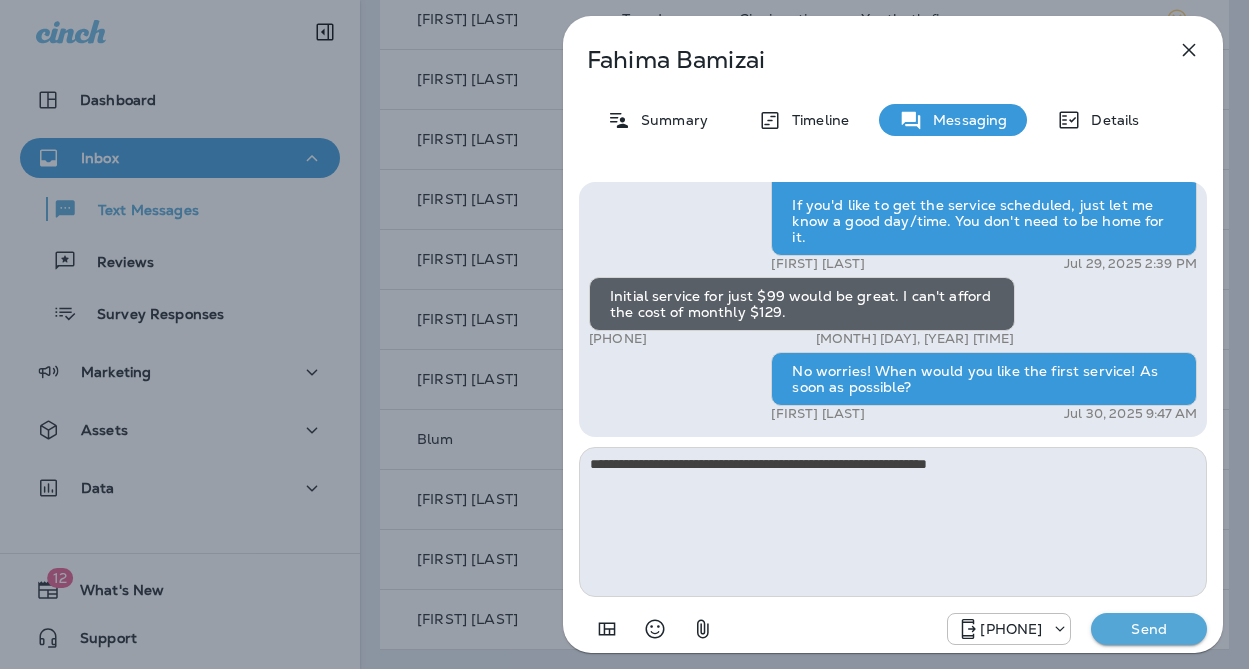 click on "**********" at bounding box center [893, 522] 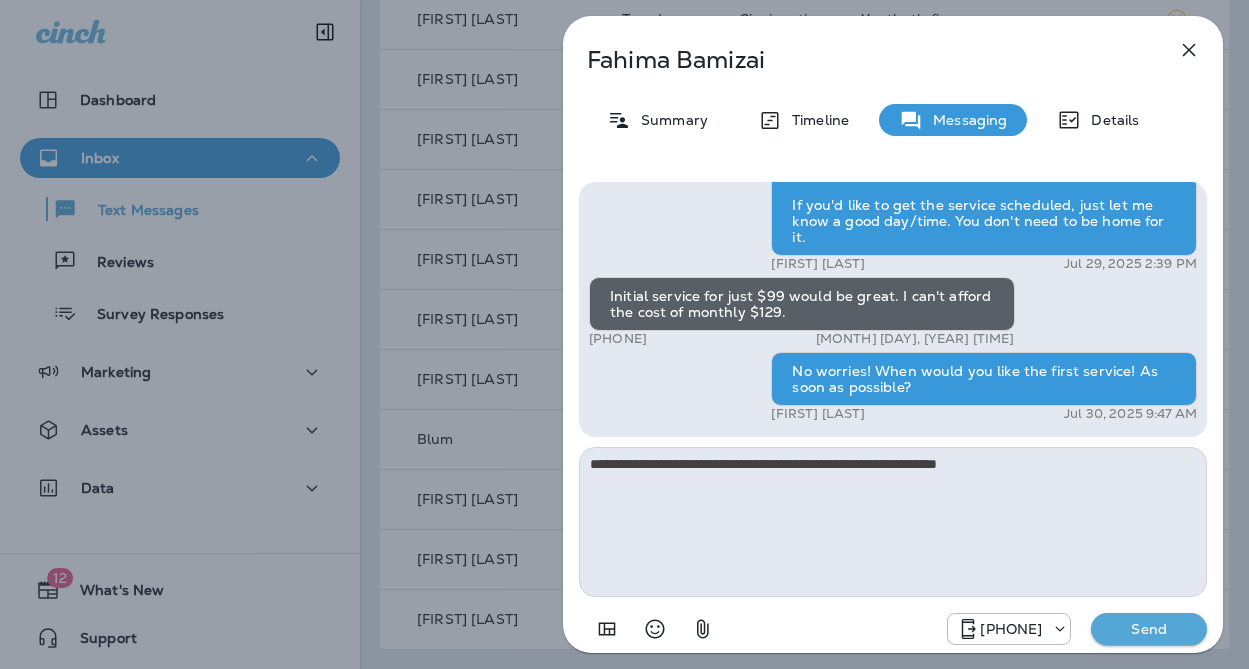 type on "**********" 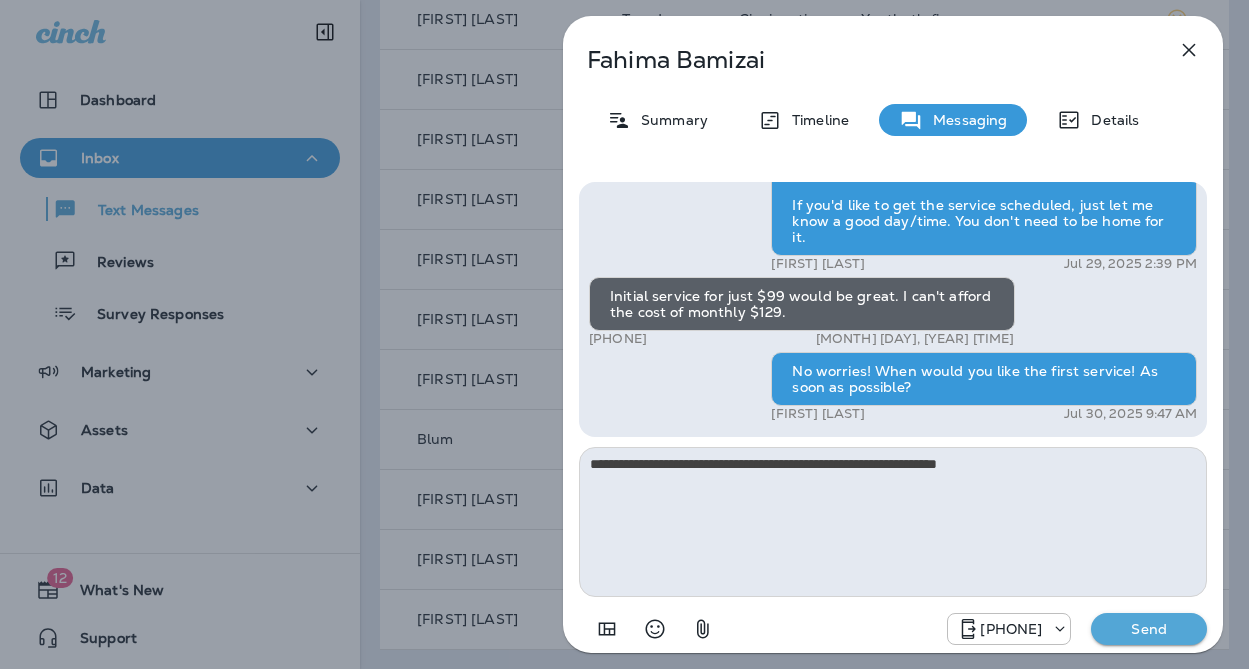 type 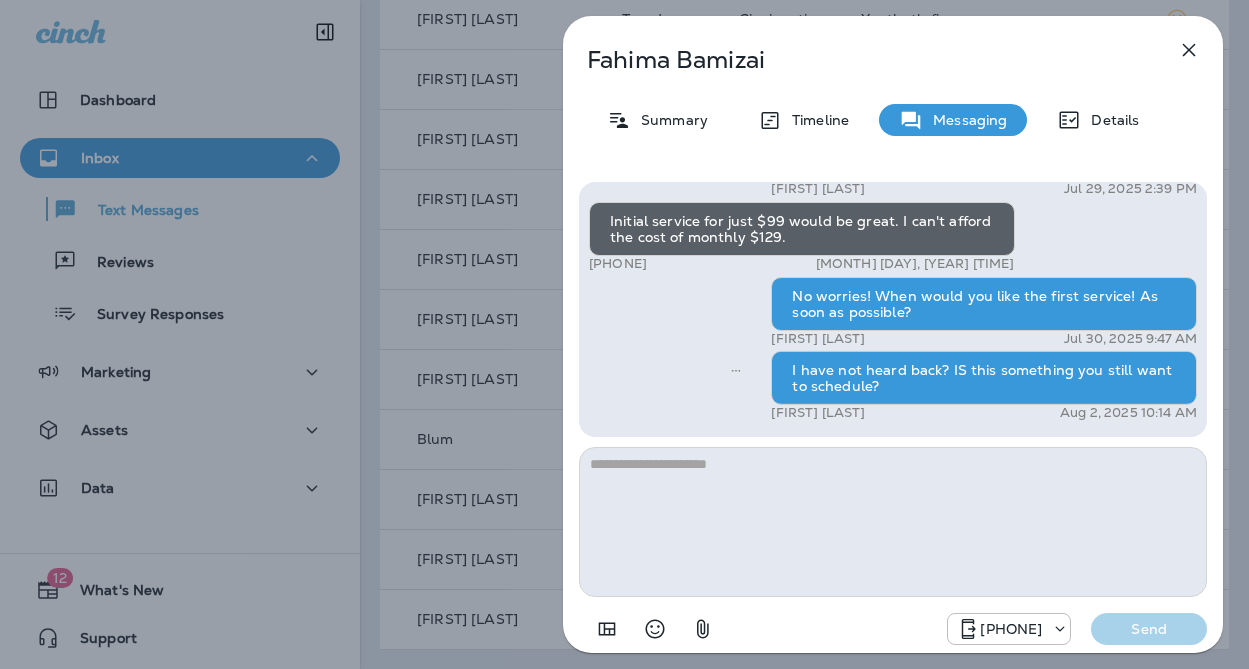 click on "Fahima   Bamizai Summary   Timeline   Messaging   Details   Hi,  Fahima , this is Cameron with Moxie Pest Control. We know Summer brings out the mosquitoes—and with the Summer season here, I’d love to get you on our schedule to come help take care of that. Just reply here if you're interested, and I'll let you know the details!
Reply STOP to optout +18174823792 Jul 29, 2025 11:12 AM Yes, we would like to get rid of mosquitoes and ants. +1 (202) 848-6420 Jul 29, 2025 1:44 PM Bradley Bobisink Jul 29, 2025 2:39 PM Initial service for just $99 would be great. I can't afford the cost of monthly $129. +1 (202) 848-6420 Jul 29, 2025 3:55 PM No worries! When would you like the first service! As soon as possible? Bradley Bobisink Jul 30, 2025 9:47 AM   I have not heard back? IS this something you still want to schedule? Bradley Bobisink Aug 2, 2025 10:14 AM +18174823792 Send" at bounding box center [624, 334] 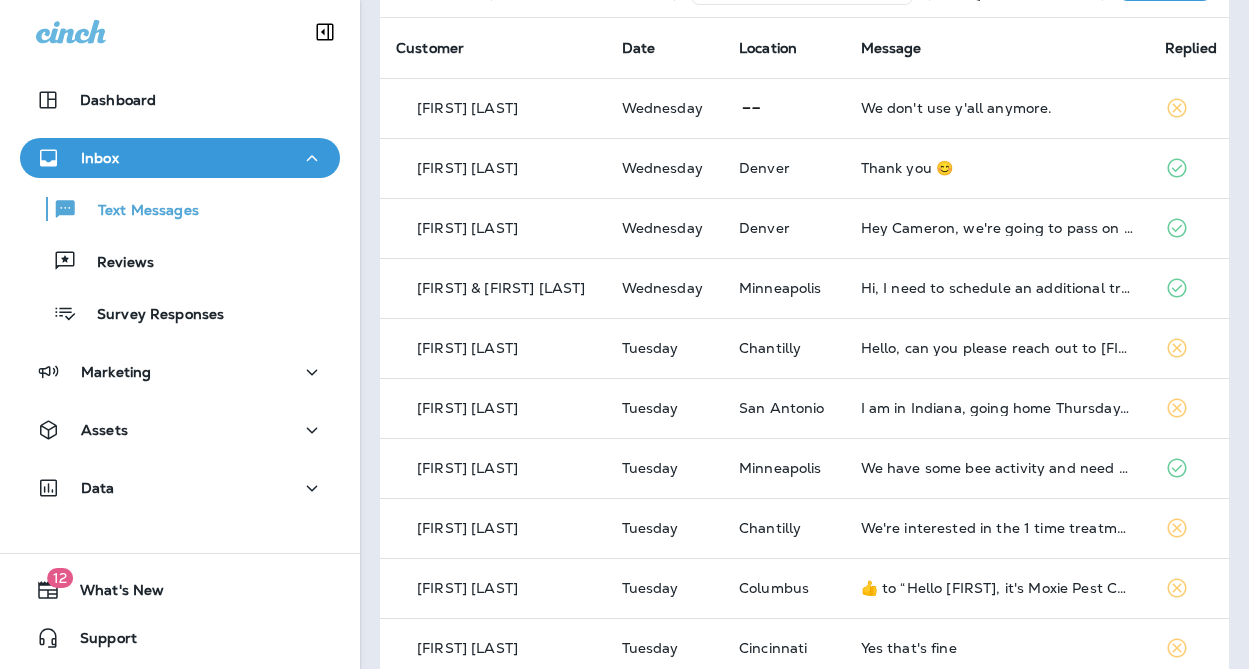 scroll, scrollTop: 0, scrollLeft: 0, axis: both 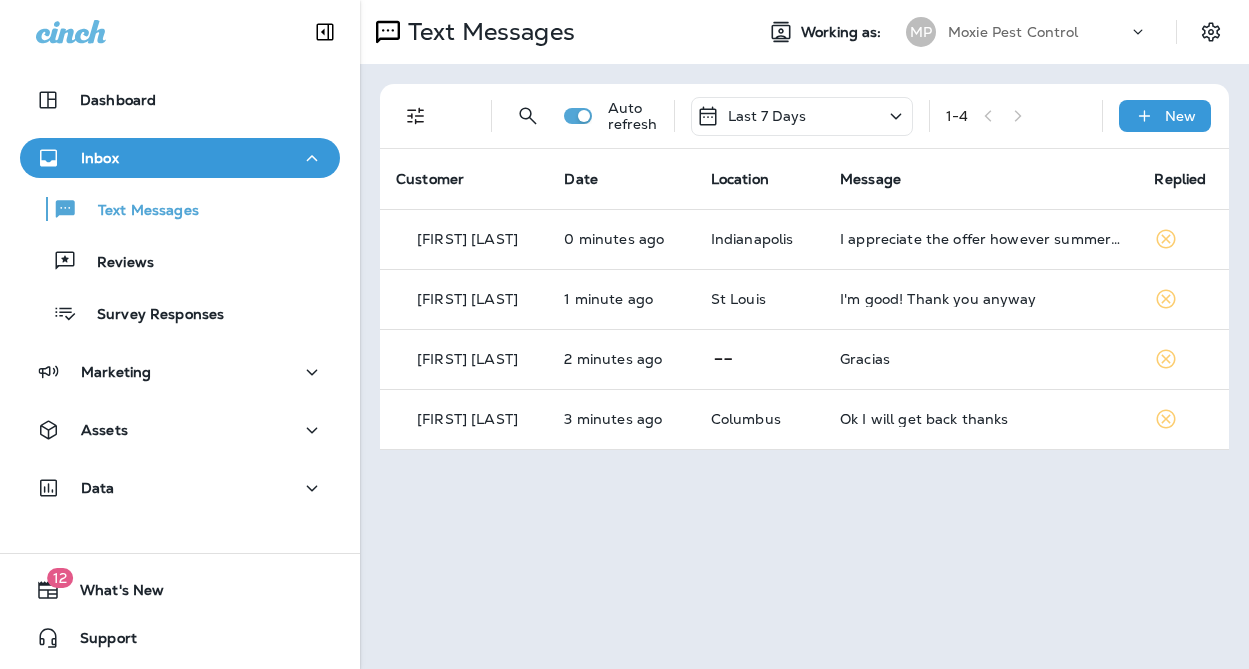 click on "Last 7 Days" at bounding box center (802, 116) 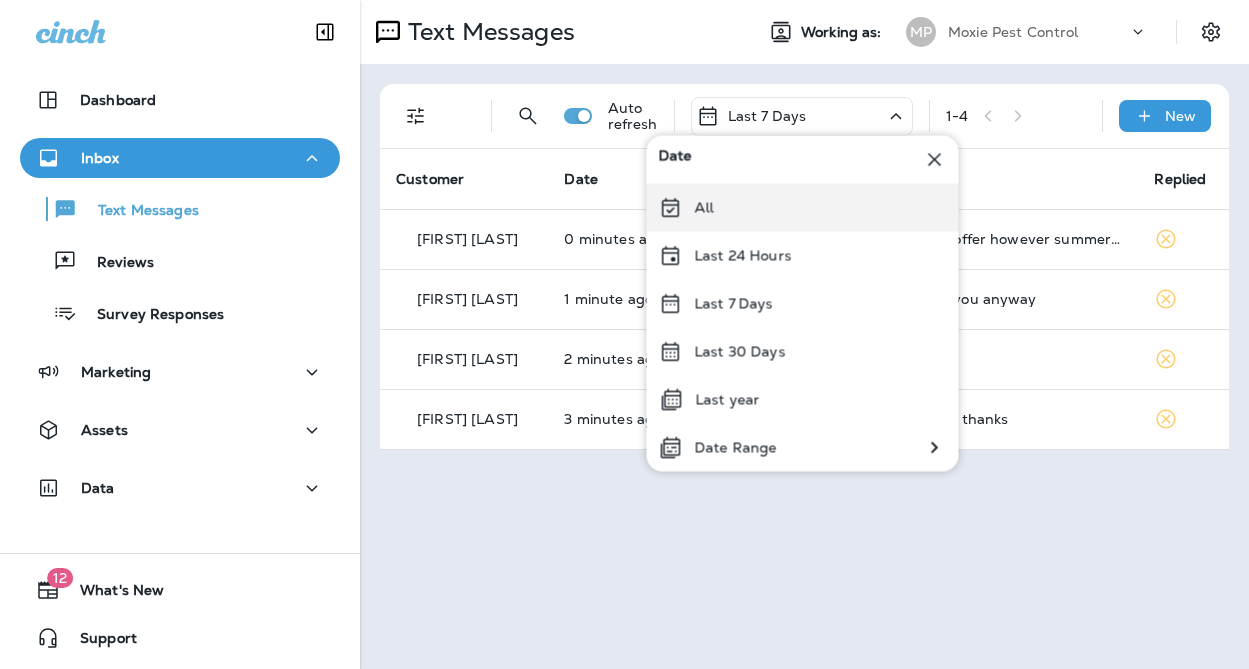 click on "All" at bounding box center (803, 208) 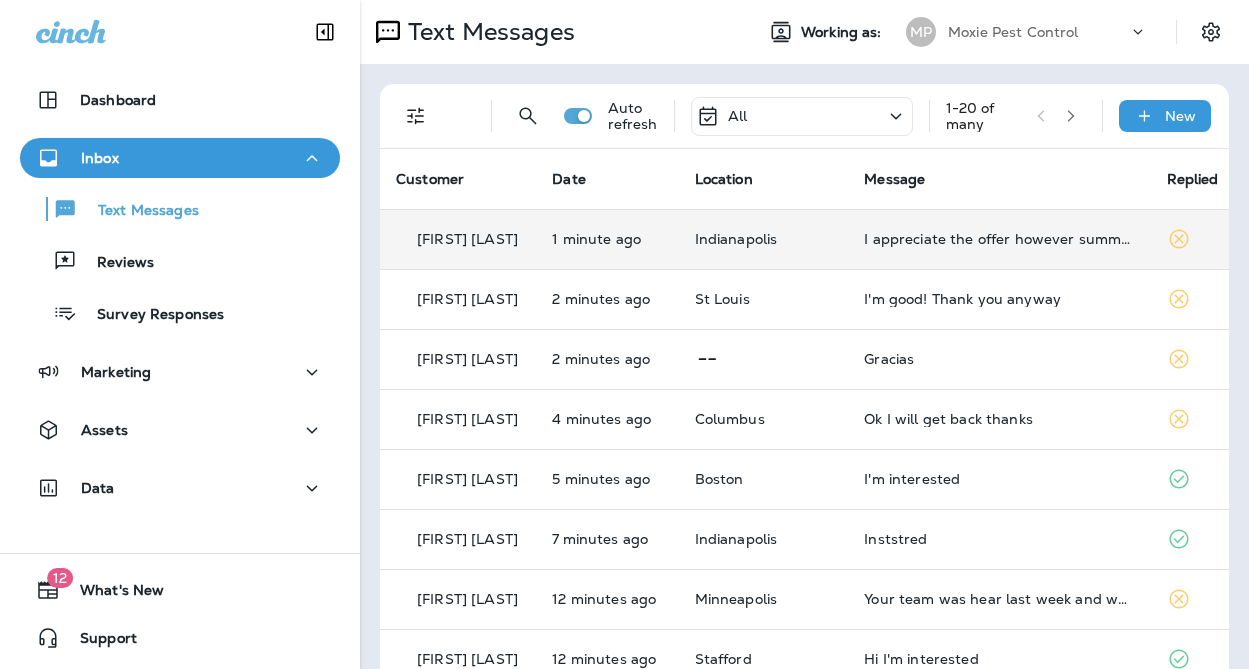 click on "I appreciate the offer however summer's half over and I don't know what your cost would be but I don't see that it would be cost-effective for only half of summer" at bounding box center [999, 239] 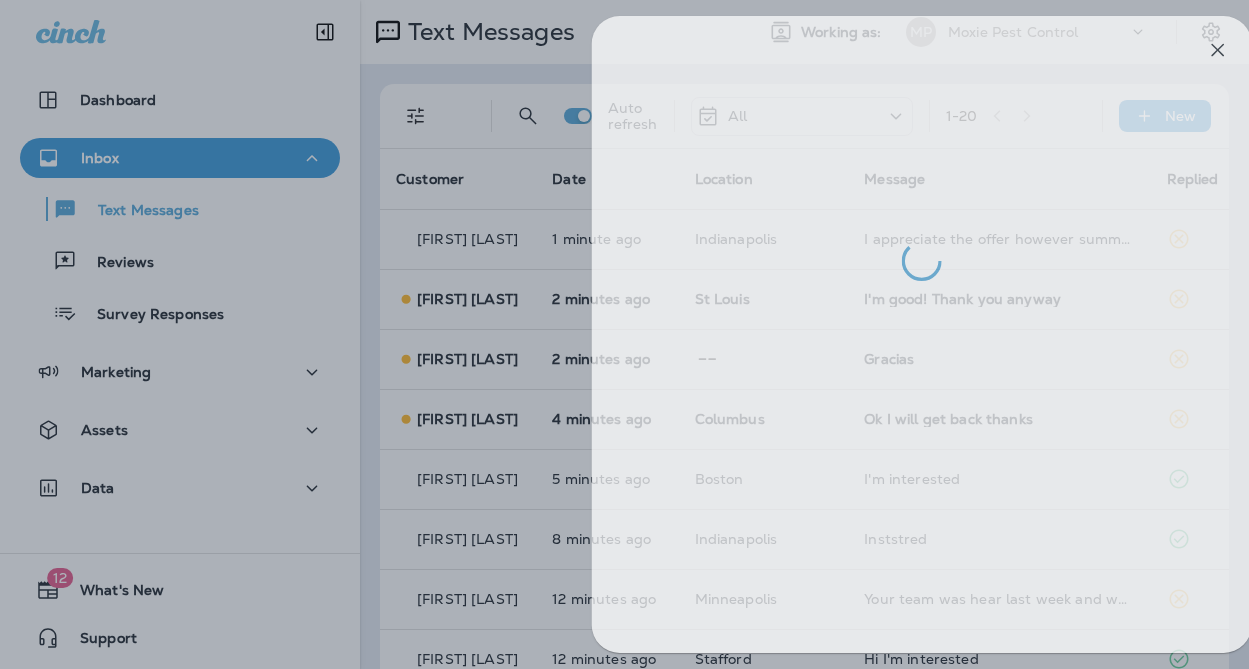 click at bounding box center (653, 334) 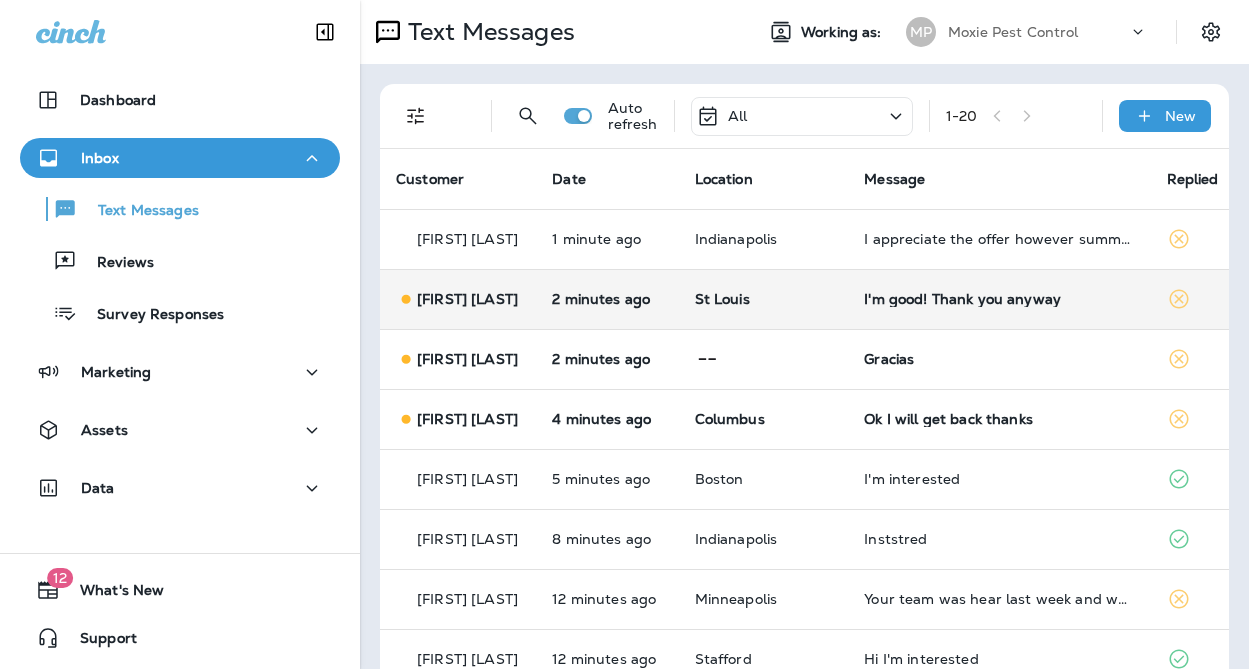 click on "St Louis" at bounding box center [764, 299] 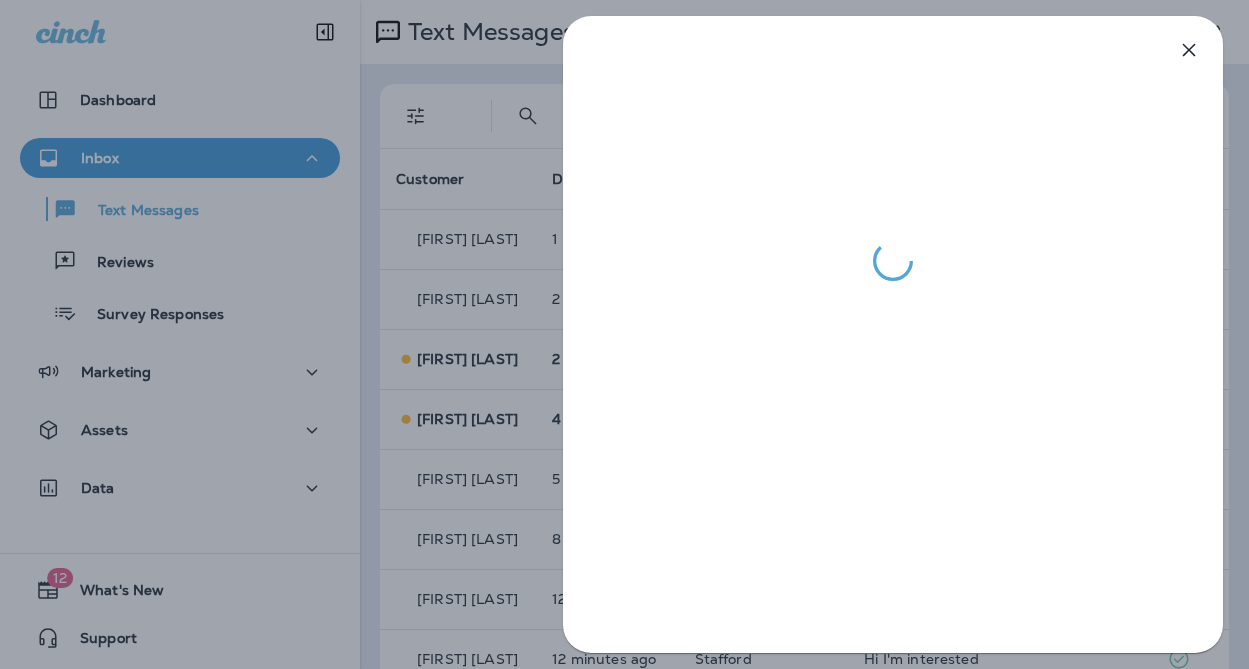 click at bounding box center (624, 334) 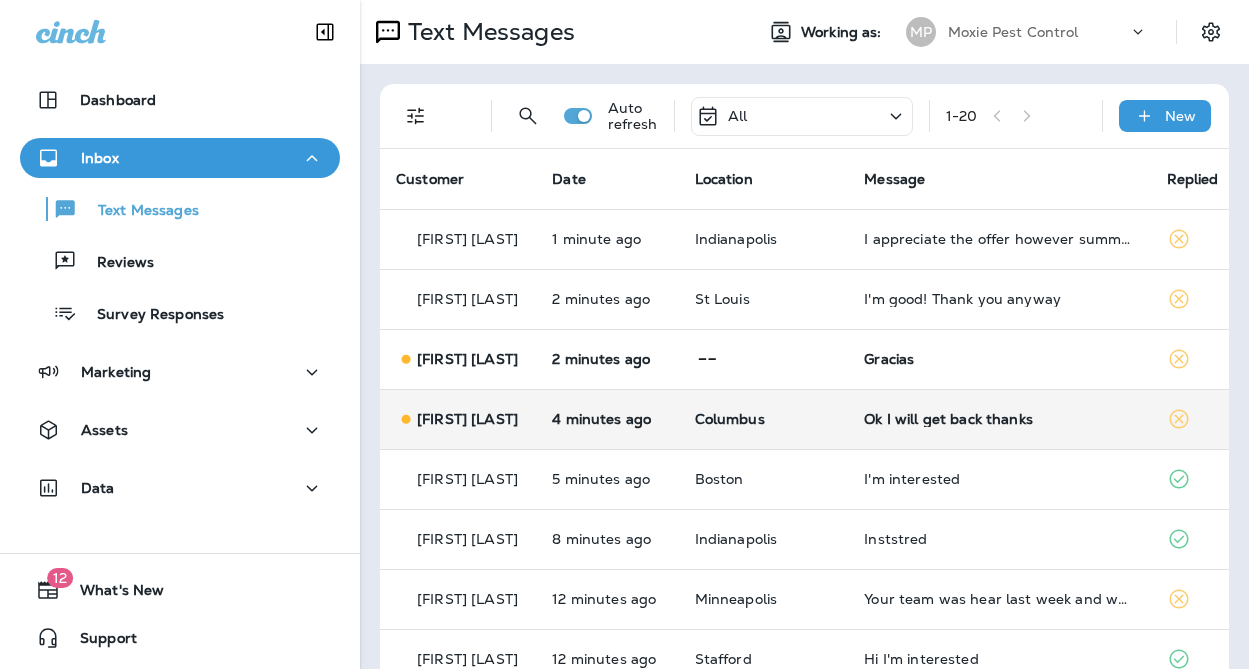 click on "Ok I will get back thanks" at bounding box center (999, 419) 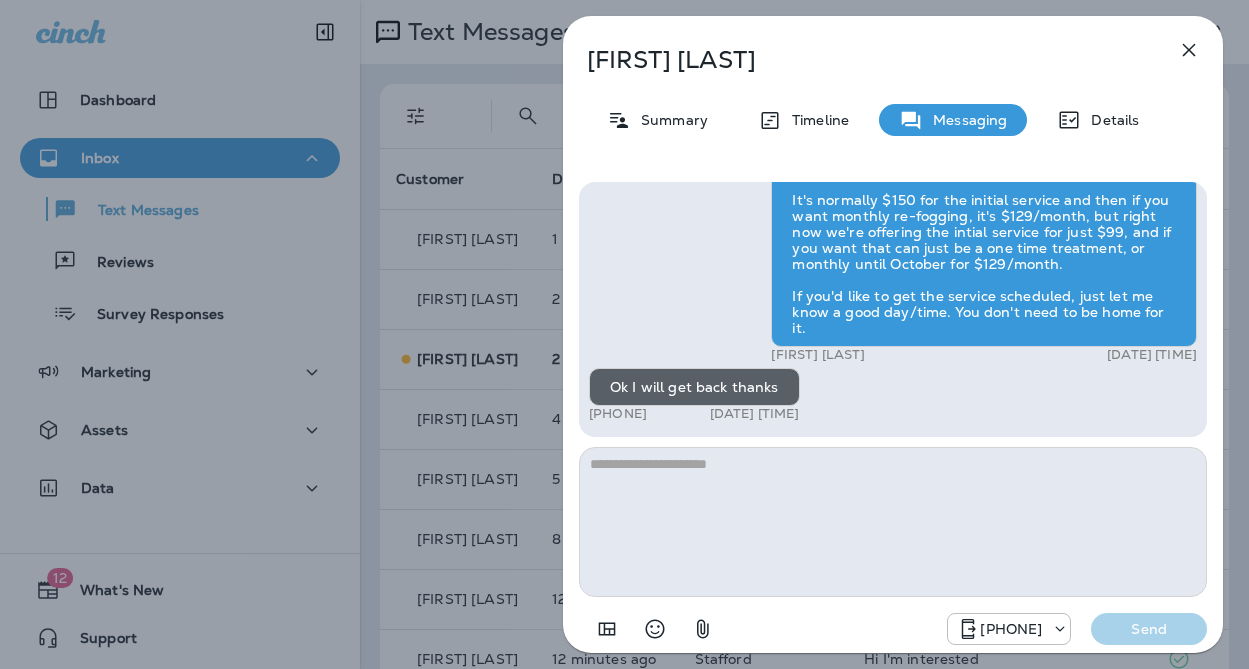 click on "Prabaharan   Gnanasekaean Summary   Timeline   Messaging   Details   Hi Prabaharan , this is Steven with Moxie Pest Control. We know Summer brings out the mosquitoes—and with the Summer season here, I’d love to get you on our schedule to come help take care of that. Just reply here if you're interested, and I'll let you know the details!
Reply STOP to optout +18174823792 Aug 2, 2025 9:42 AM Is it a covered service  +1 (614) 363-8594 Aug 2, 2025 10:05 AM Or extra one  +1 (614) 363-8594 Aug 2, 2025 10:06 AM Bradley Bobisink Aug 2, 2025 10:06 AM Ok I will get back thanks  +1 (614) 363-8594 Aug 2, 2025 10:13 AM +18174823792 Send" at bounding box center (624, 334) 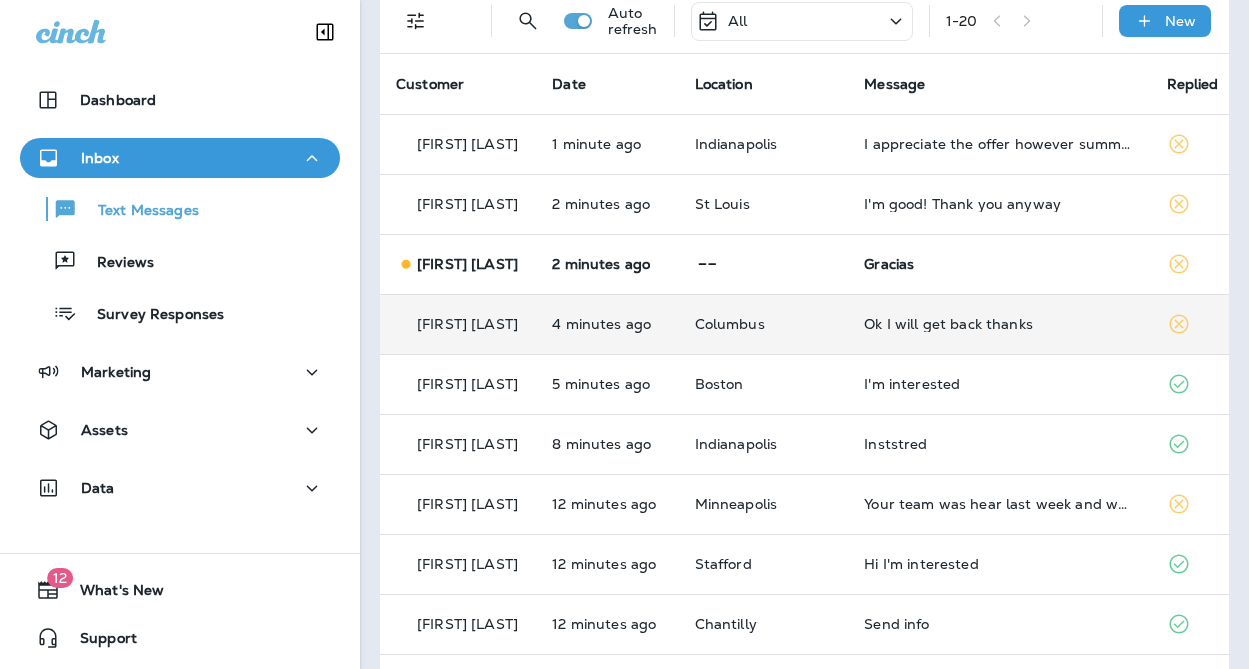 scroll, scrollTop: 126, scrollLeft: 0, axis: vertical 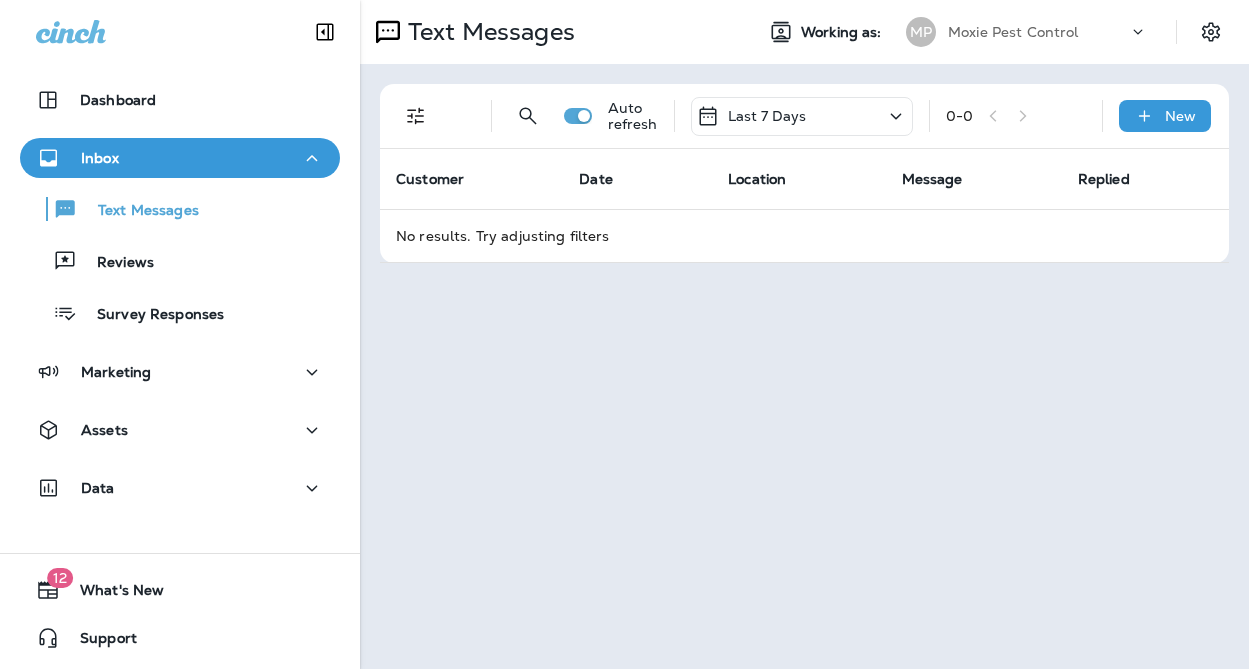 drag, startPoint x: 837, startPoint y: 115, endPoint x: 824, endPoint y: 130, distance: 19.849434 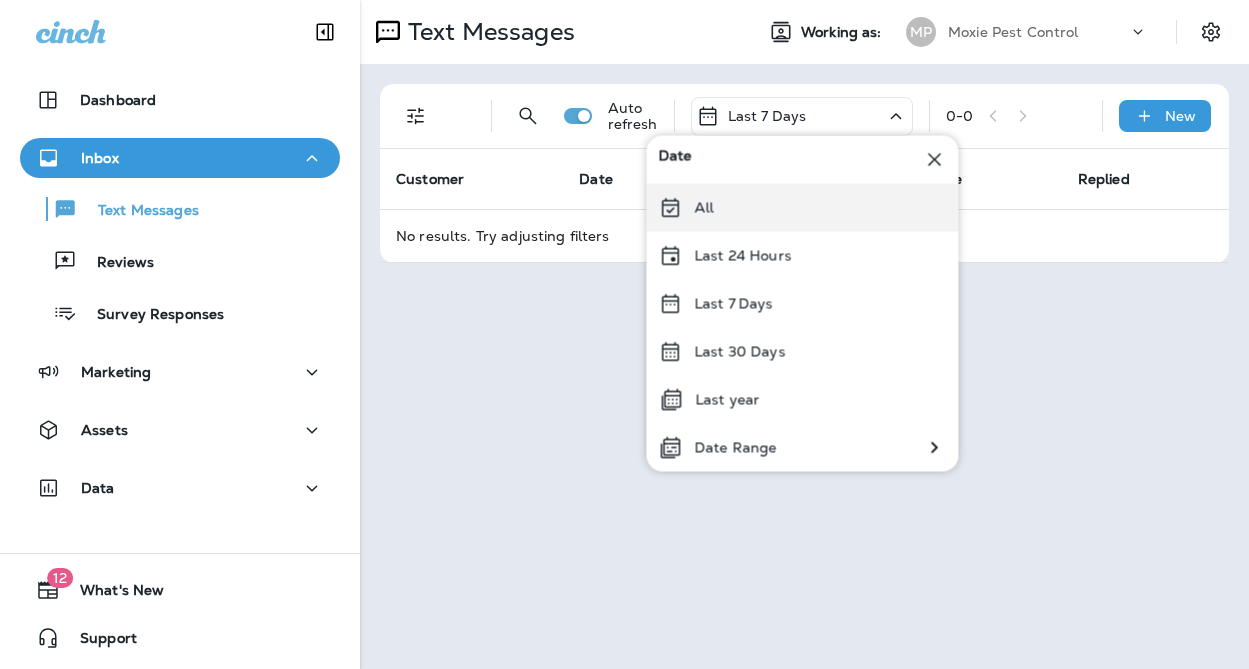 click on "All" at bounding box center [803, 208] 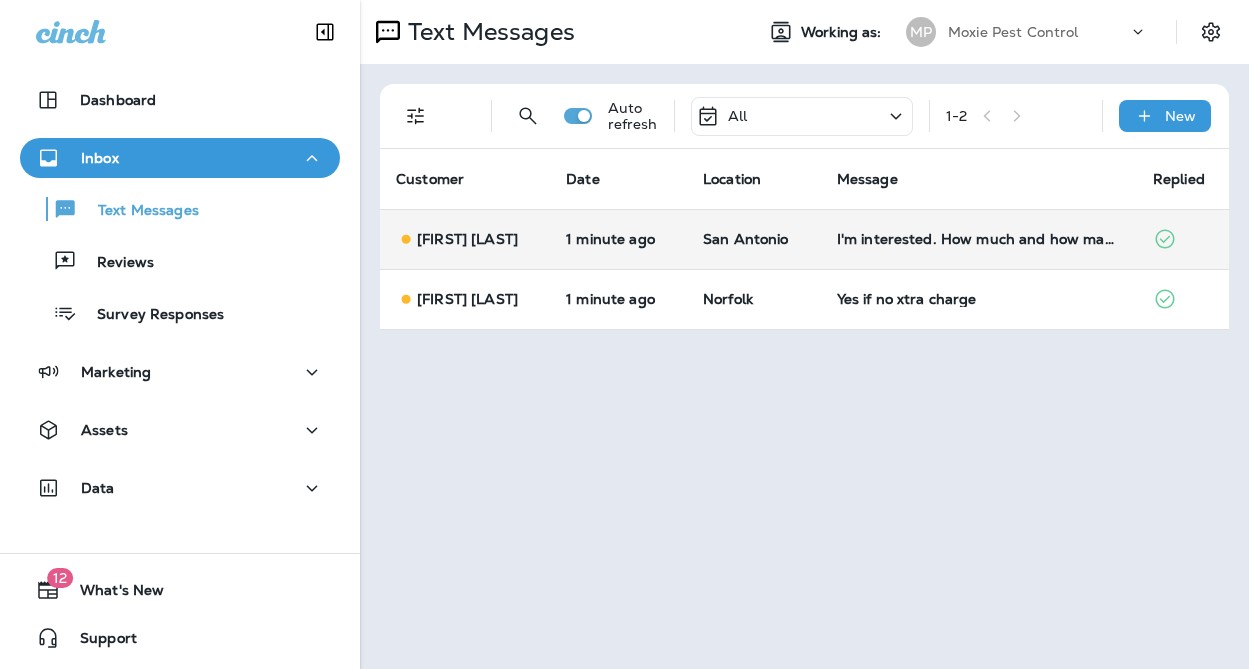 click on "I'm interested.  How much and how many treatments?" at bounding box center (979, 239) 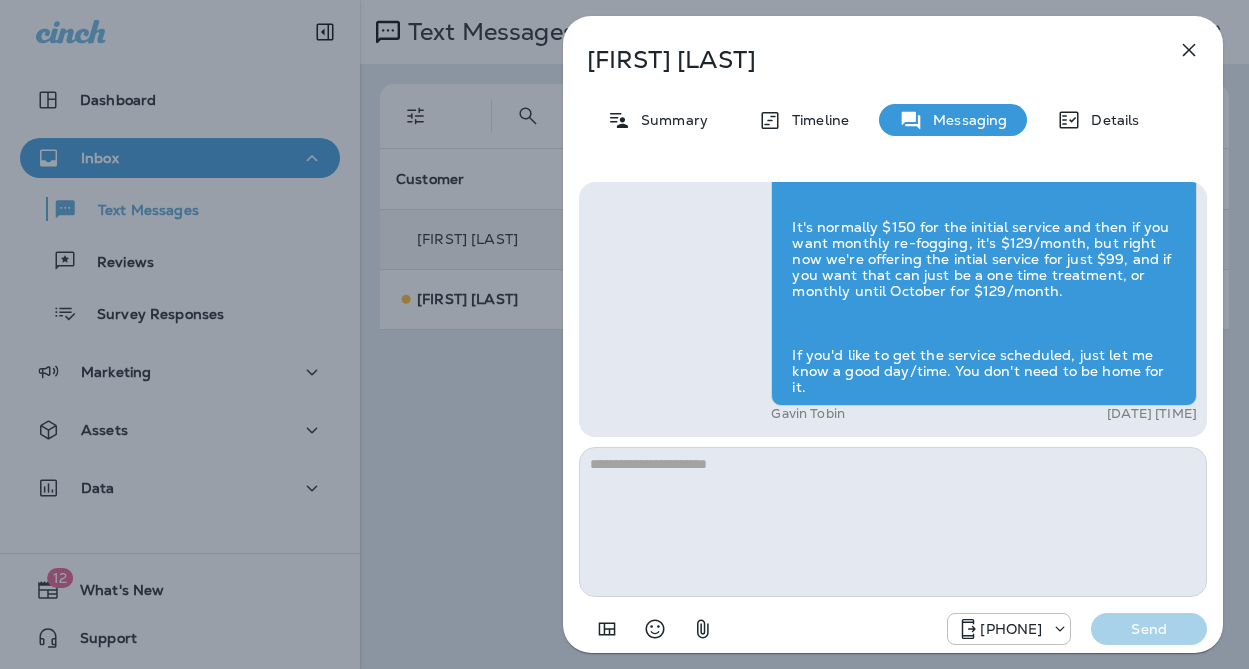 click on "[FIRST]   [LAST] Summary   Timeline   Messaging   Details   Hi [FIRST] , this is Steven with Moxie Pest Control. We know Summer brings out the mosquitoes—and with the Summer season here, I’d love to get you on our schedule to come help take care of that. Just reply here if you're interested, and I'll let you know the details!
Reply STOP to optout [PHONE] [DATE] [TIME] I'm interested.  How much and how many treatments? [PHONE] [DATE] [TIME] [FIRST] [LAST] [DATE] [TIME] [PHONE] Send" at bounding box center [624, 334] 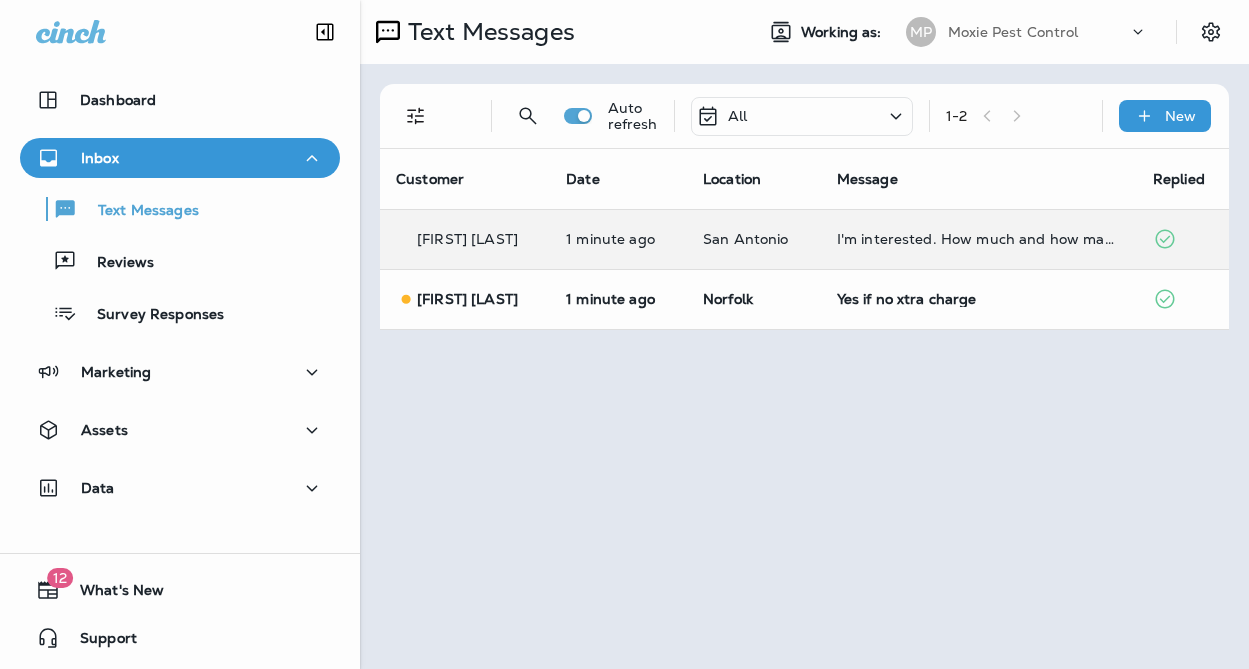 click at bounding box center (624, 334) 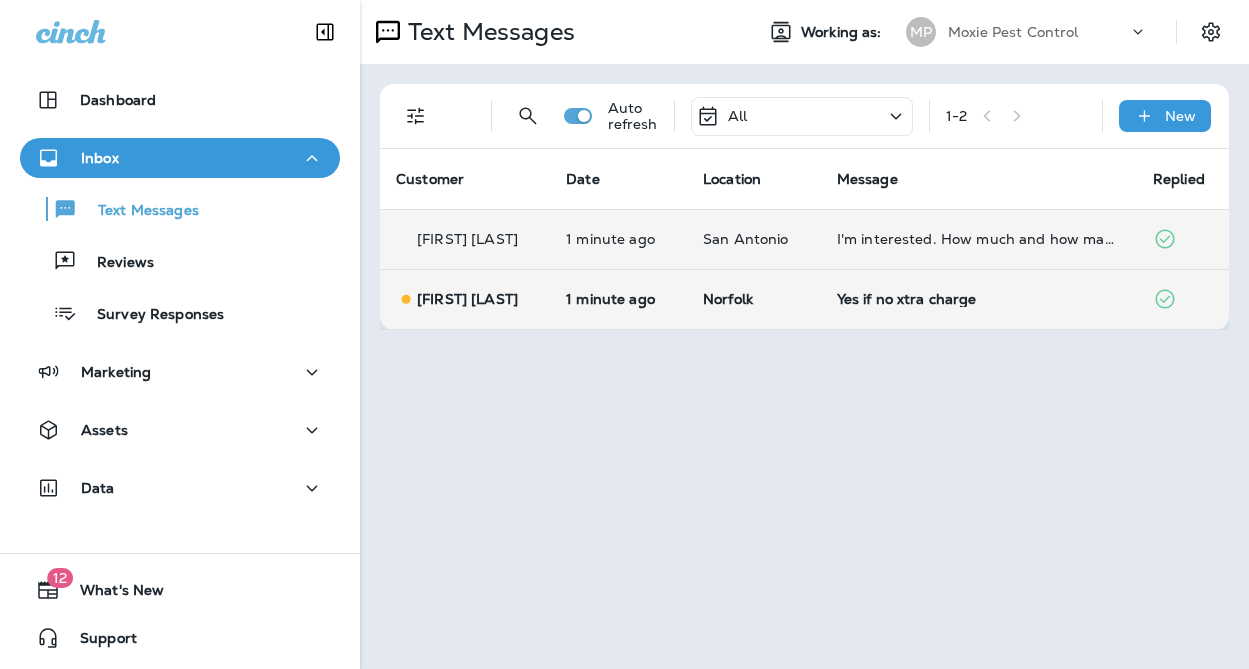 click on "Norfolk" at bounding box center (754, 299) 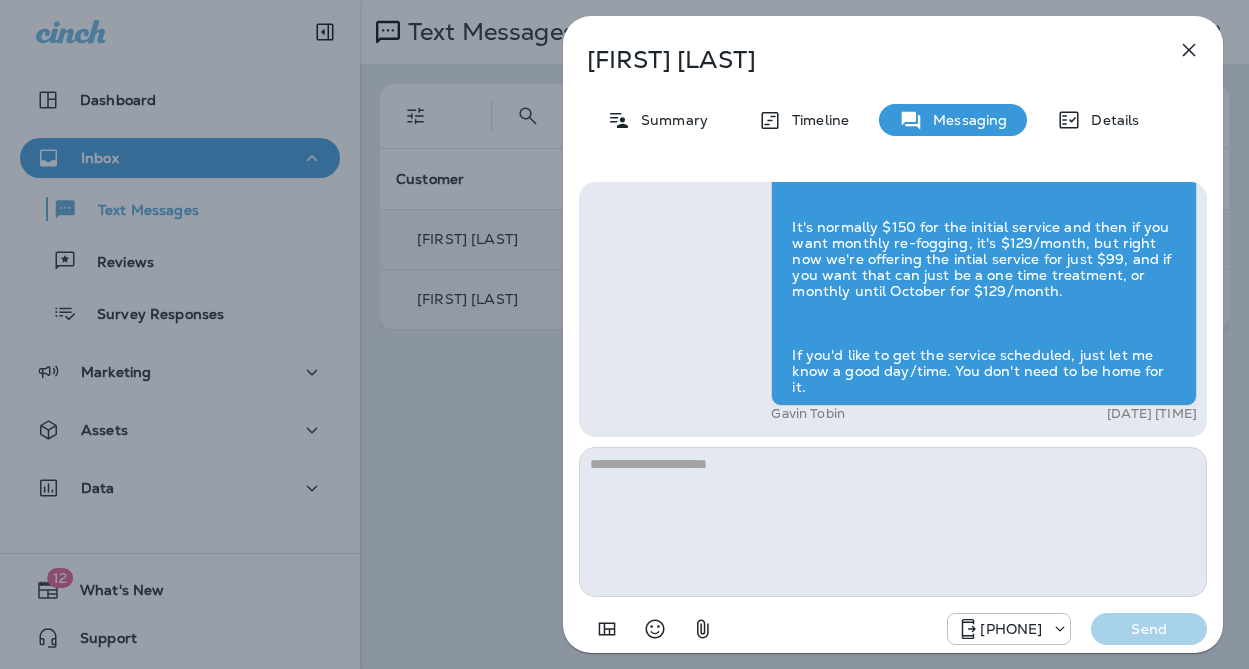 click on "[FIRST]   [LAST] Summary   Timeline   Messaging   Details   Hi [FIRST] , this is Steven with Moxie Pest Control. We know Summer brings out the mosquitoes—and with the Summer season here, I’d love to get you on our schedule to come help take care of that. Just reply here if you're interested, and I'll let you know the details!
Reply STOP to optout [PHONE] [DATE] [TIME] Yes if no xtra charge [PHONE] [DATE] [TIME] [FIRST] [LAST] [DATE] [TIME] [PHONE] Send" at bounding box center (624, 334) 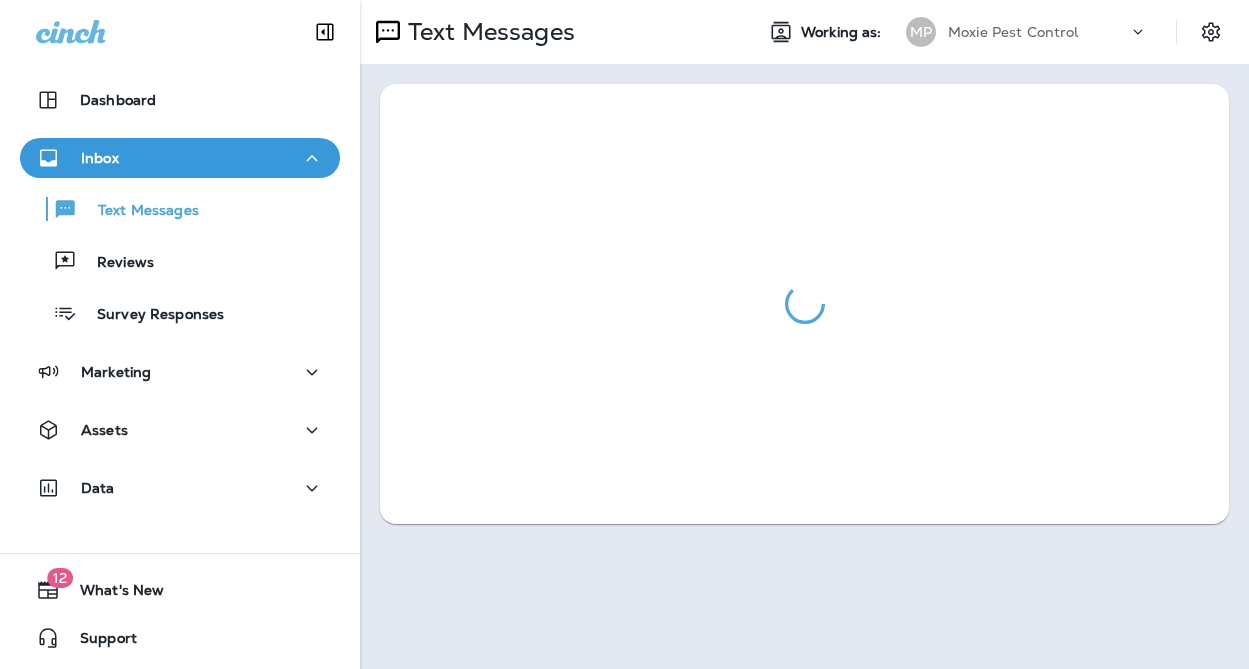 scroll, scrollTop: 0, scrollLeft: 0, axis: both 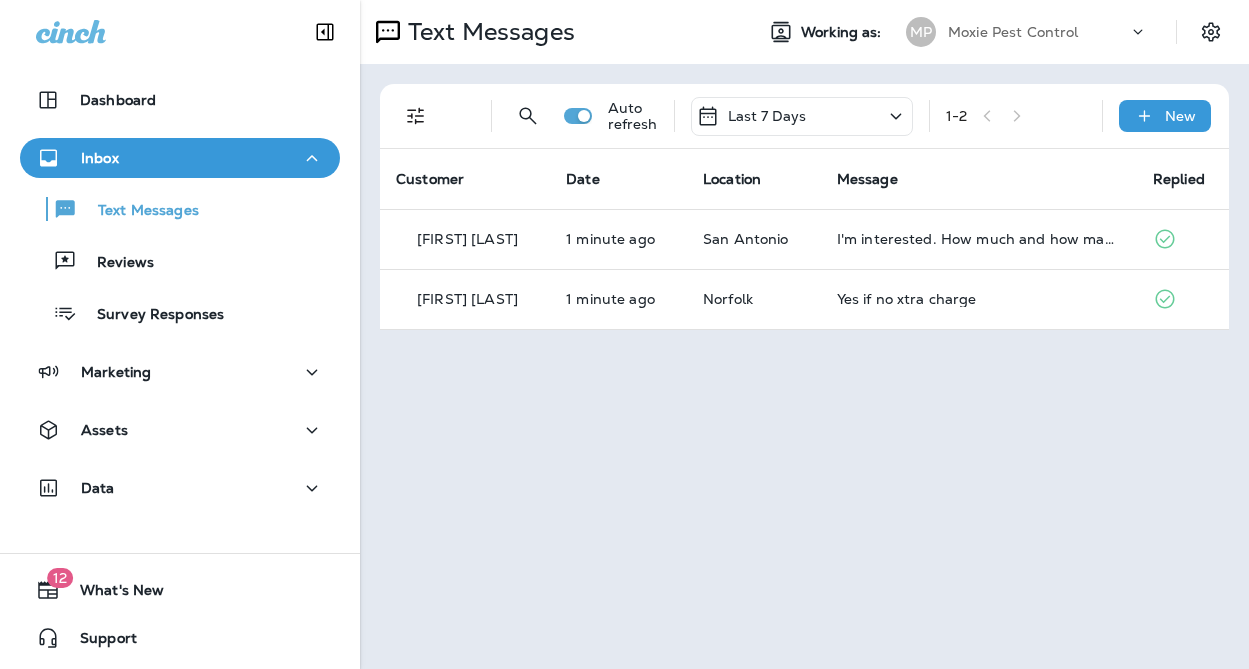 click on "Last 7 Days" at bounding box center (802, 116) 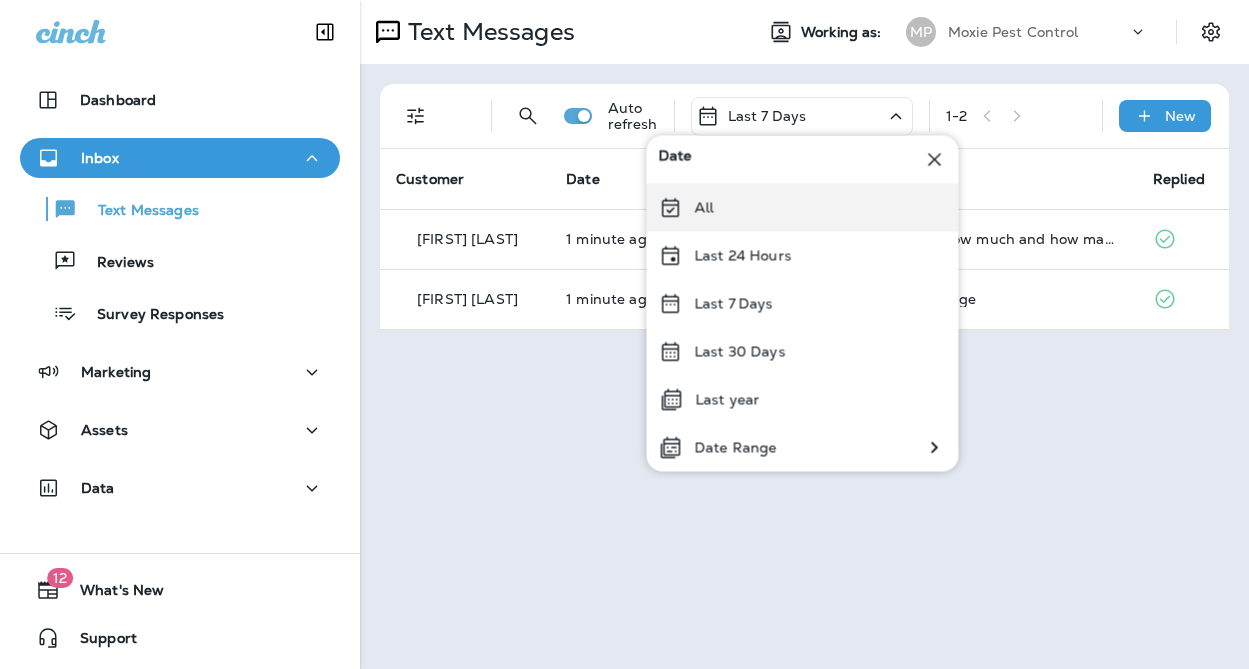 click on "All" at bounding box center [803, 208] 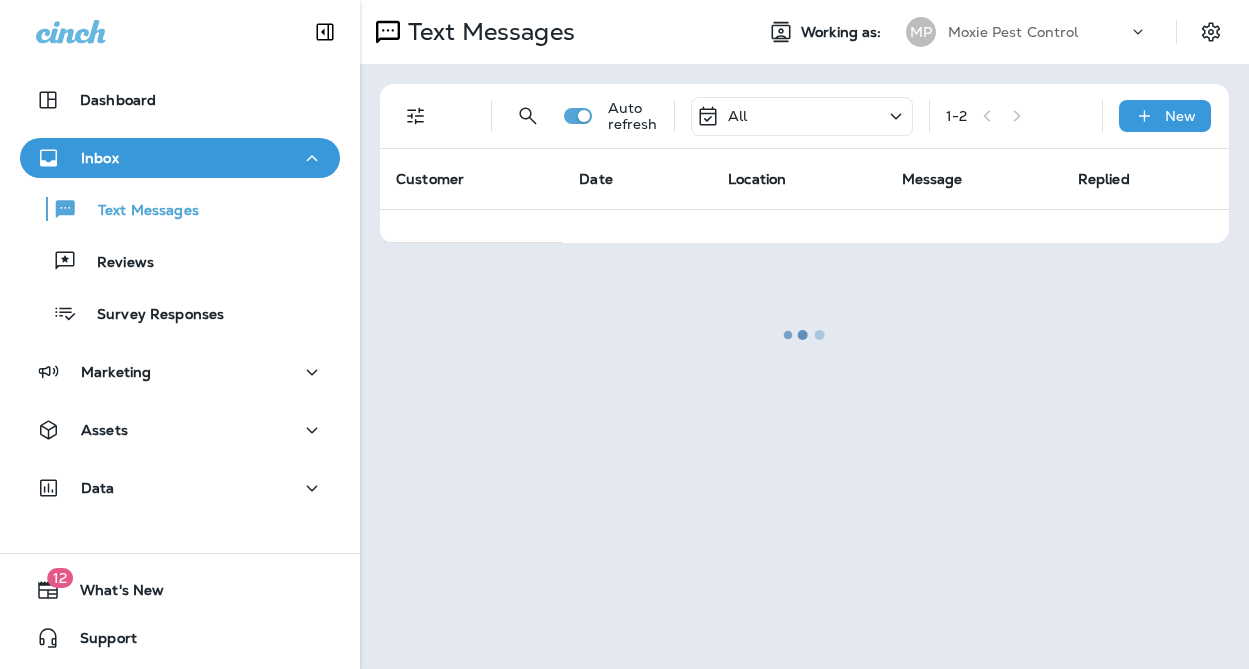 click at bounding box center (804, 334) 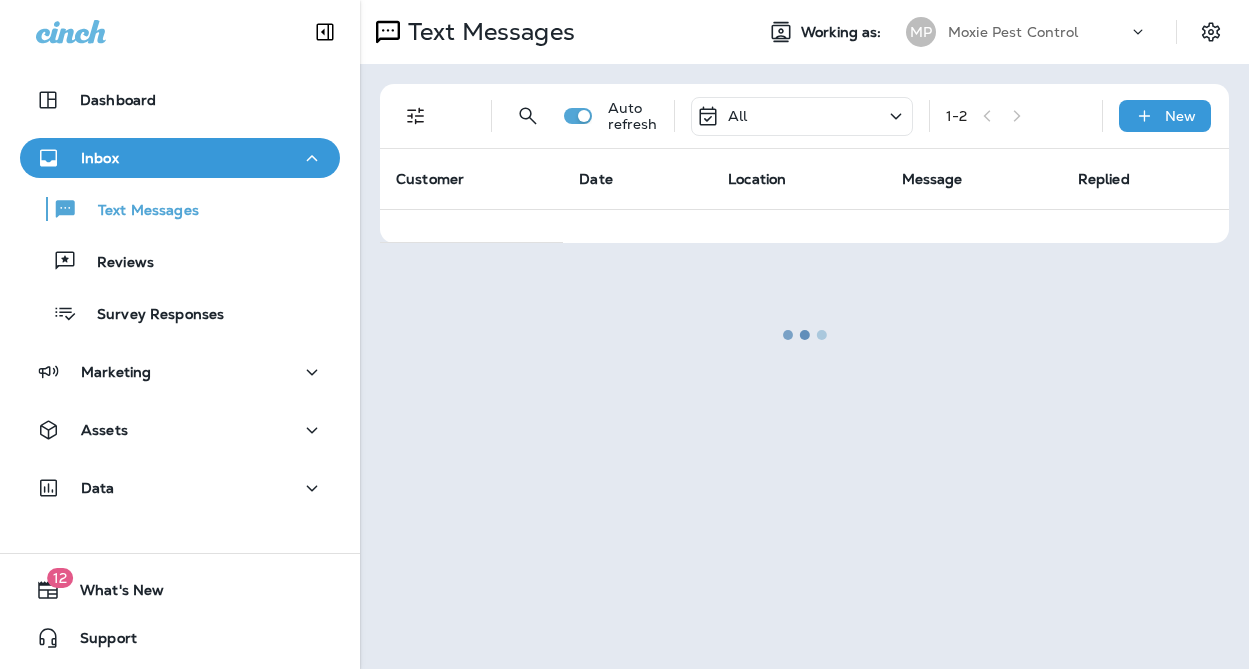 click at bounding box center [804, 334] 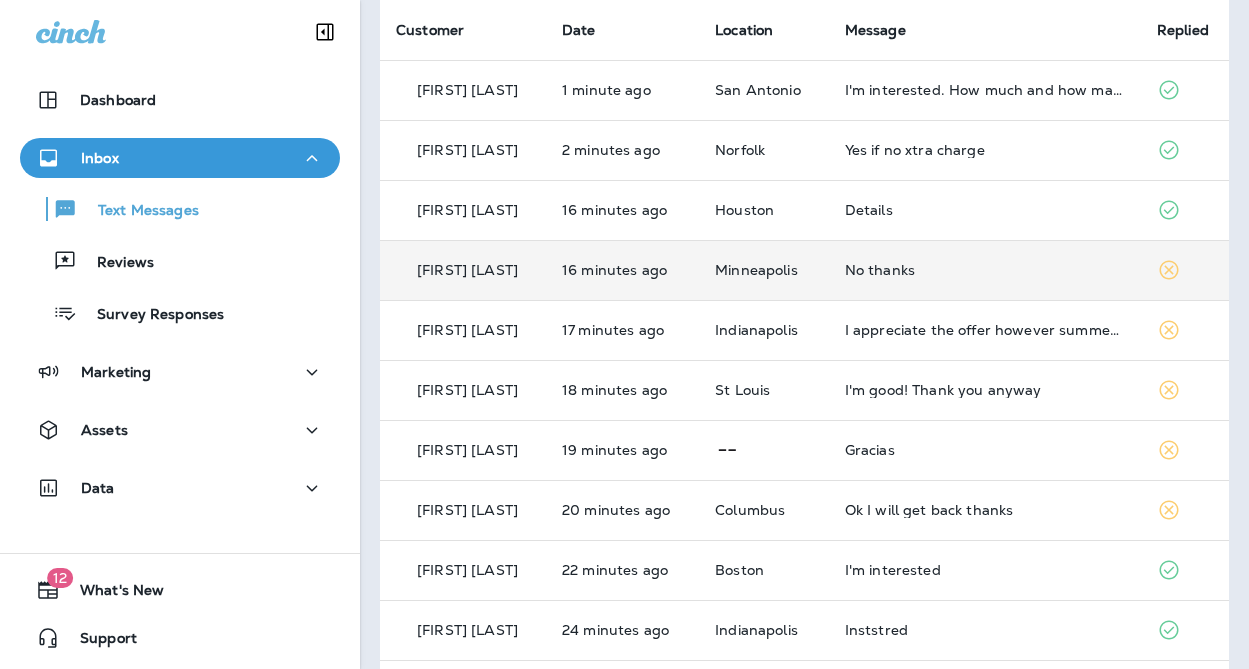 scroll, scrollTop: 169, scrollLeft: 0, axis: vertical 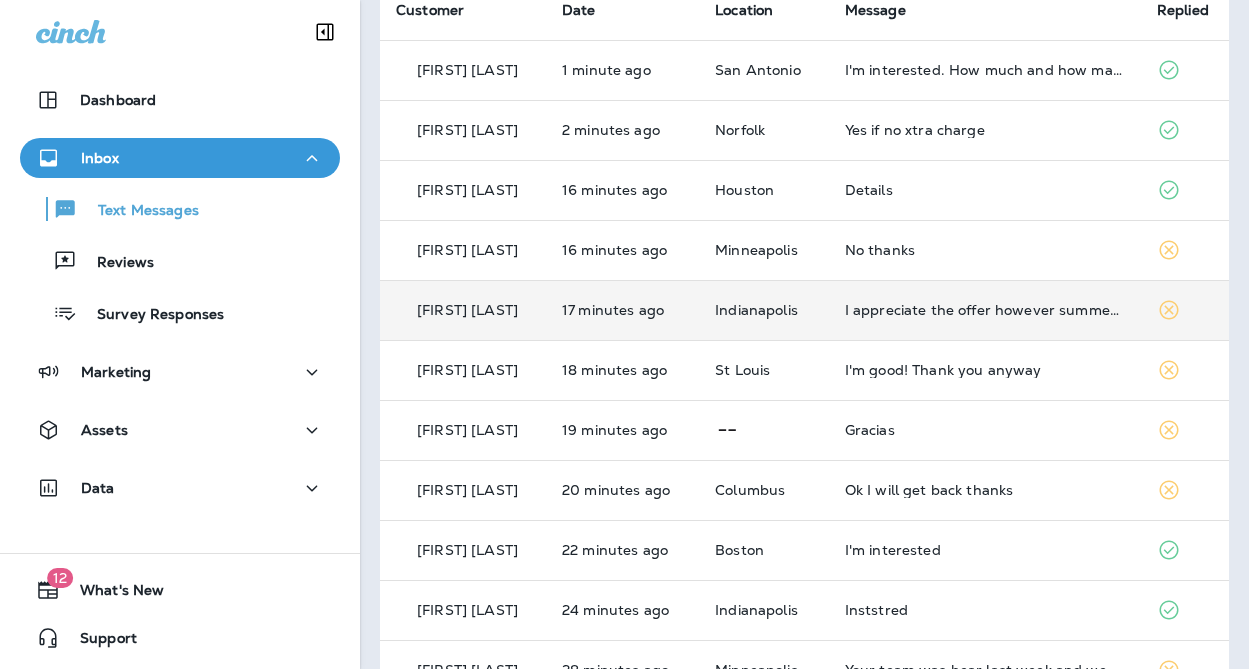 click on "Indianapolis" at bounding box center [764, 310] 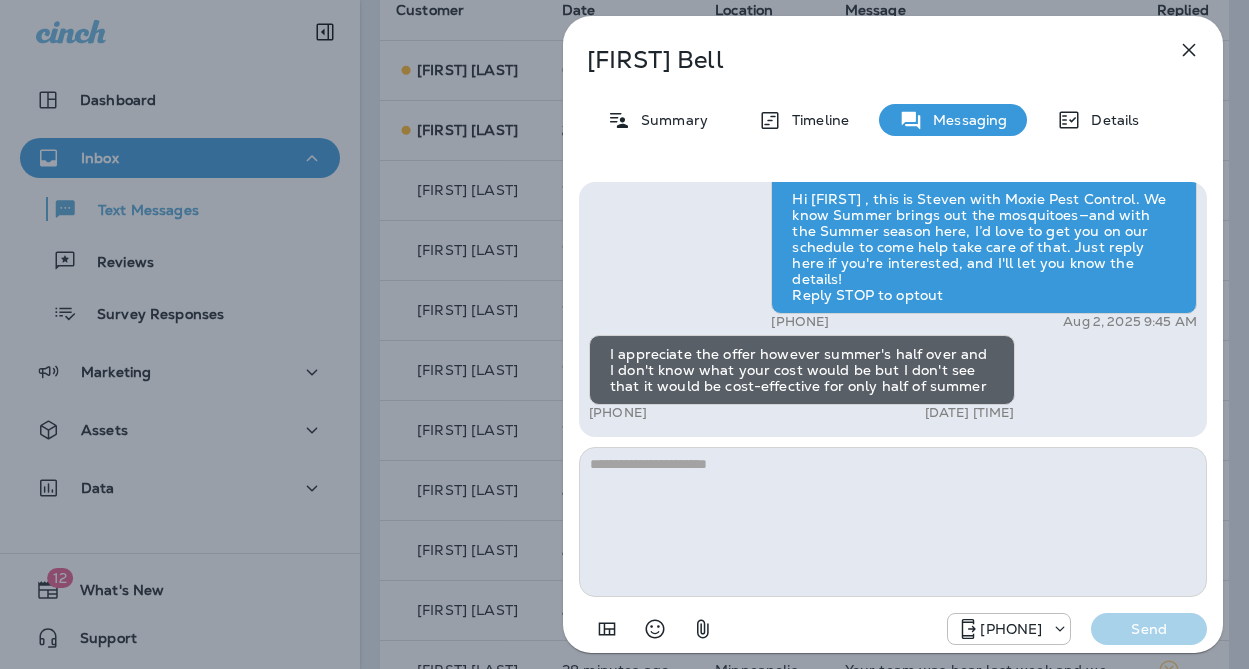 click on "[FIRST] [LAST] Summary   Timeline   Messaging   Details   Hi [FIRST] , this is Steven with Moxie Pest Control. We know Summer brings out the mosquitoes—and with the Summer season here, I’d love to get you on our schedule to come help take care of that. Just reply here if you're interested, and I'll let you know the details!
Reply STOP to optout [PHONE] [DATE] [TIME] I appreciate the offer however summer's half over and I don't know what your cost would be but I don't see that it would be cost-effective for only half of summer [PHONE] [DATE] [TIME] [PHONE]" at bounding box center (624, 334) 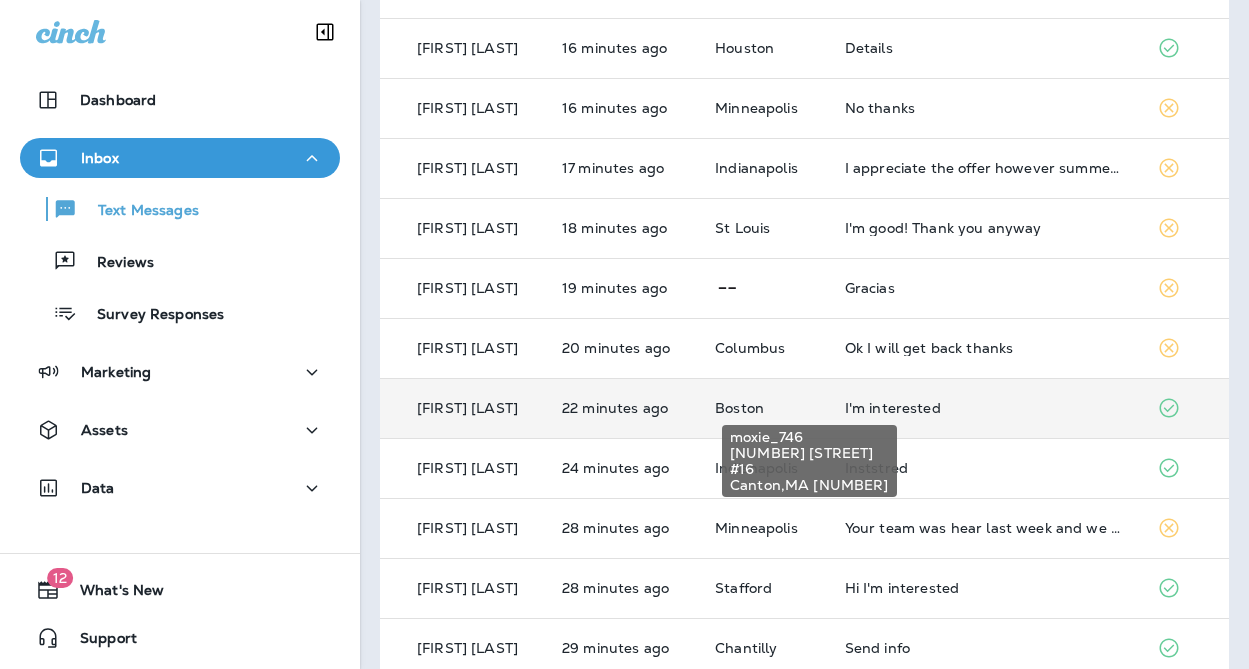 scroll, scrollTop: 360, scrollLeft: 0, axis: vertical 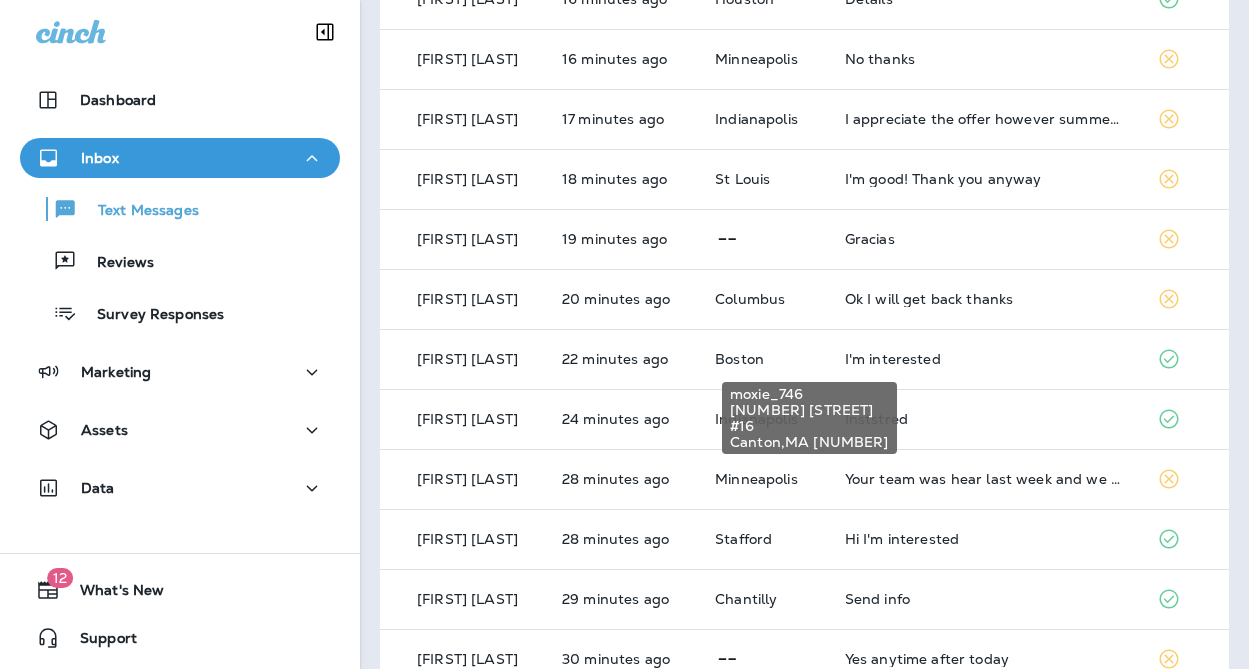 click on "moxie_746 960R Turnpike St #16 Canton ,  MA   02021" at bounding box center [809, 412] 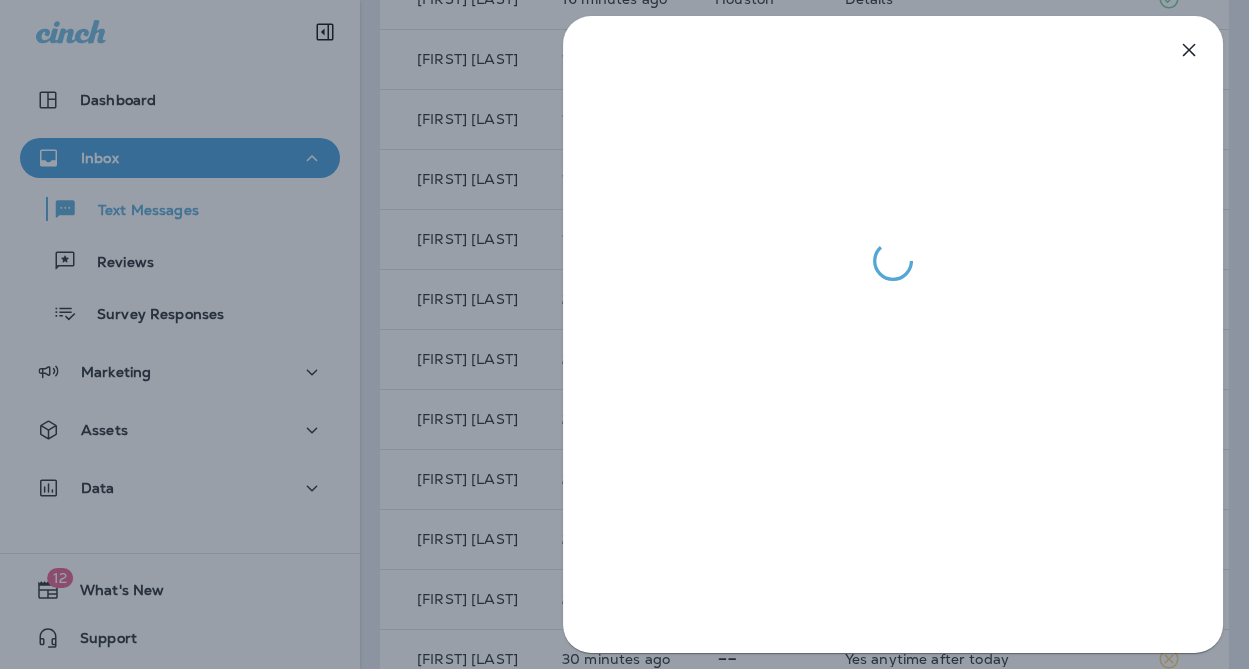 drag, startPoint x: 526, startPoint y: 341, endPoint x: 570, endPoint y: 352, distance: 45.35416 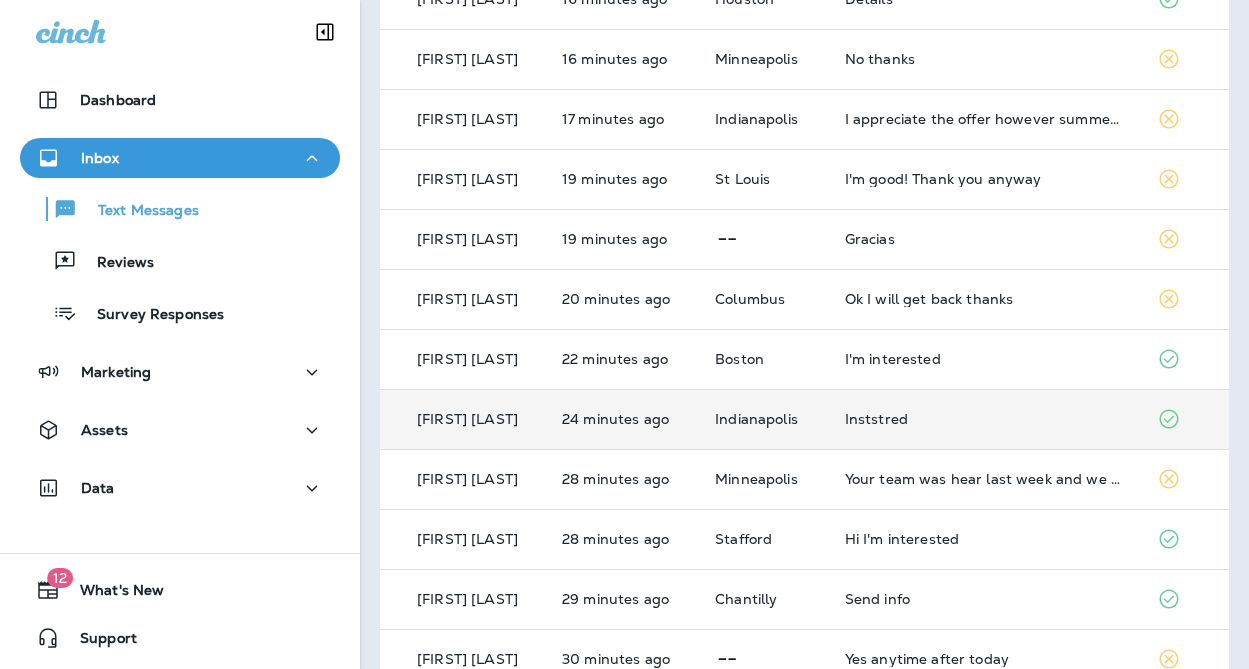 click on "Indianapolis" at bounding box center (764, 419) 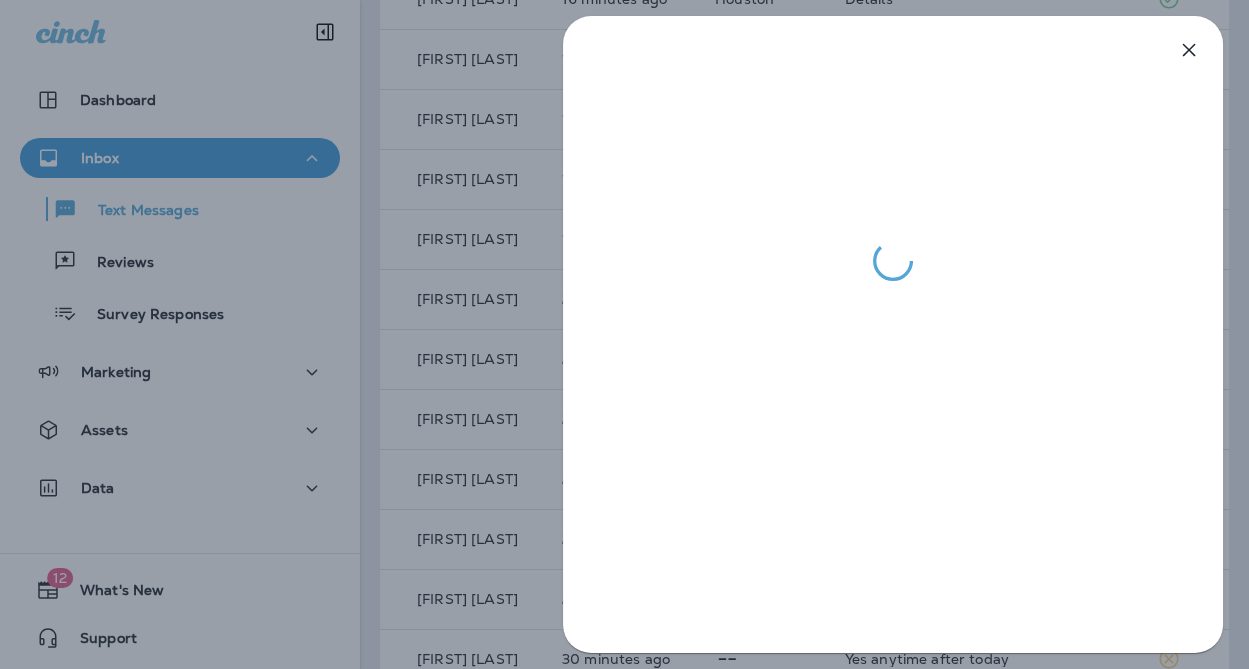 click at bounding box center (893, 334) 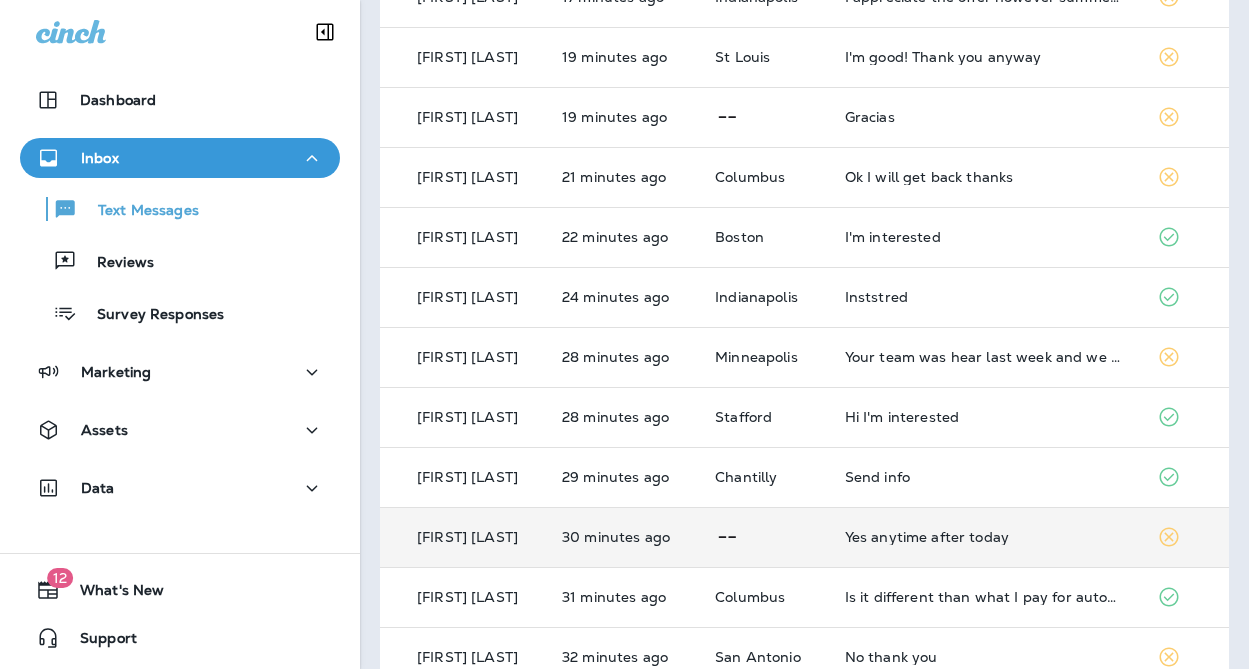 scroll, scrollTop: 526, scrollLeft: 0, axis: vertical 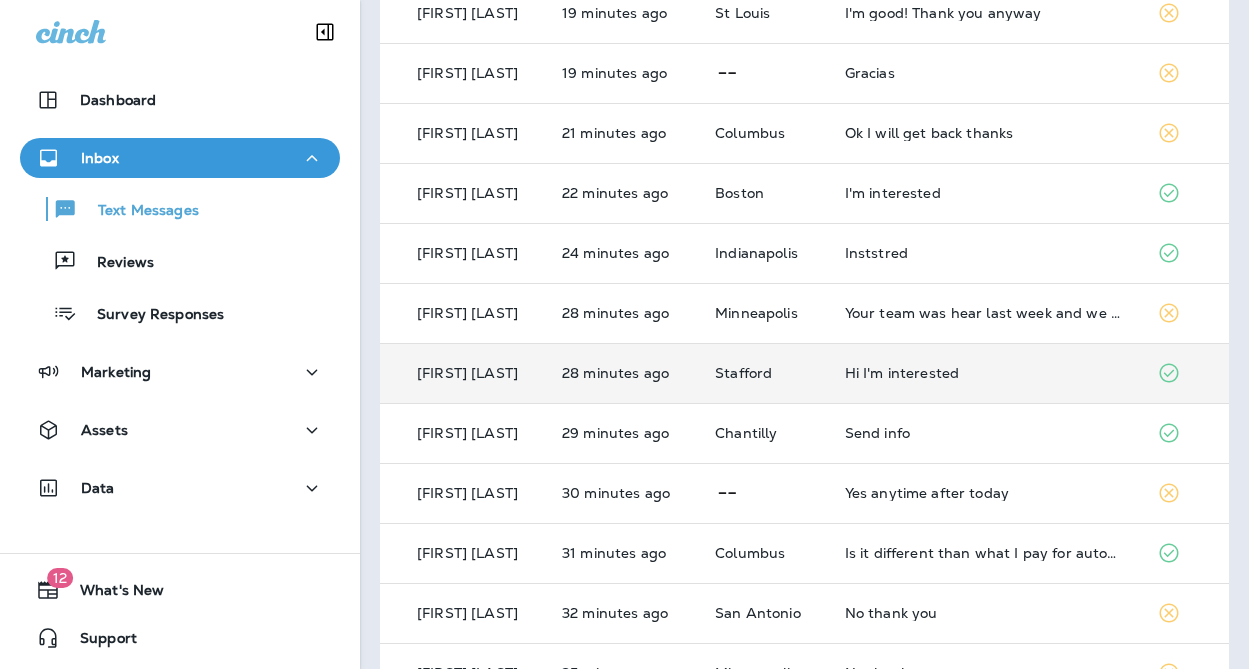click on "Stafford" at bounding box center (764, 373) 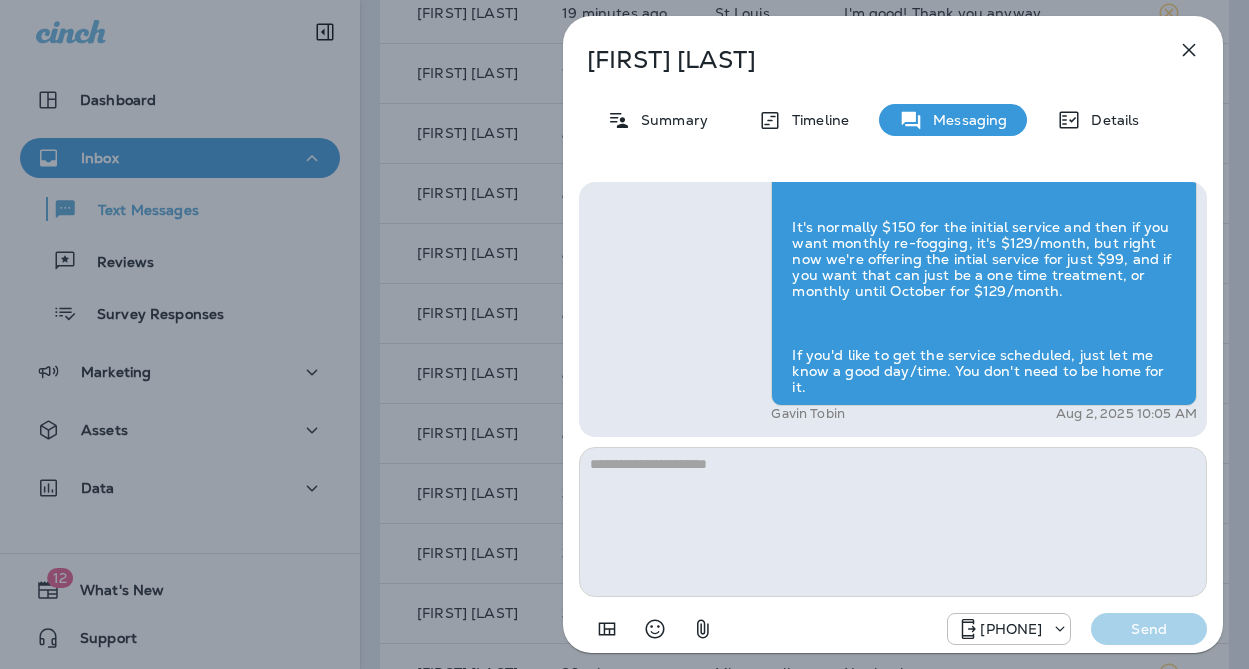 drag, startPoint x: 495, startPoint y: 388, endPoint x: 558, endPoint y: 400, distance: 64.132675 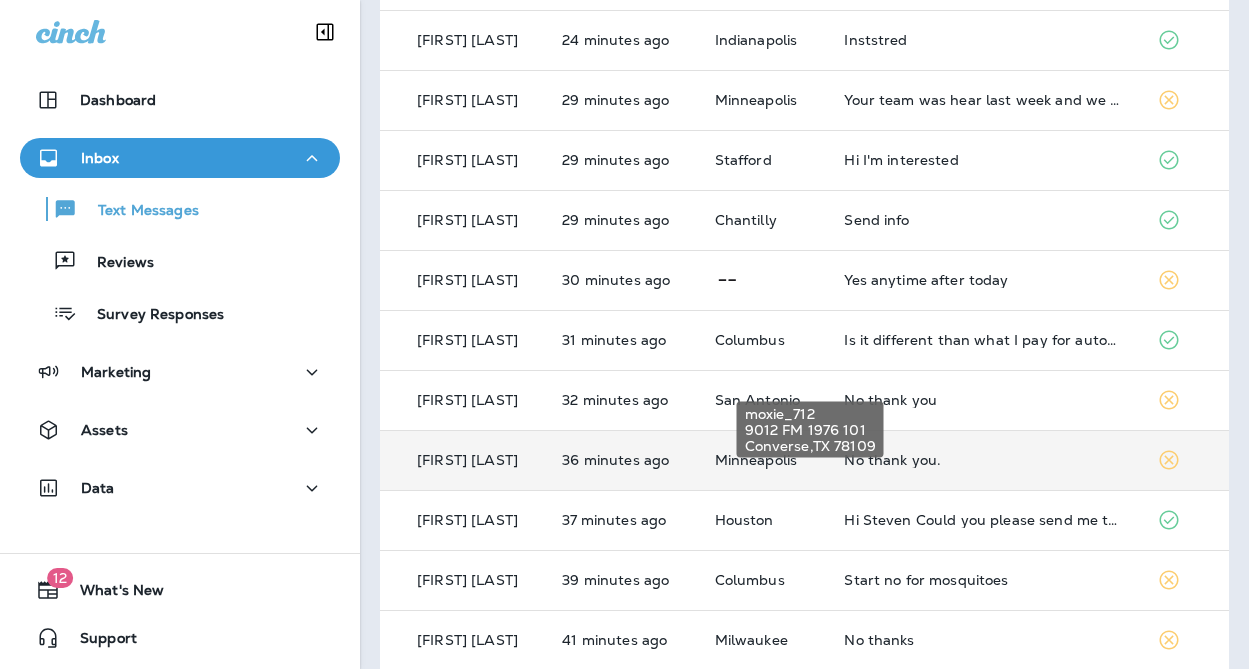 scroll, scrollTop: 760, scrollLeft: 0, axis: vertical 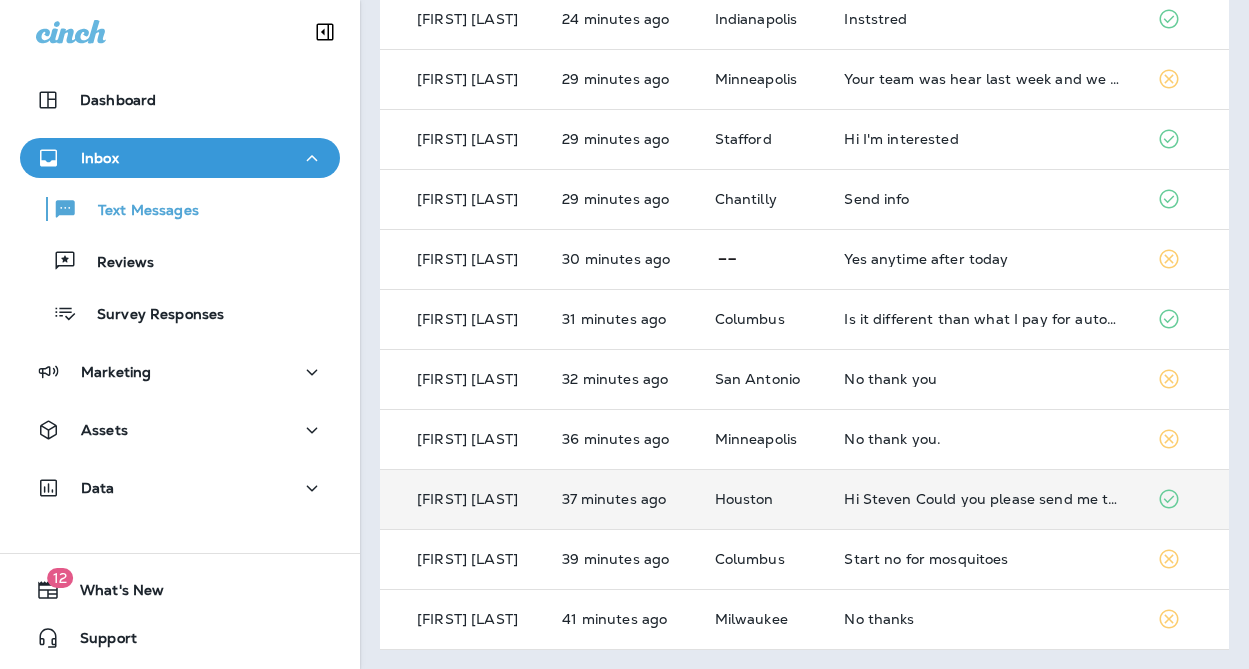 click on "Houston" at bounding box center (764, 499) 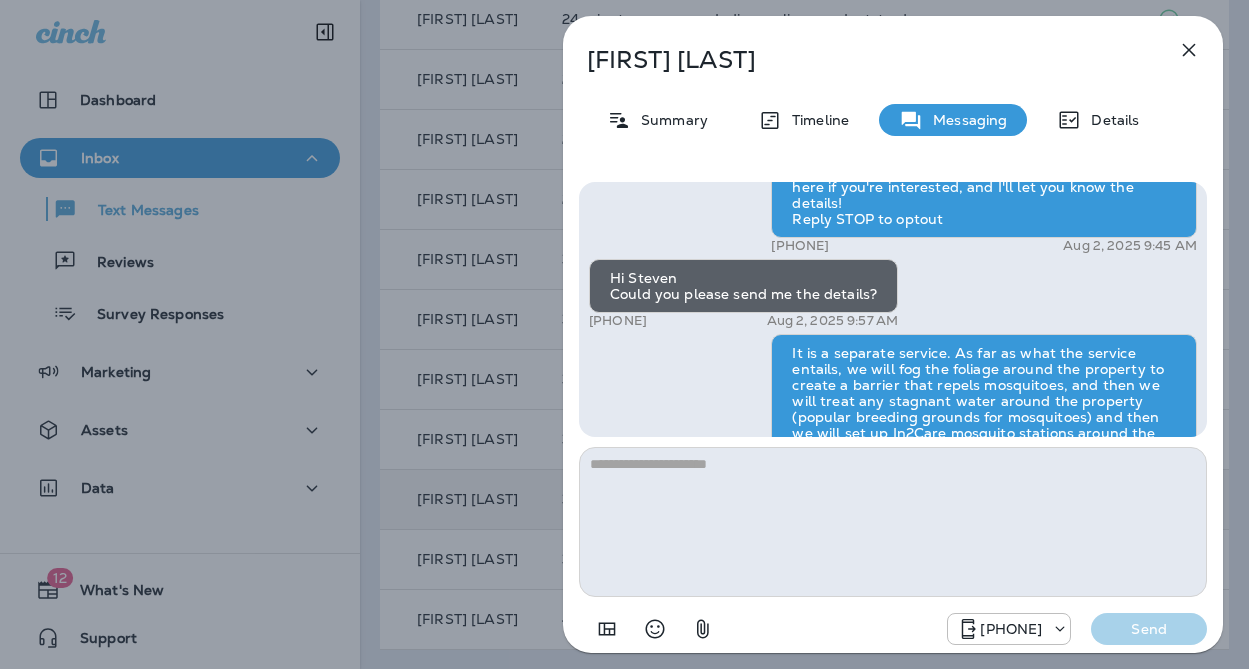 scroll, scrollTop: -274, scrollLeft: 0, axis: vertical 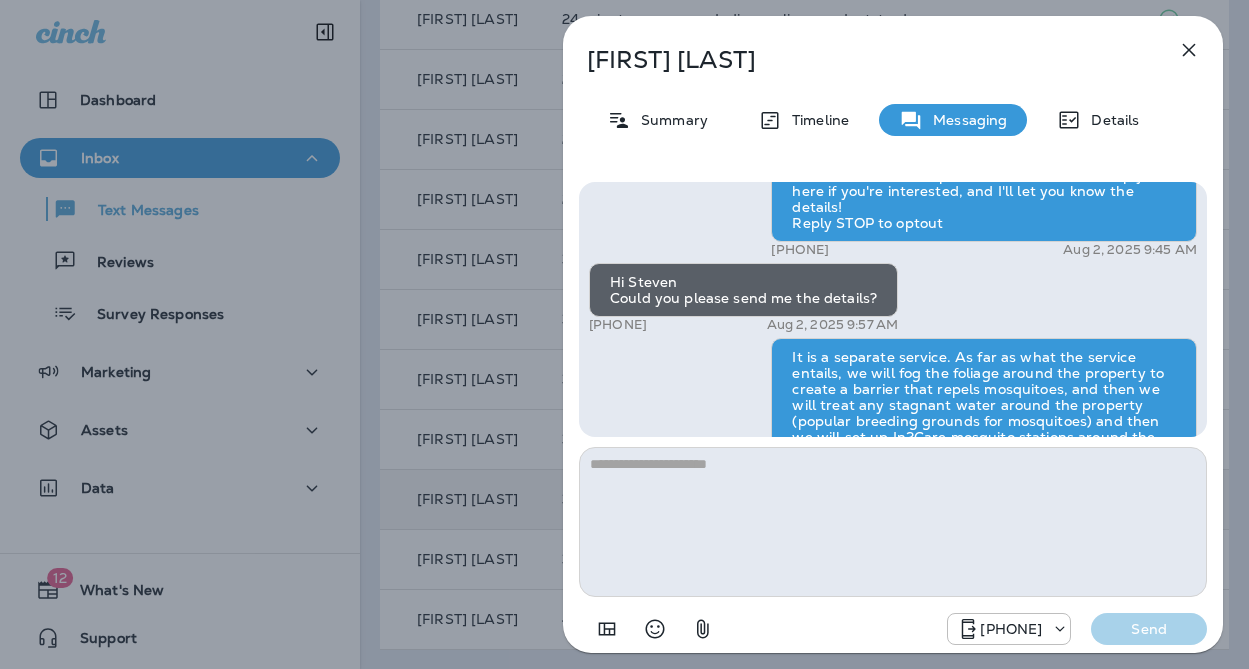 click on "[FIRST] [LAST] Summary   Timeline   Messaging   Details   Hi [FIRST] , this is Steven with Moxie Pest Control. We know Summer brings out the mosquitoes—and with the Summer season here, I’d love to get you on our schedule to come help take care of that. Just reply here if you're interested, and I'll let you know the details!
Reply STOP to optout [PHONE] [DATE] [TIME] Hi Steven
Could you please send me the details? [PHONE] [DATE] [TIME] [FIRST] [LAST] [DATE] [TIME] [PHONE]" at bounding box center (624, 334) 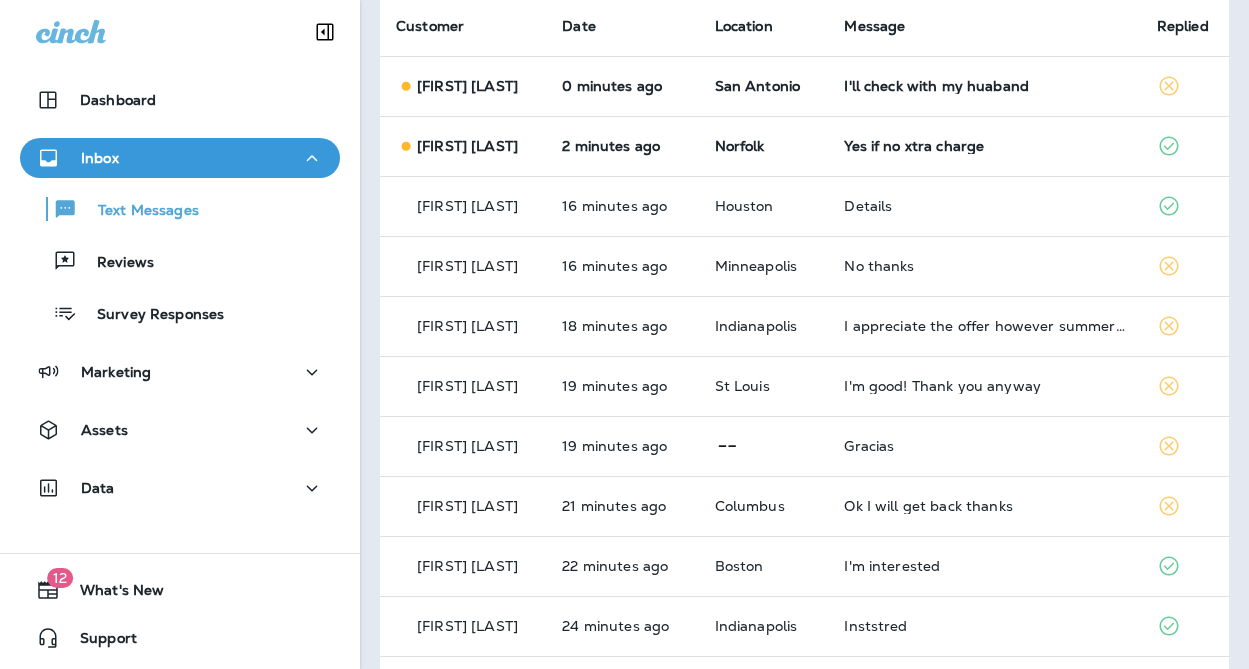 scroll, scrollTop: 0, scrollLeft: 0, axis: both 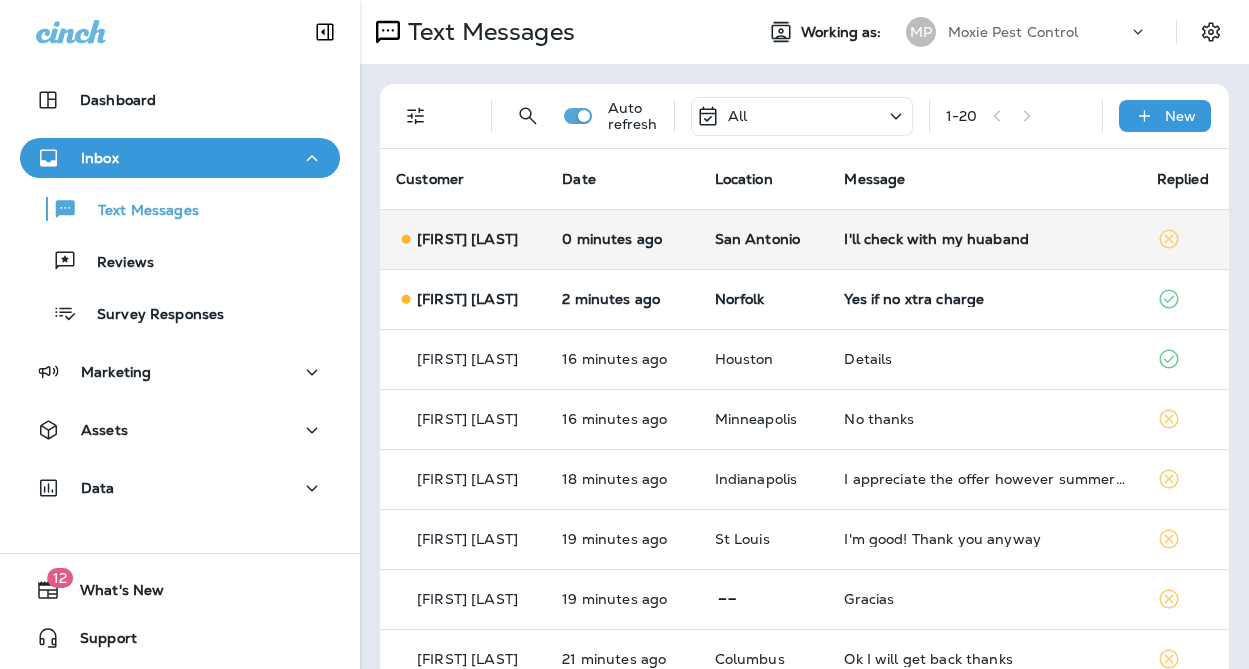 click on "San Antonio" at bounding box center (764, 239) 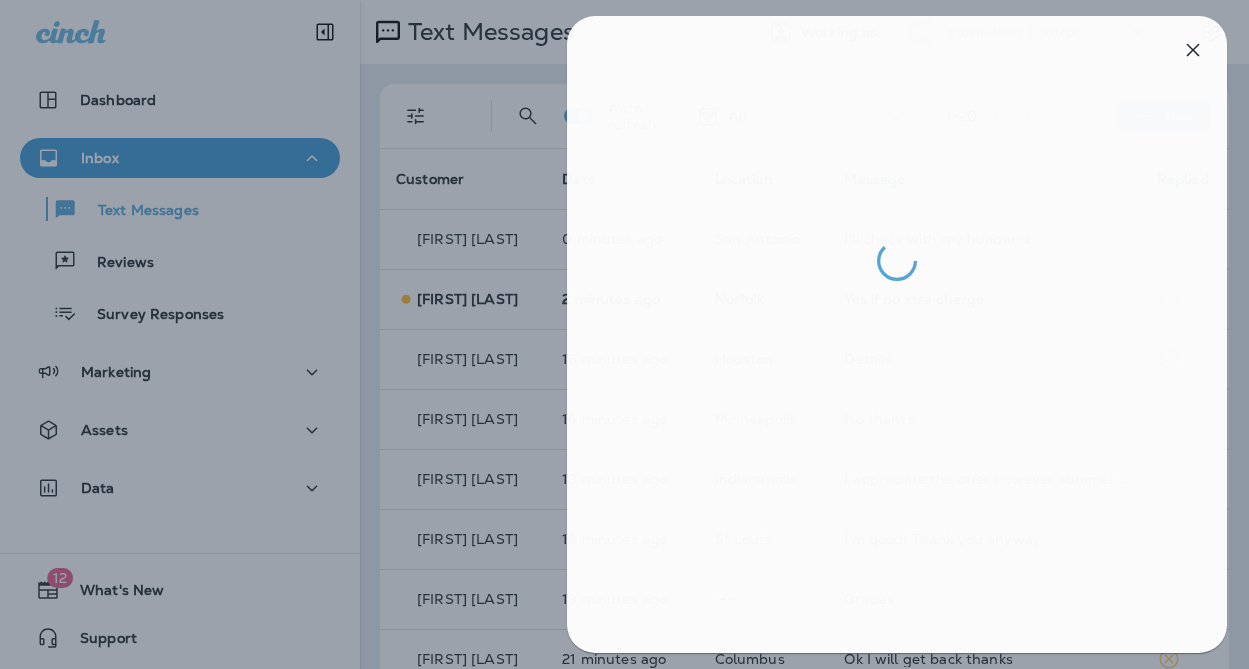 drag, startPoint x: 497, startPoint y: 295, endPoint x: 512, endPoint y: 295, distance: 15 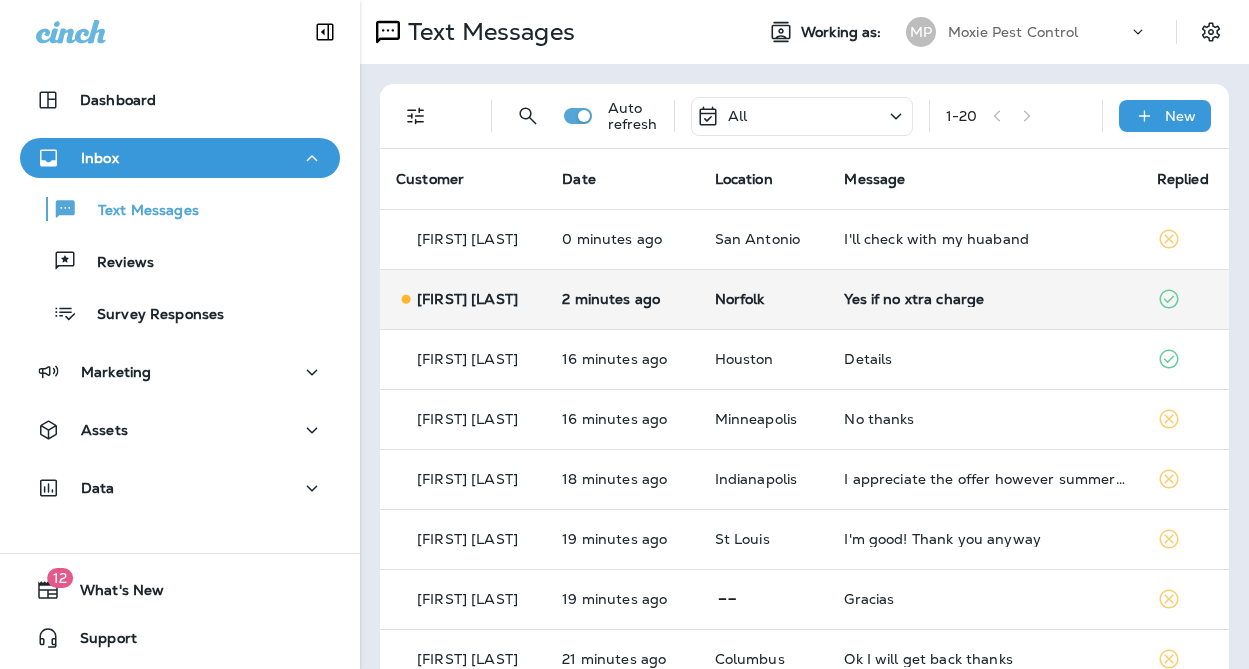 click on "Norfolk" at bounding box center [764, 299] 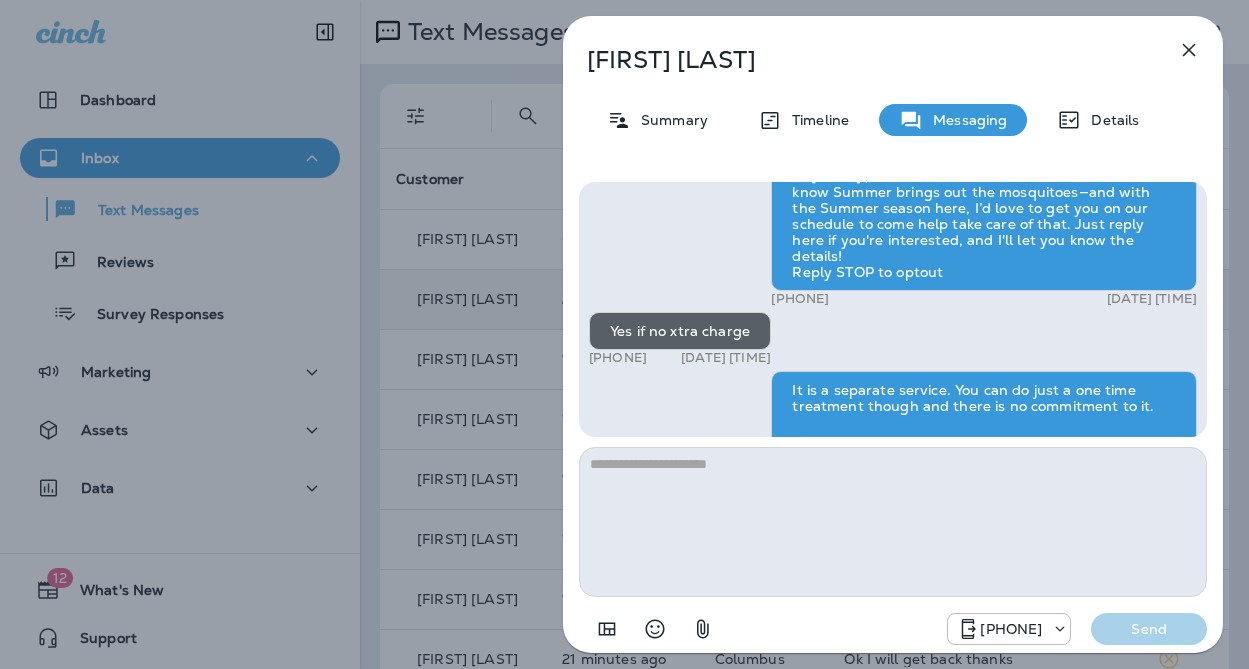 scroll, scrollTop: -437, scrollLeft: 0, axis: vertical 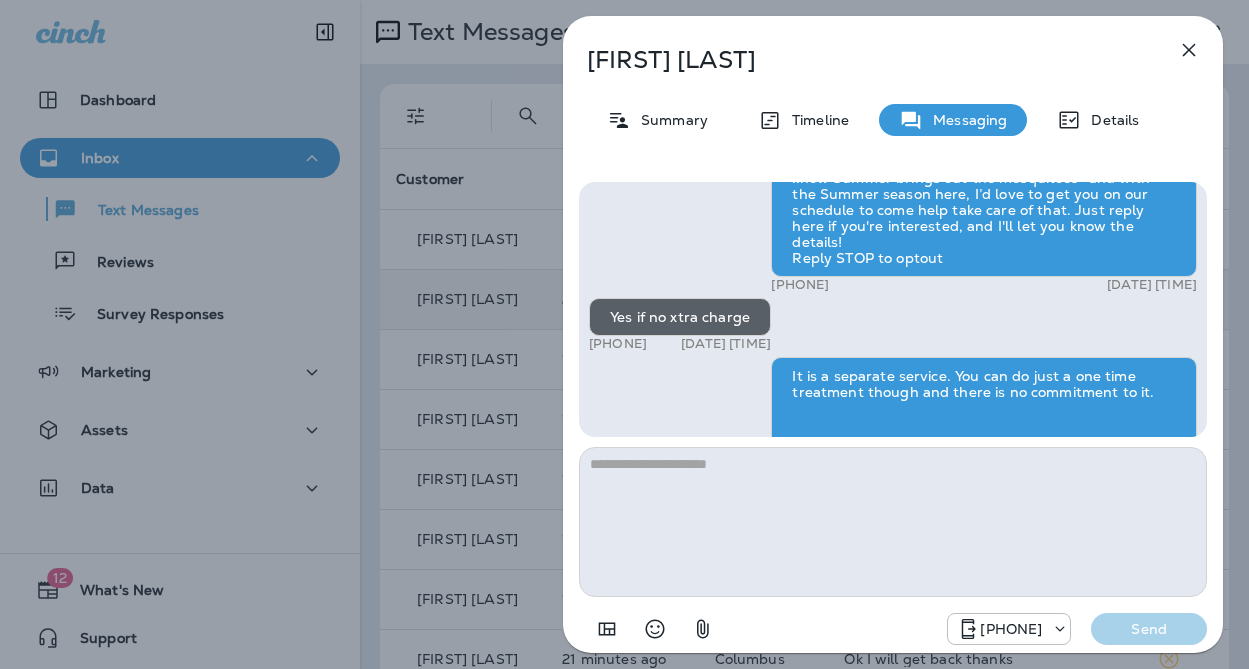 click on "Hi [FIRST] , this is Steven with Moxie Pest Control. We know Summer brings out the mosquitoes—and with the Summer season here, I’d love to get you on our schedule to come help take care of that. Just reply here if you're interested, and I'll let you know the details!
Reply STOP to optout [PHONE] [DATE] [TIME] Yes if no xtra charge [PHONE] [DATE] [TIME] [FIRST] [LAST] [DATE] [TIME] [PHONE]" at bounding box center (893, 415) 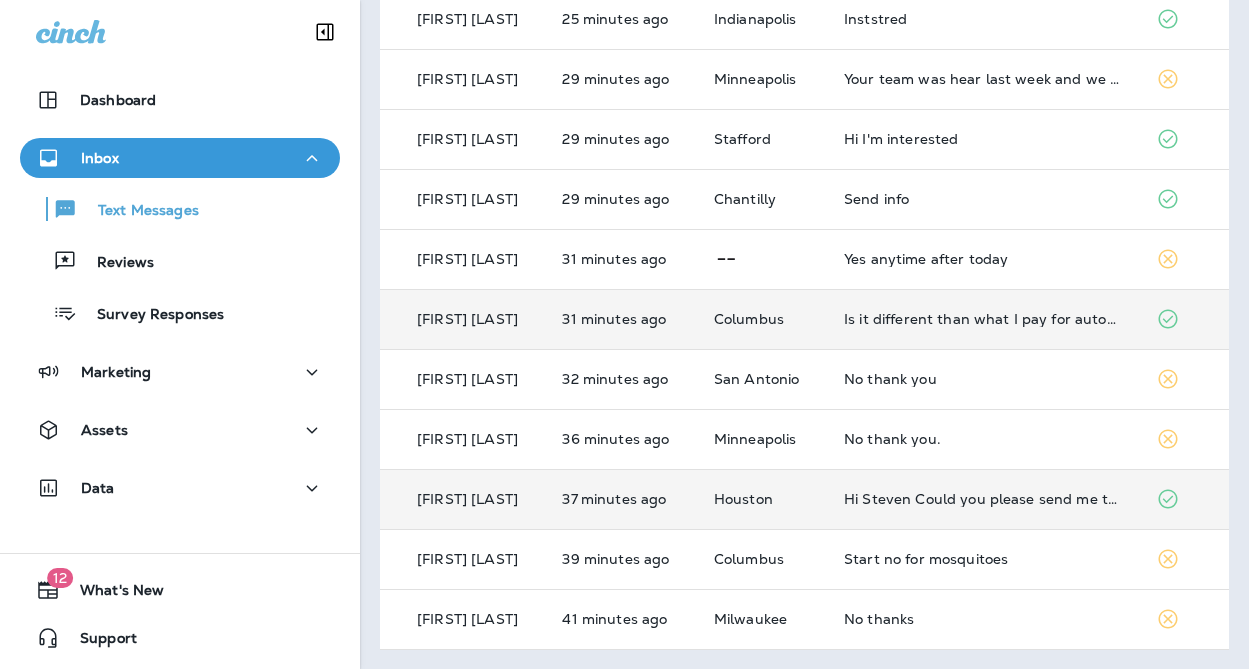 scroll, scrollTop: 728, scrollLeft: 0, axis: vertical 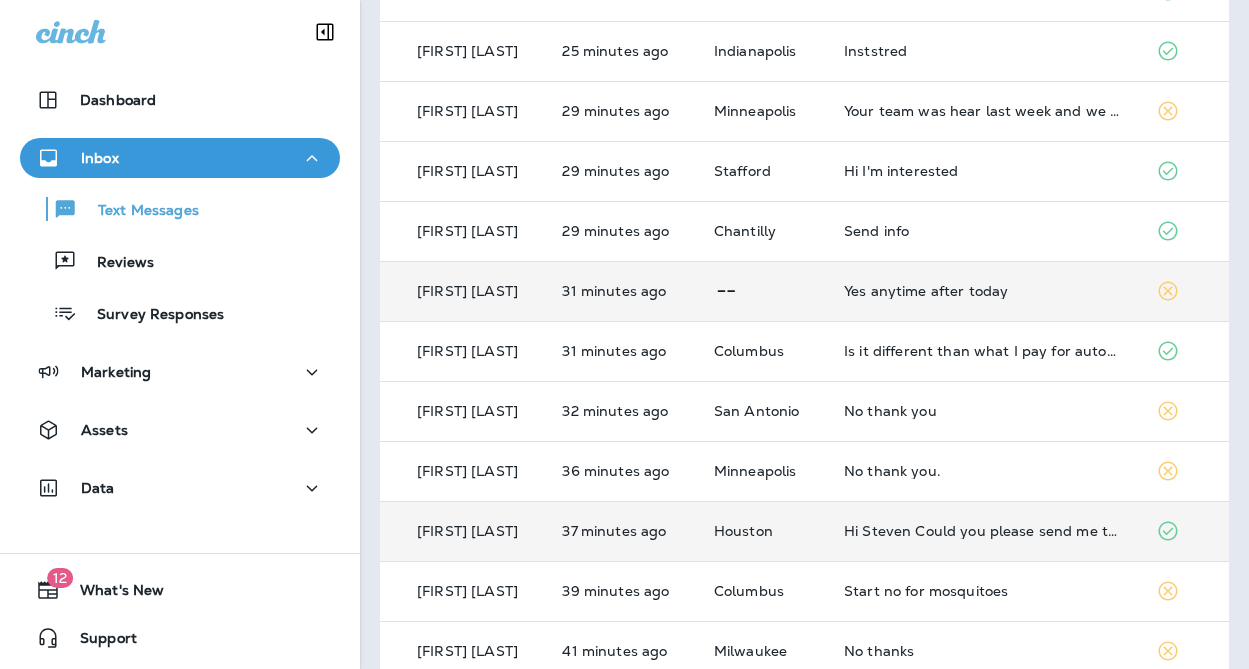 click at bounding box center [763, 291] 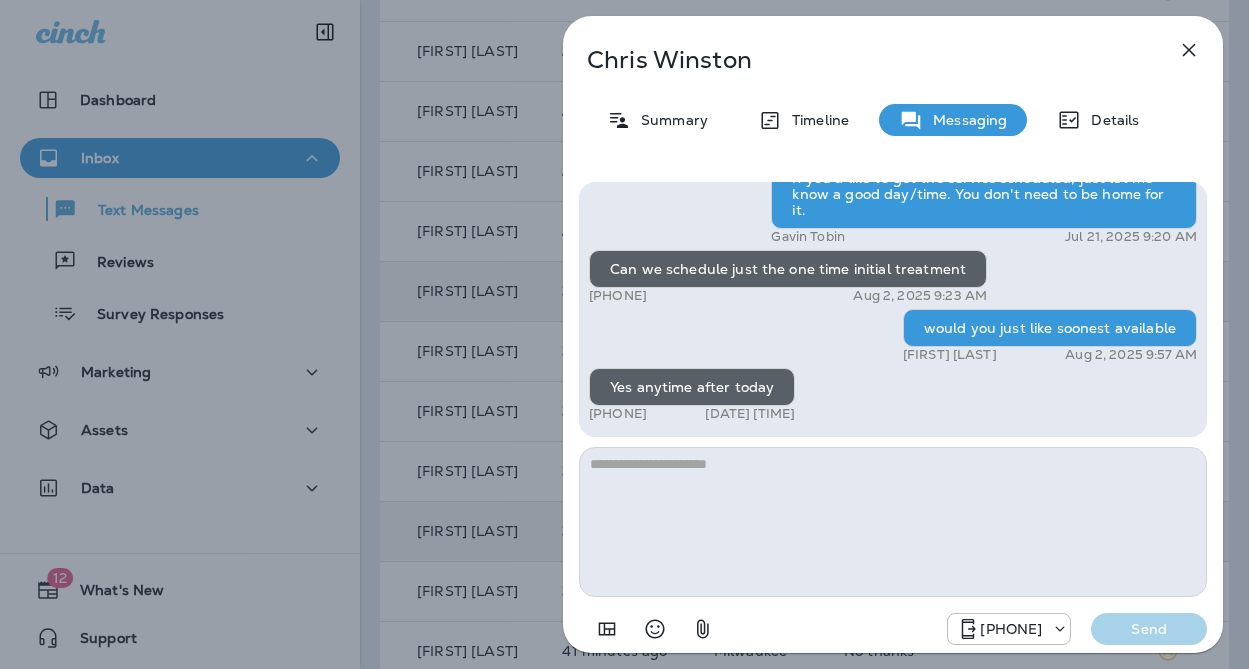 click on "[FIRST]   [LAST] Summary   Timeline   Messaging   Details   Hey [FIRST] , This is Noel with Moxie Lawn care. One of our Field Experts noted you were interested in learning more about our new lawn care services. I’d love to chat with you about your lawn's specific needs.
Reply STOP To optout [PHONE] [DATE] [TIME] Hi this is Noel with Moxie Lawn Care again. I wanted to follow up and see how we can make your green lawn dreams come true! We have some great summer savings going on now.
Reply STOP To optout [PHONE] [DATE] [TIME] [FIRST], we have a summer sale going on now; get your first lawn care service for only $39!
Reply STOP To optout [PHONE] [DATE] [TIME] I just wanted to pass along a North Texas Lawn Guide to help beautify your yard! Just remember, Moxie Lawn Care is always here to lend a "green thumb" whenever you need us!  www.MoxieGrassGuide.com
Reply STOP To optout [PHONE] [DATE] [TIME] [PHONE] [DATE] [TIME] [PHONE]" at bounding box center [624, 334] 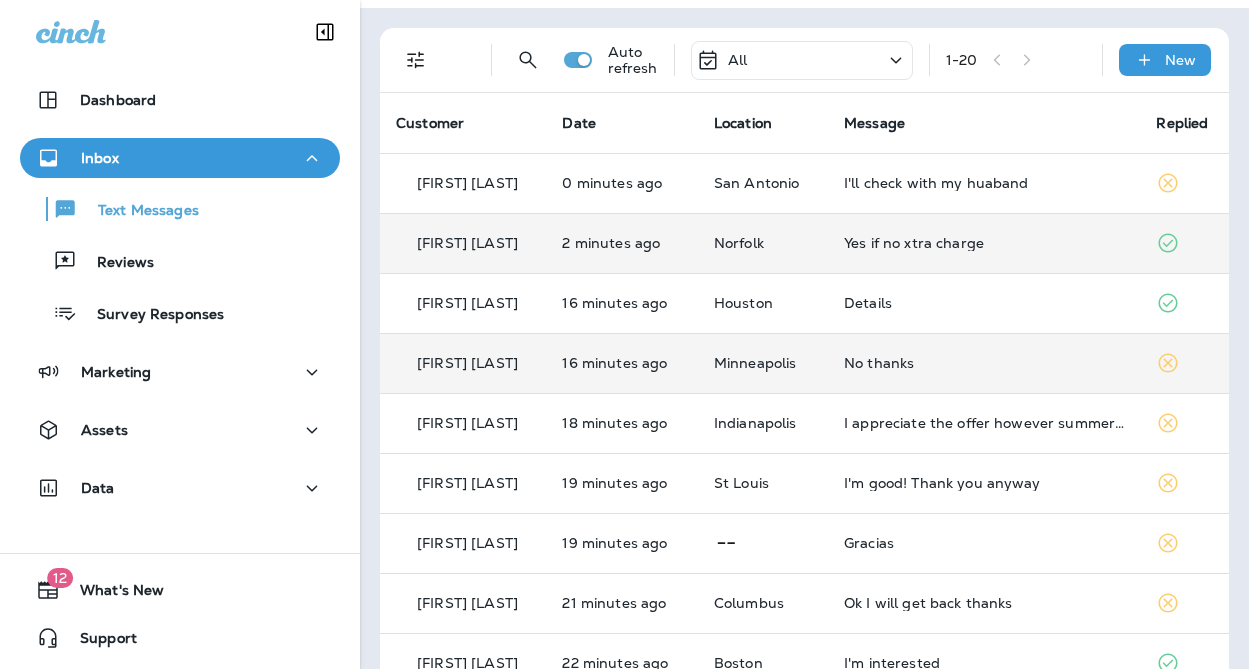 scroll, scrollTop: 0, scrollLeft: 0, axis: both 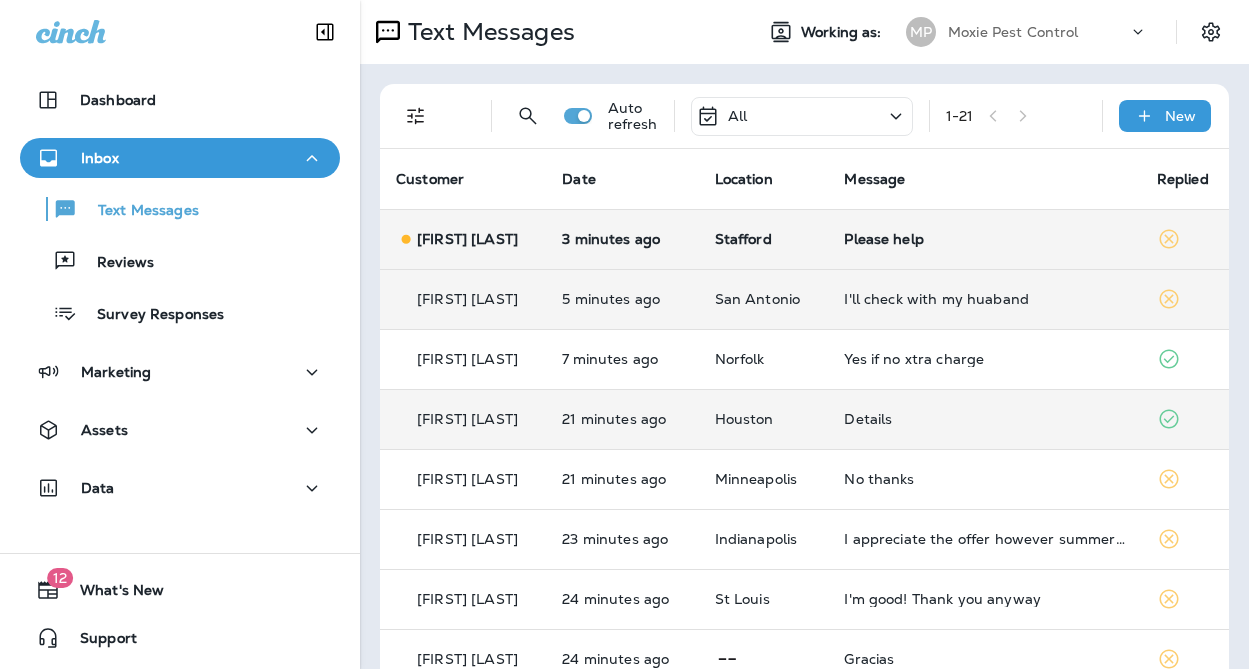 click on "[FIRST] [LAST]" at bounding box center (463, 239) 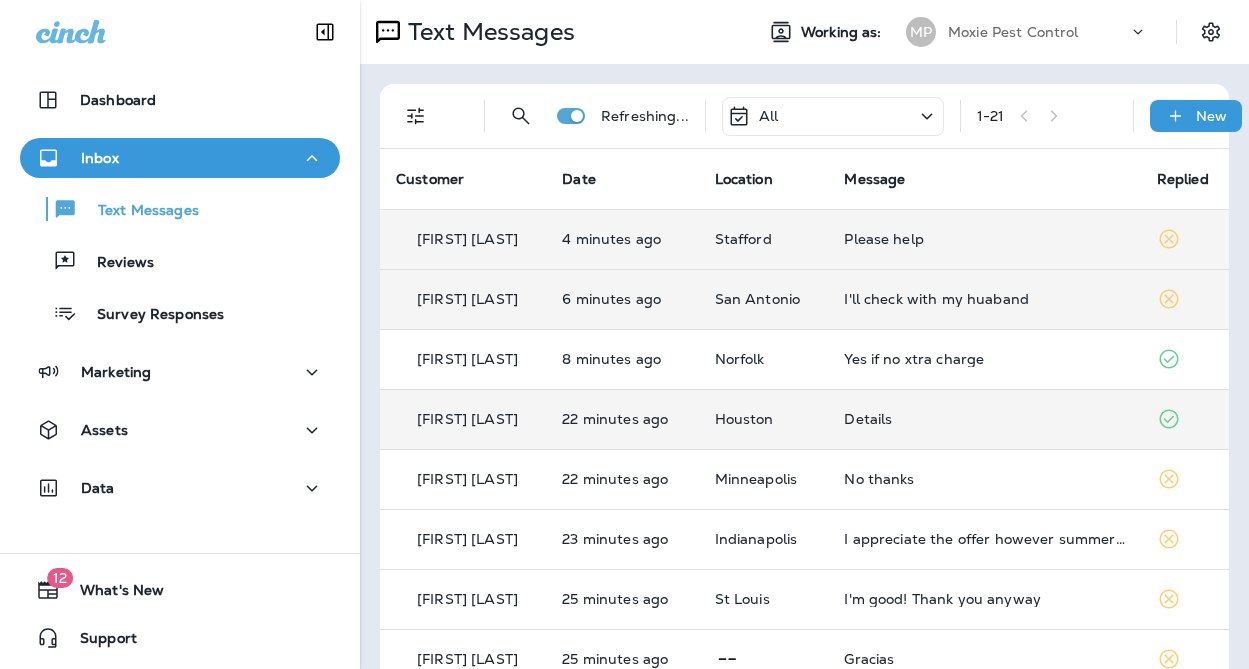 click at bounding box center (724, 334) 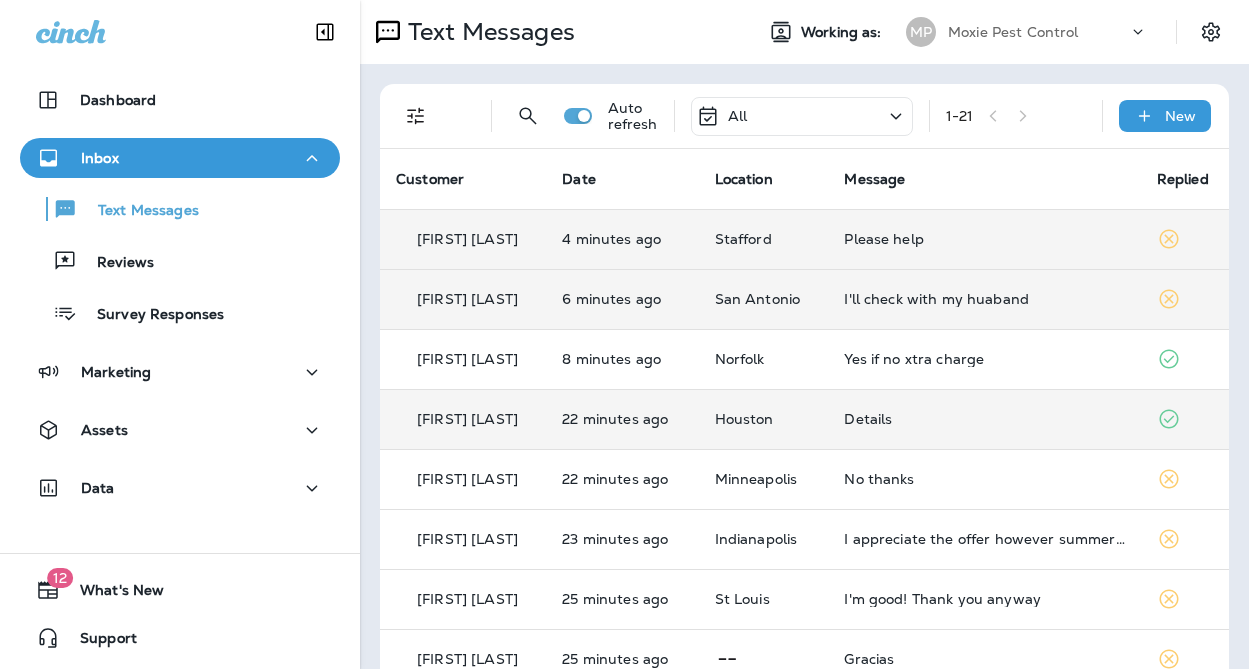 click on "[FIRST] [LAST]" at bounding box center [463, 239] 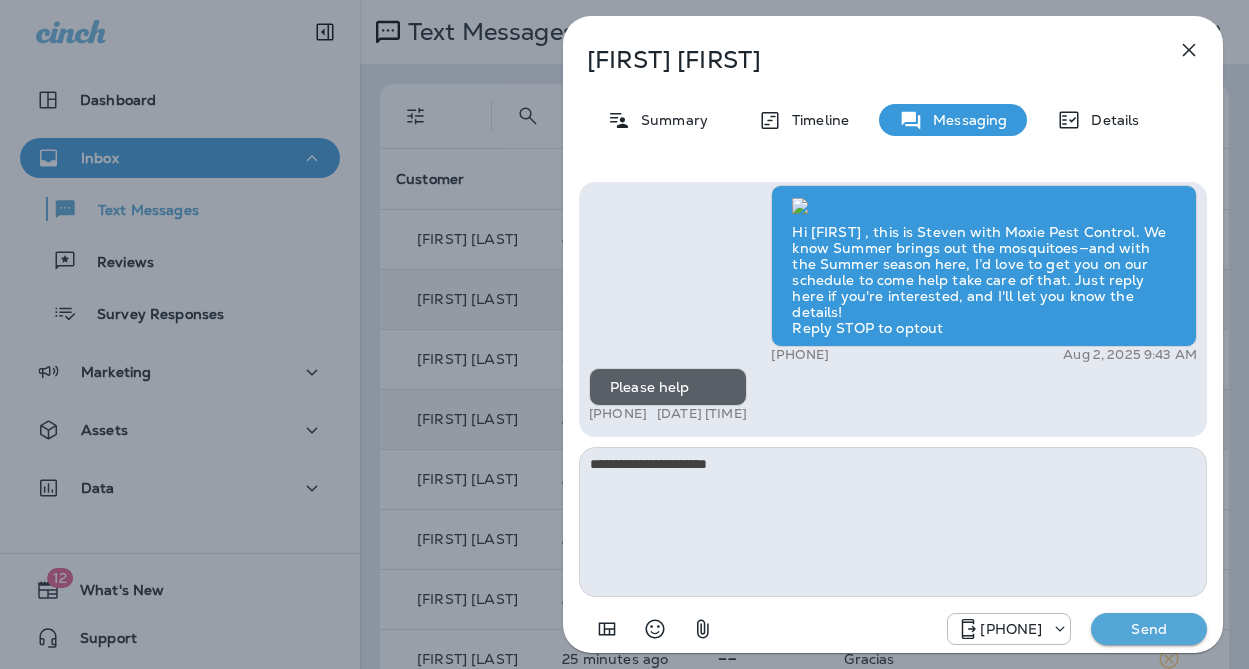 click on "**********" at bounding box center [893, 522] 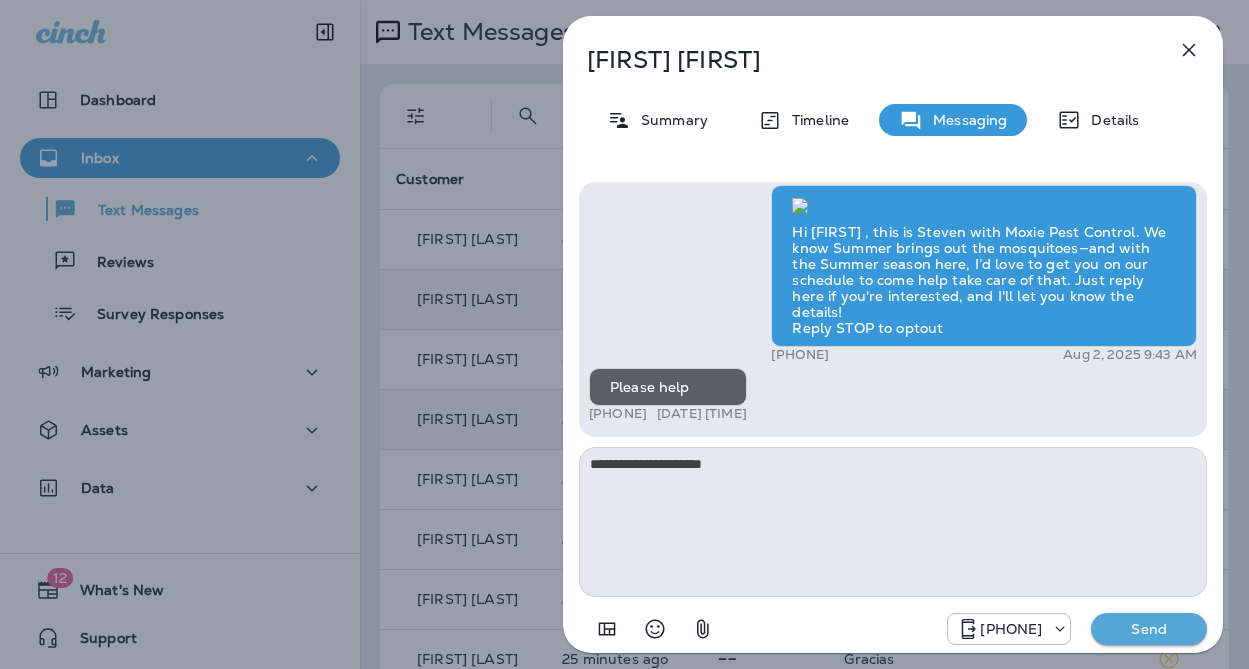 click on "**********" at bounding box center (893, 522) 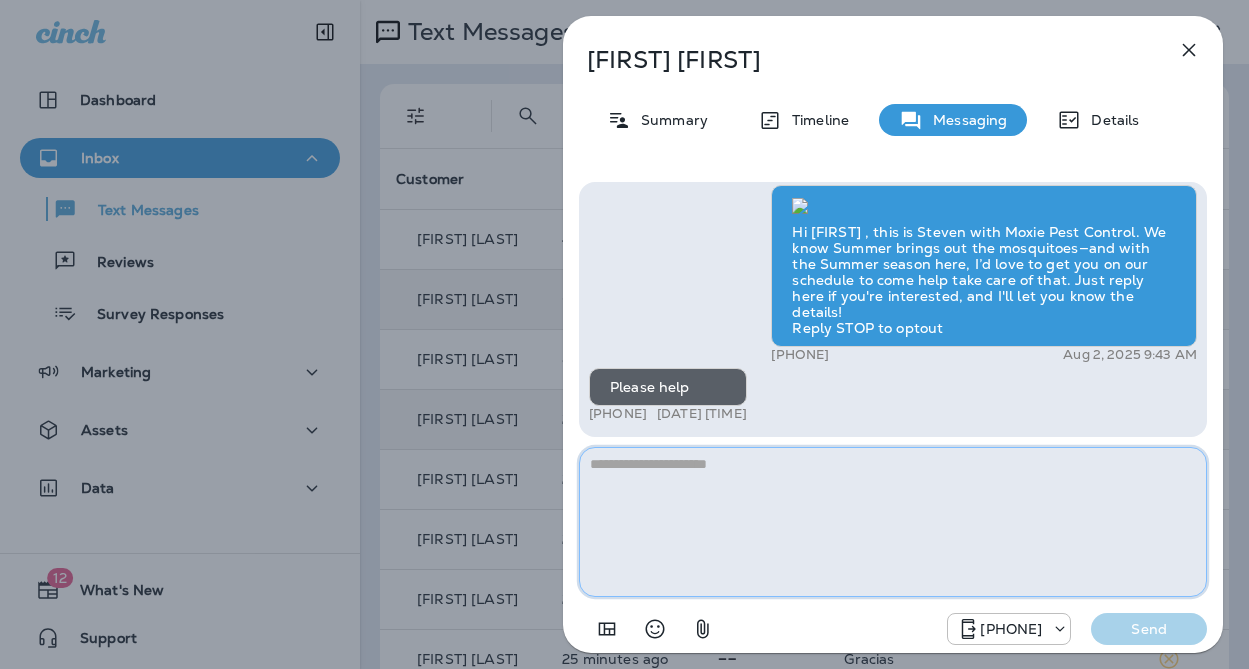 click at bounding box center [893, 522] 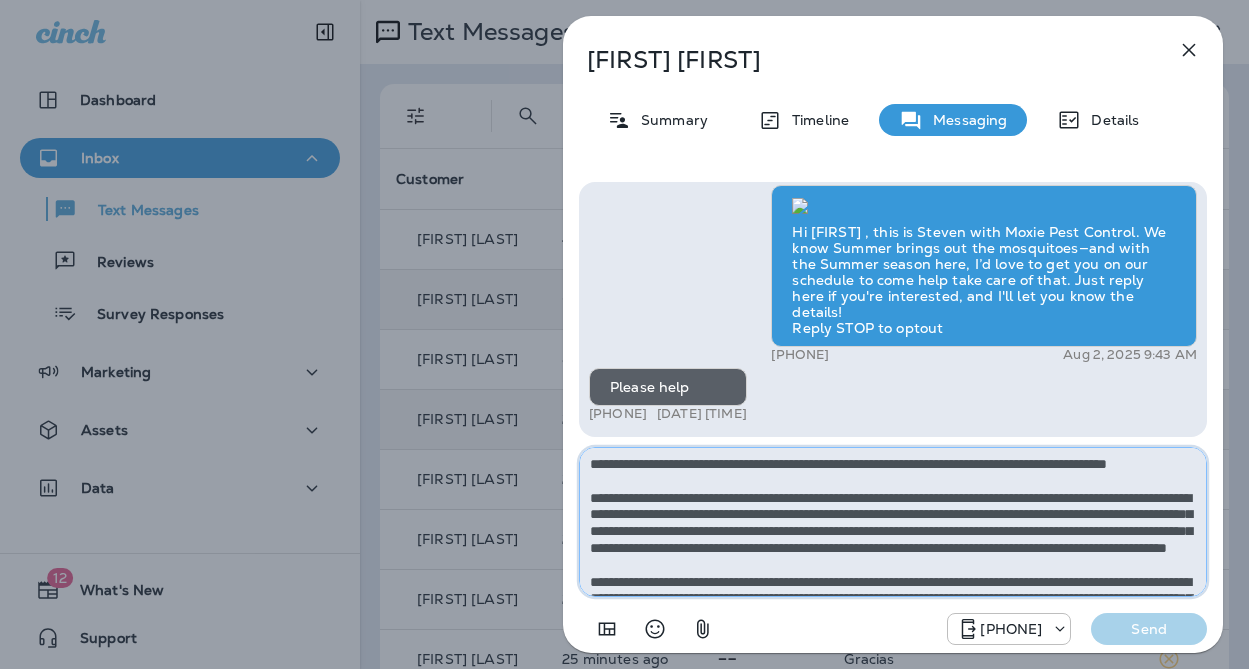 scroll, scrollTop: 112, scrollLeft: 0, axis: vertical 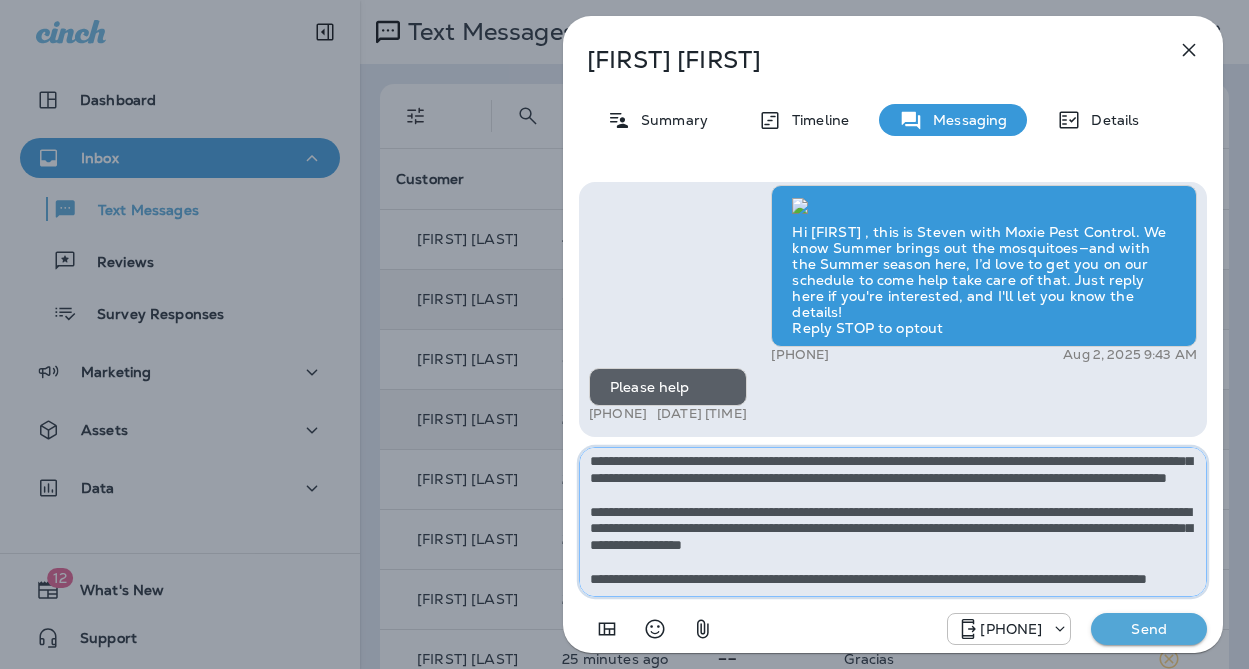 type on "**********" 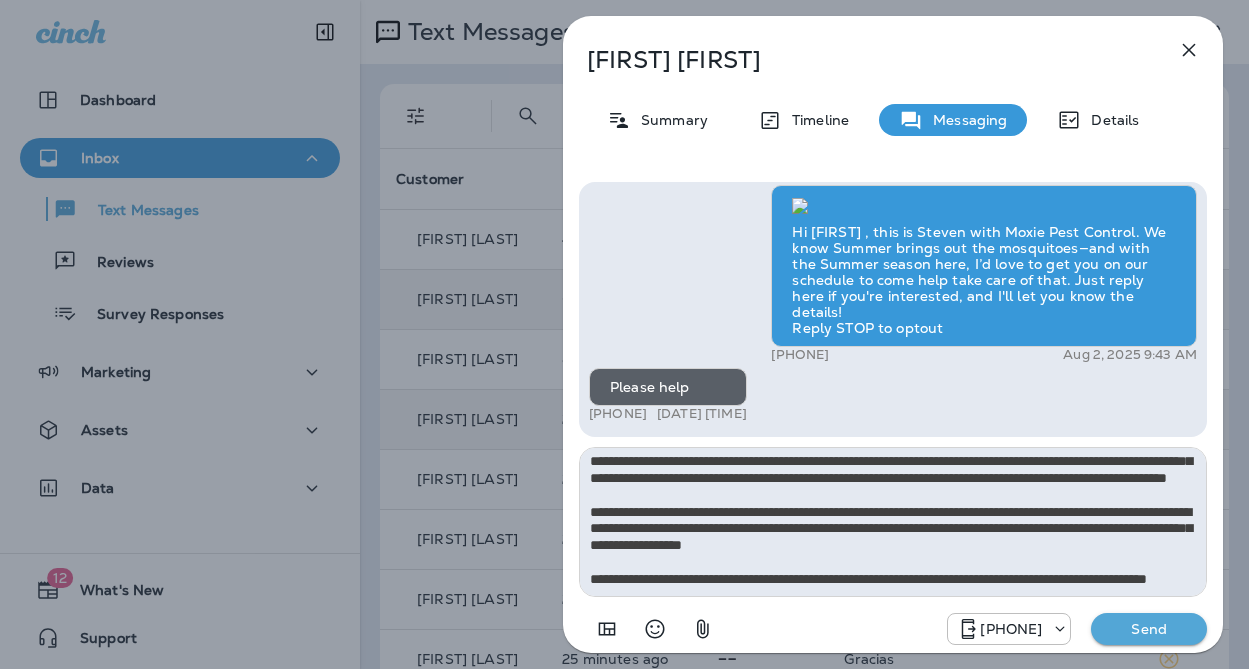 click on "Send" at bounding box center [1149, 629] 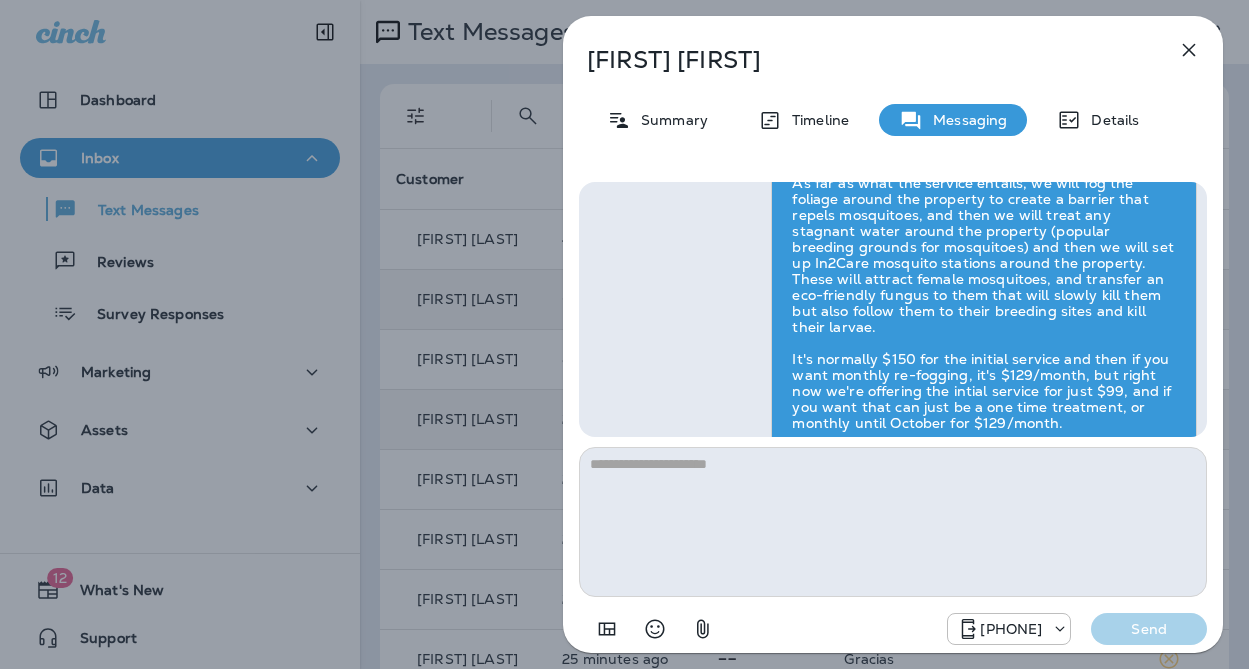 scroll, scrollTop: 0, scrollLeft: 0, axis: both 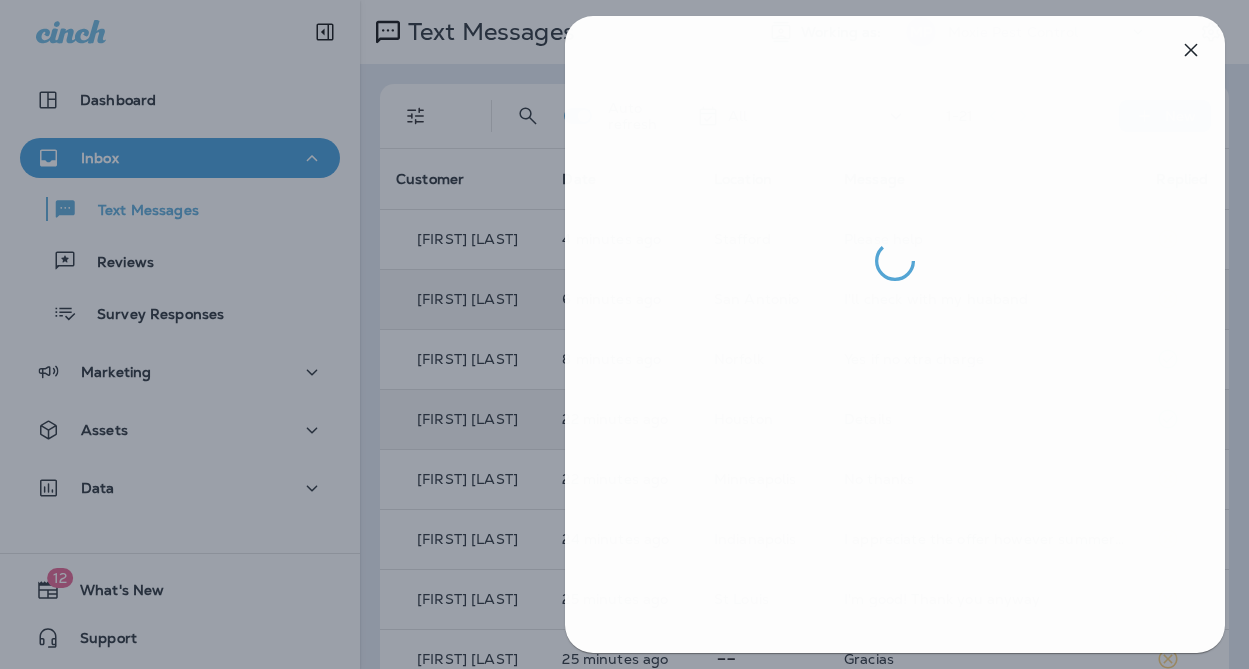 click at bounding box center [626, 334] 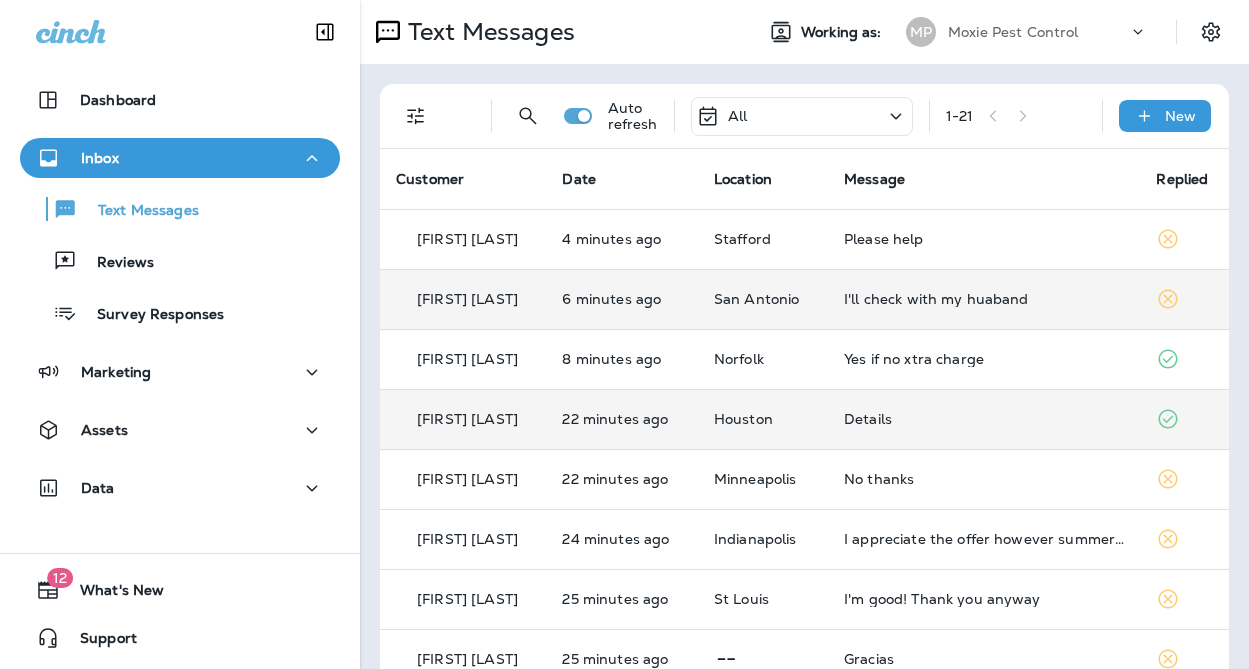 click on "San Antonio" at bounding box center (763, 299) 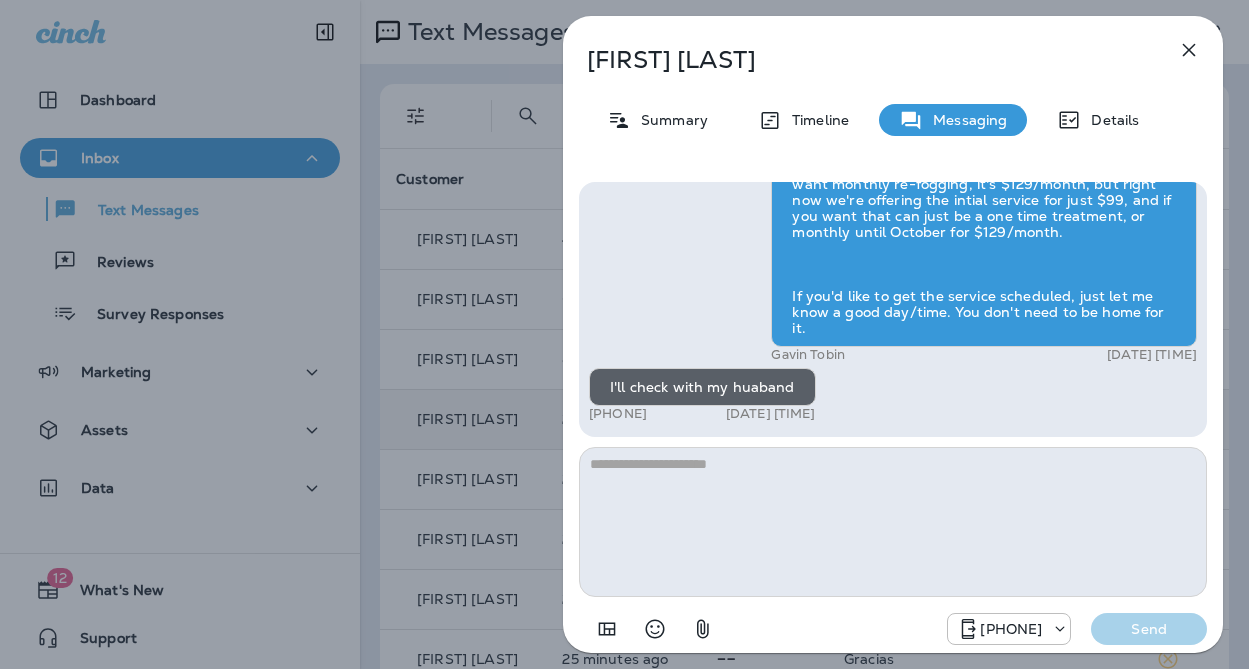 click on "[FIRST]   [LAST] Summary   Timeline   Messaging   Details   Hi [FIRST] , this is Steven with Moxie Pest Control. We know Summer brings out the mosquitoes—and with the Summer season here, I’d love to get you on our schedule to come help take care of that. Just reply here if you're interested, and I'll let you know the details!
Reply STOP to optout [PHONE] [DATE] [TIME] I'm interested.  How much and how many treatments? [PHONE] [DATE] [TIME] [FIRST] [LAST] [DATE] [TIME] I'll check with my huaband [PHONE] [DATE] [TIME] [PHONE]" at bounding box center [624, 334] 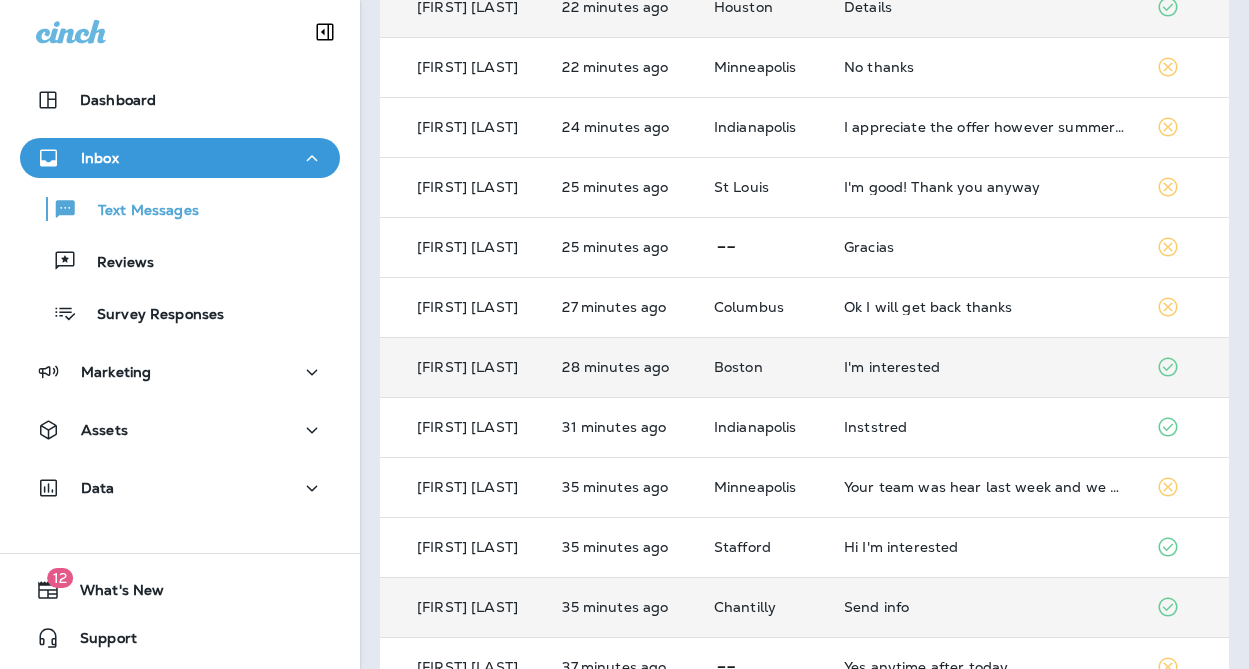 scroll, scrollTop: 413, scrollLeft: 0, axis: vertical 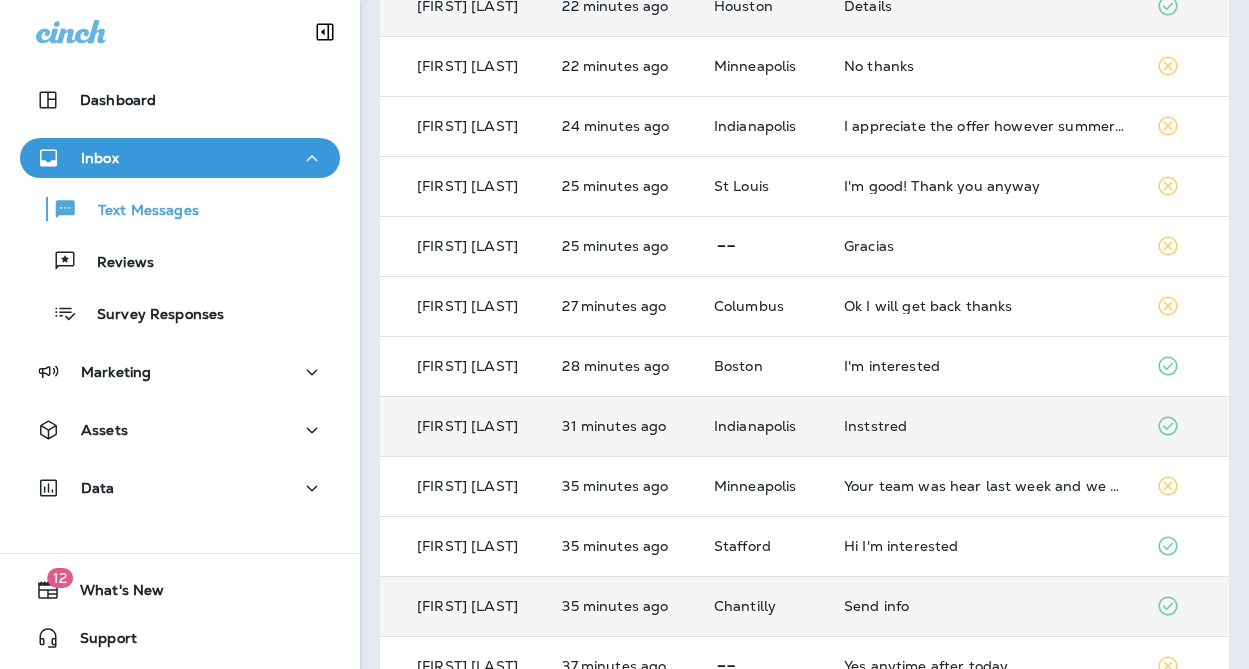 click on "Inststred" at bounding box center (984, 426) 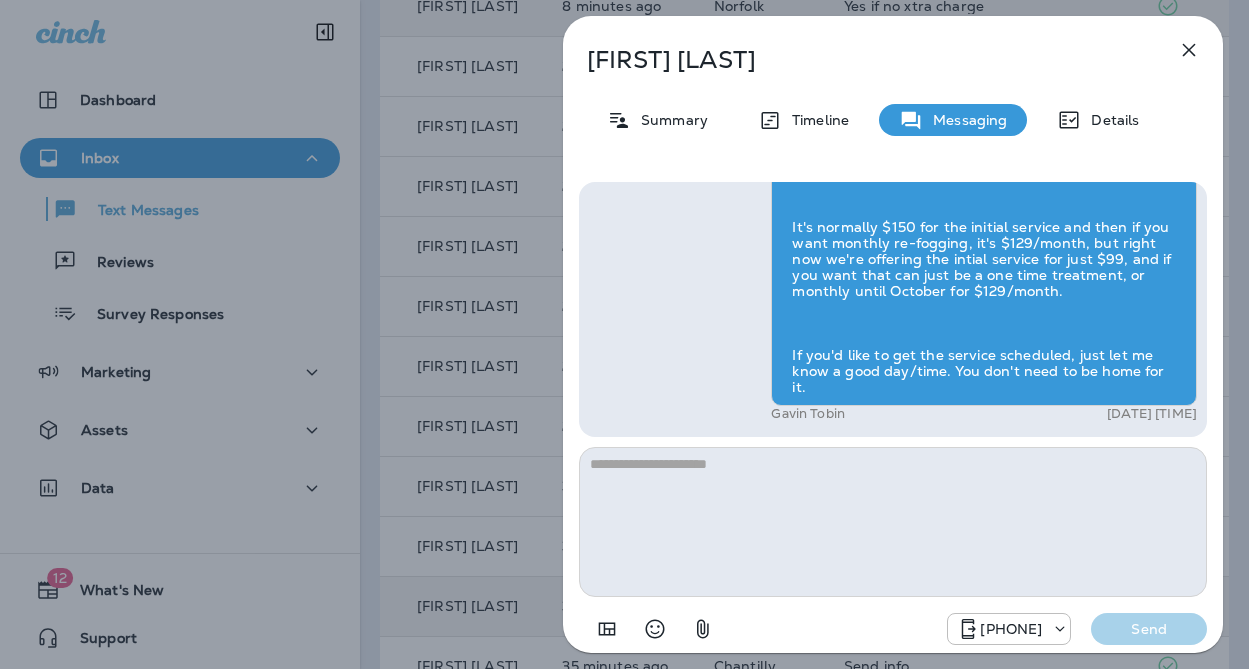 click on "[FIRST]   [LAST] Summary   Timeline   Messaging   Details   Hi [FIRST] , this is Steven with Moxie Pest Control. We know Summer brings out the mosquitoes—and with the Summer season here, I’d love to get you on our schedule to come help take care of that. Just reply here if you're interested, and I'll let you know the details!
Reply STOP to optout [PHONE] Aug 2, 2025 9:46 AM Inststred  [PHONE] Aug 2, 2025 10:09 AM [FIRST] [LAST] Aug 2, 2025 10:10 AM [PHONE] Send" at bounding box center (624, 334) 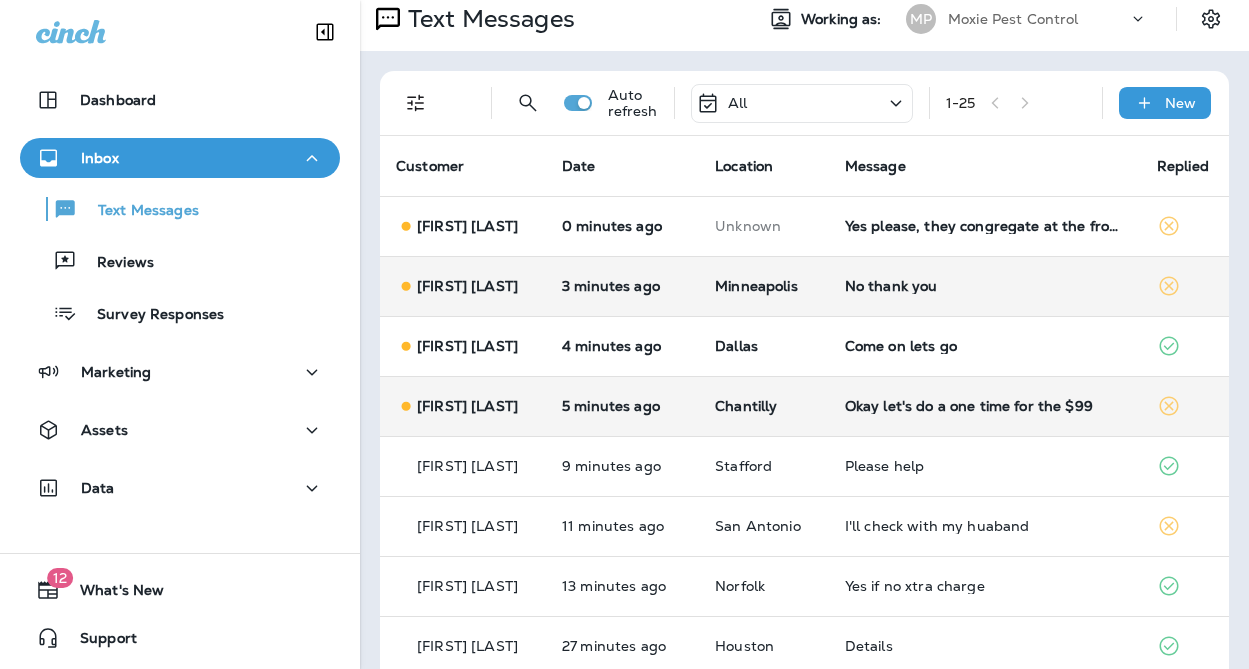 scroll, scrollTop: 0, scrollLeft: 0, axis: both 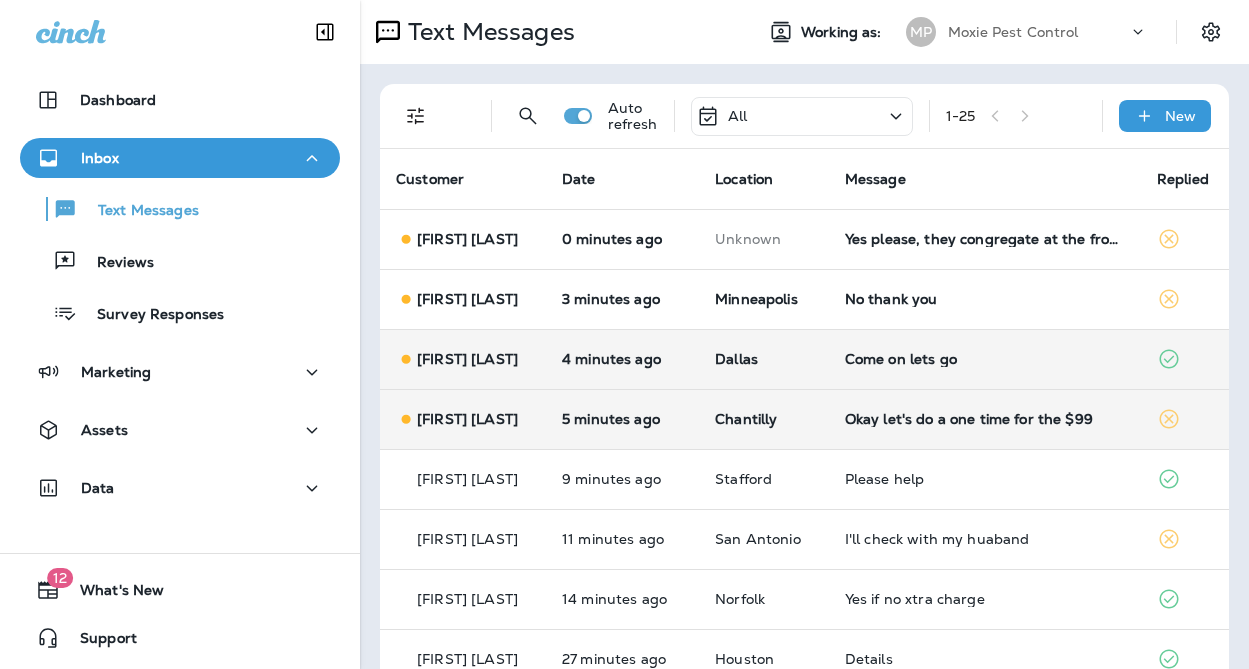 click on "Dallas" at bounding box center (736, 359) 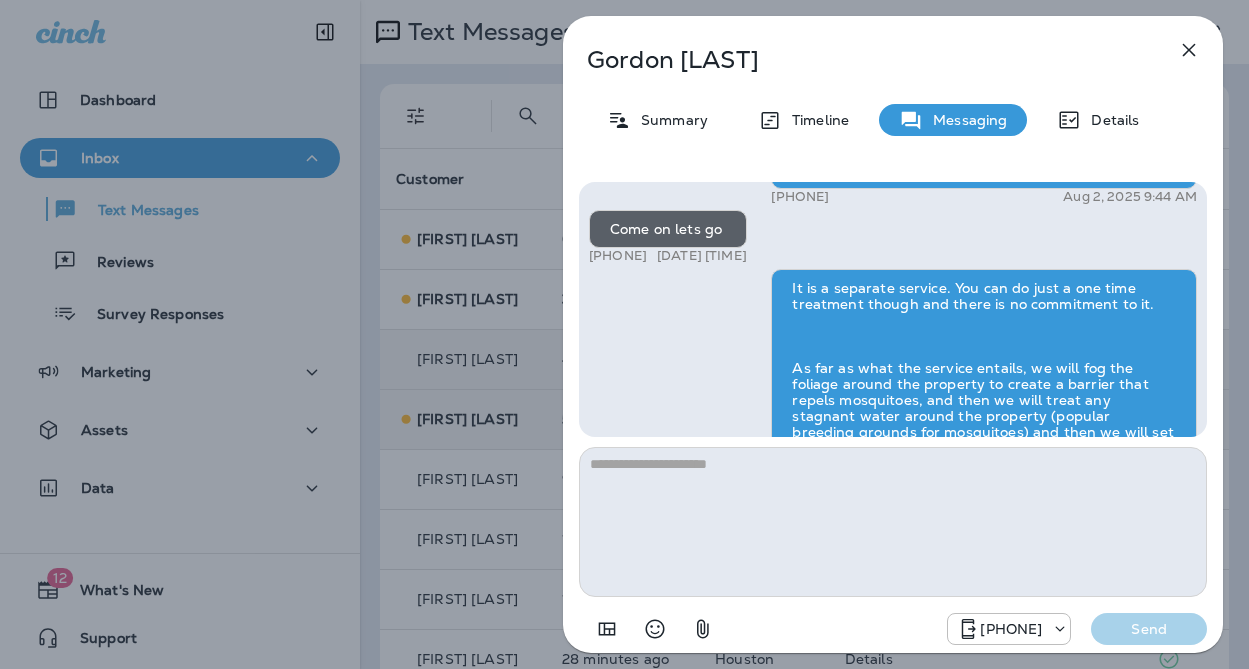scroll, scrollTop: -393, scrollLeft: 0, axis: vertical 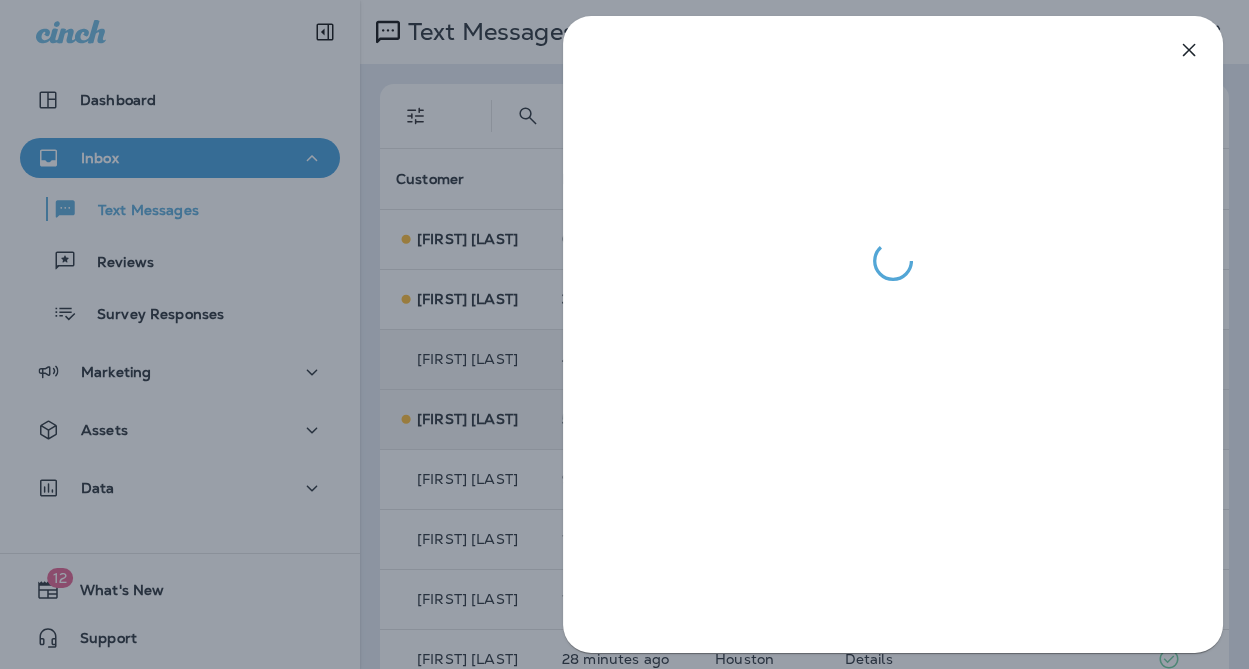 click at bounding box center (624, 334) 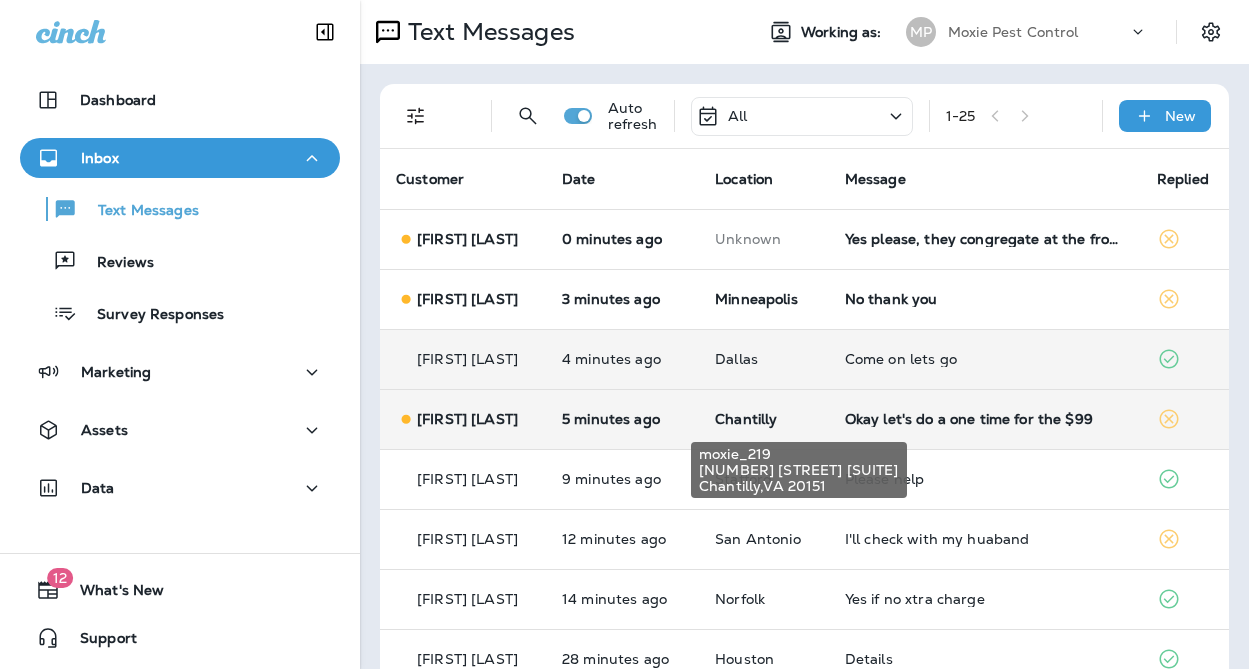 click on "Chantilly" at bounding box center [746, 419] 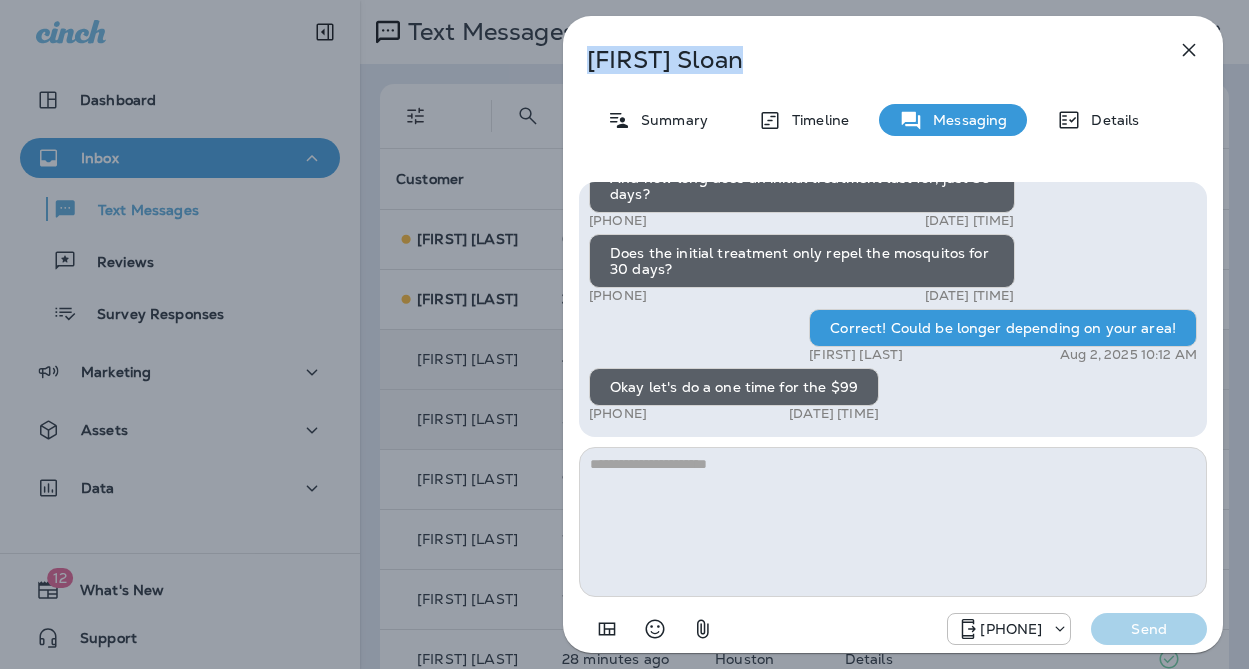 drag, startPoint x: 740, startPoint y: 57, endPoint x: 586, endPoint y: 62, distance: 154.08115 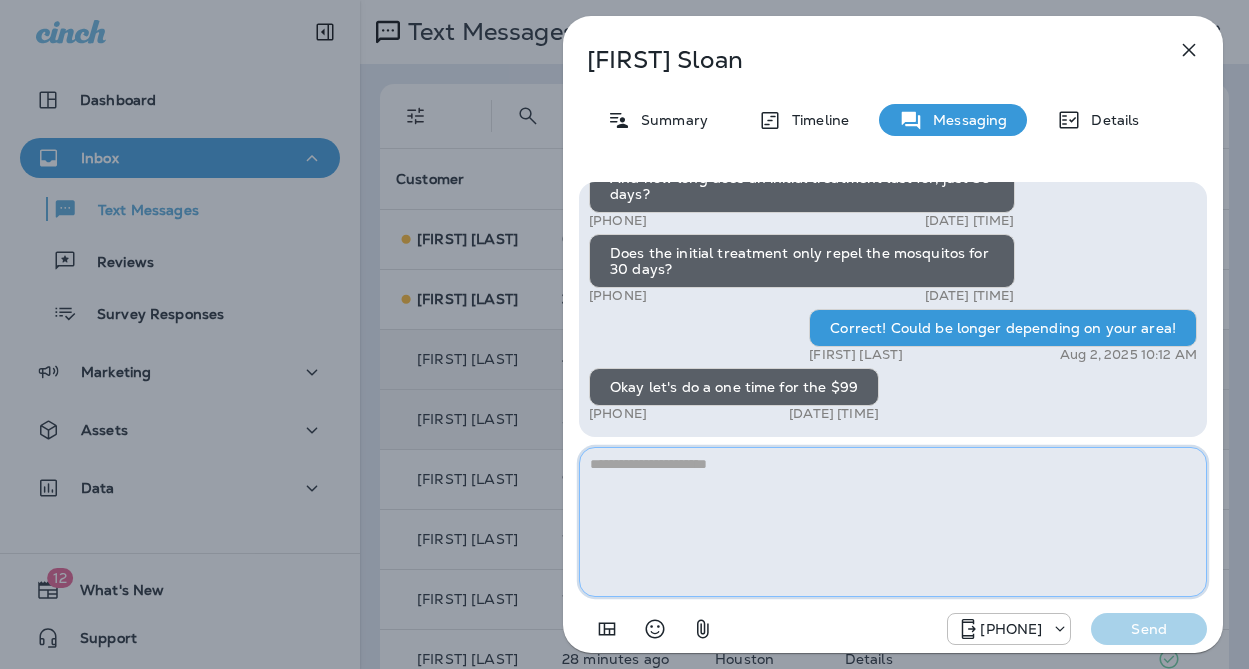 click at bounding box center [893, 522] 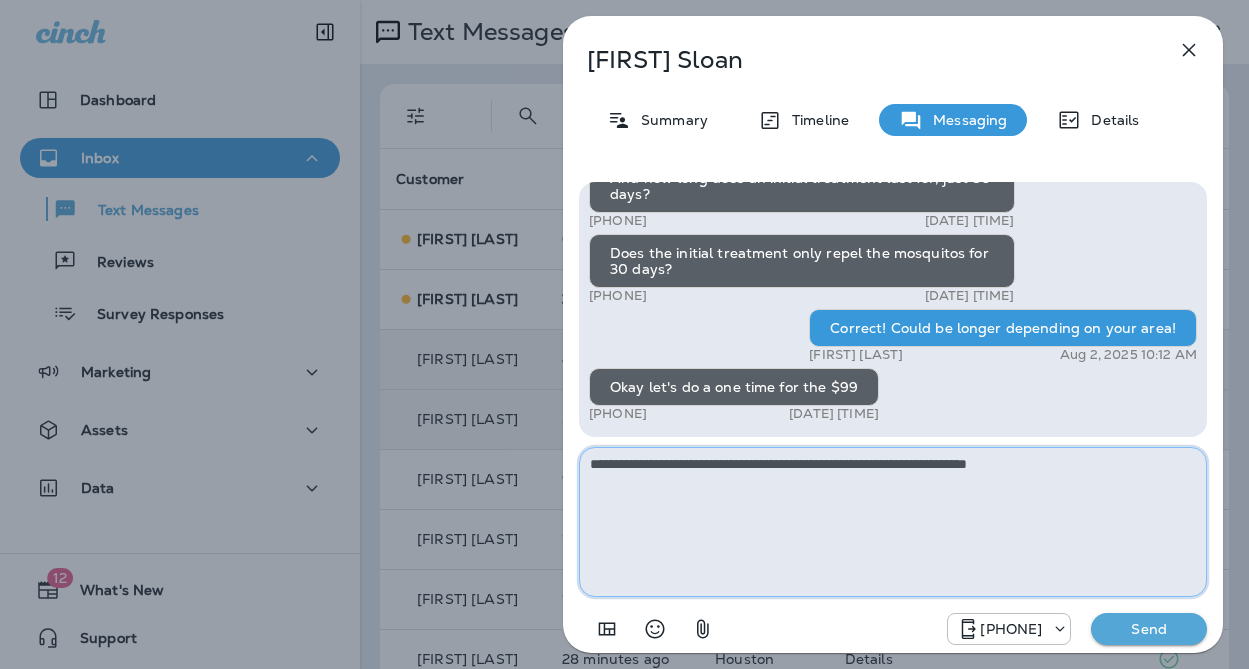 click on "**********" at bounding box center [893, 522] 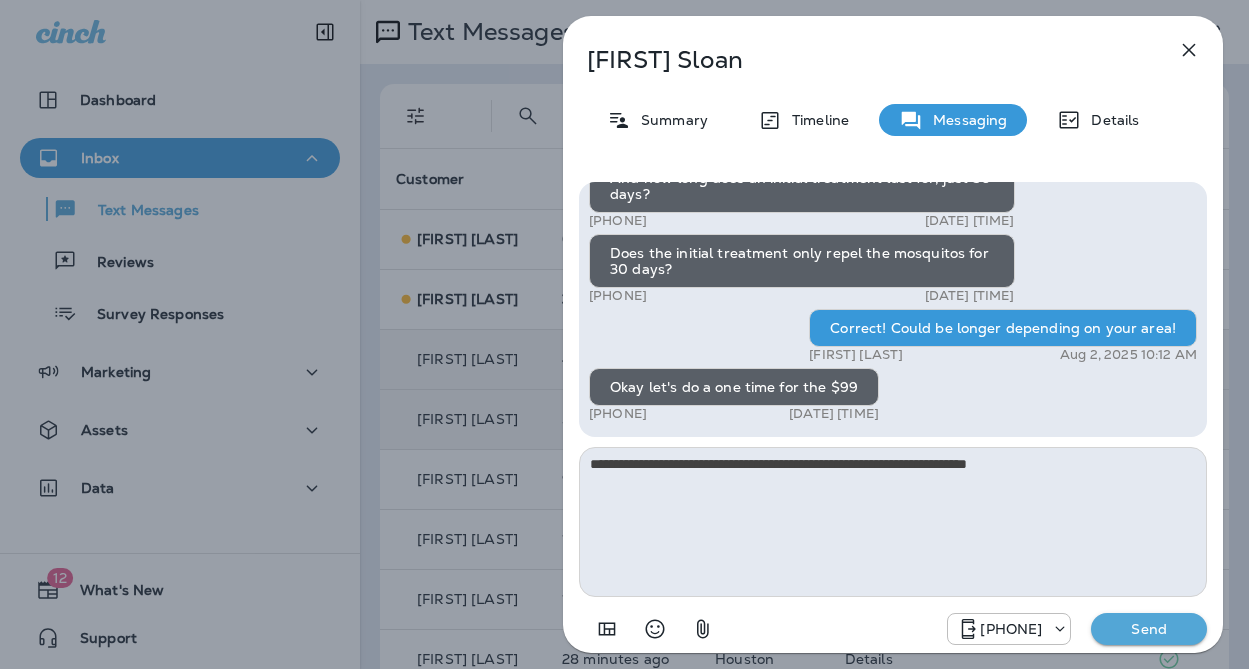 click on "Send" at bounding box center (1149, 629) 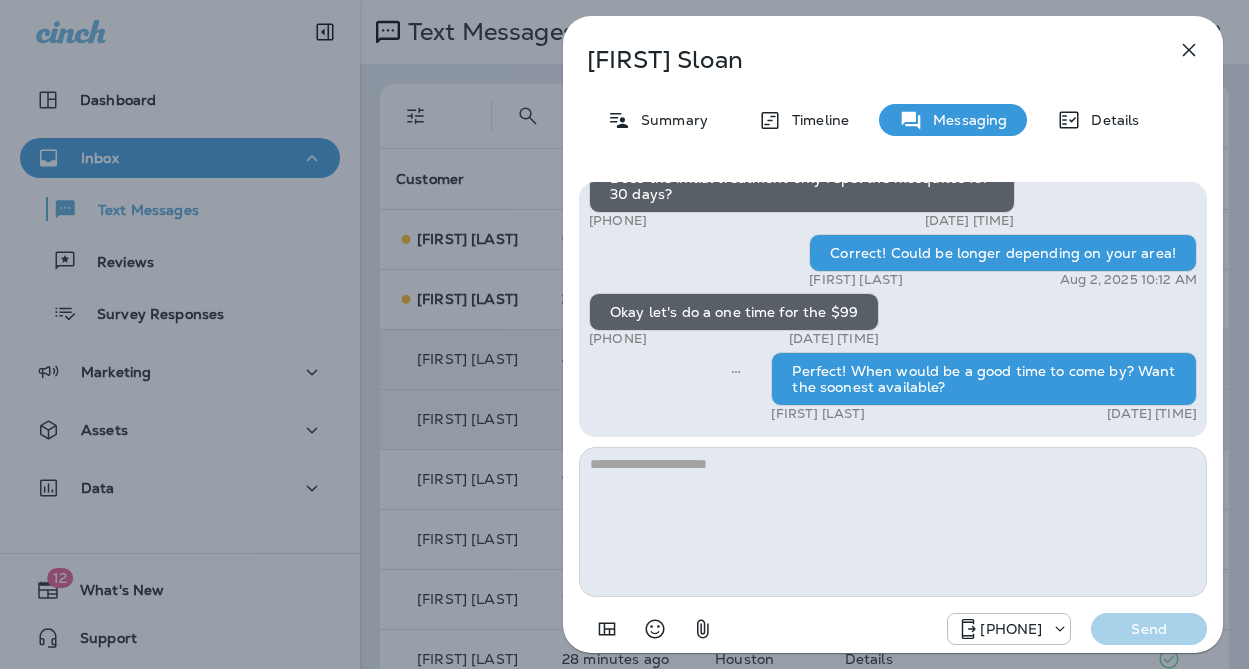 click on "Brandi   [LAST] Summary   Timeline   Messaging   Details   Hello Brandi, it's Moxie Pest Control! Summer is here, and so are those relentless mosquitoes ruining your backyard BBQs and evenings outside. Let our expert team eliminate them safely and effectively so you can reclaim your outdoor space. Spots are filling up fast—call us today at [PHONE] to schedule your service and enjoy a bite-free season!
Reply STOP to optout [PHONE] [DATE] [TIME] What is the cost [PHONE] [DATE] [TIME] And how long does an initial treatment last for, just 30 days? [PHONE] [DATE] [TIME] Does the initial treatment only repel the mosquitos for 30 days? [PHONE] [DATE] [TIME] Correct! Could be longer depending on your area! Bradley Bobisink [DATE] [TIME] Okay let's do a one time for the $99 [PHONE] [DATE] [TIME]   Perfect! When would be a good time to come by? Want the soonest available? [PHONE]" at bounding box center (624, 334) 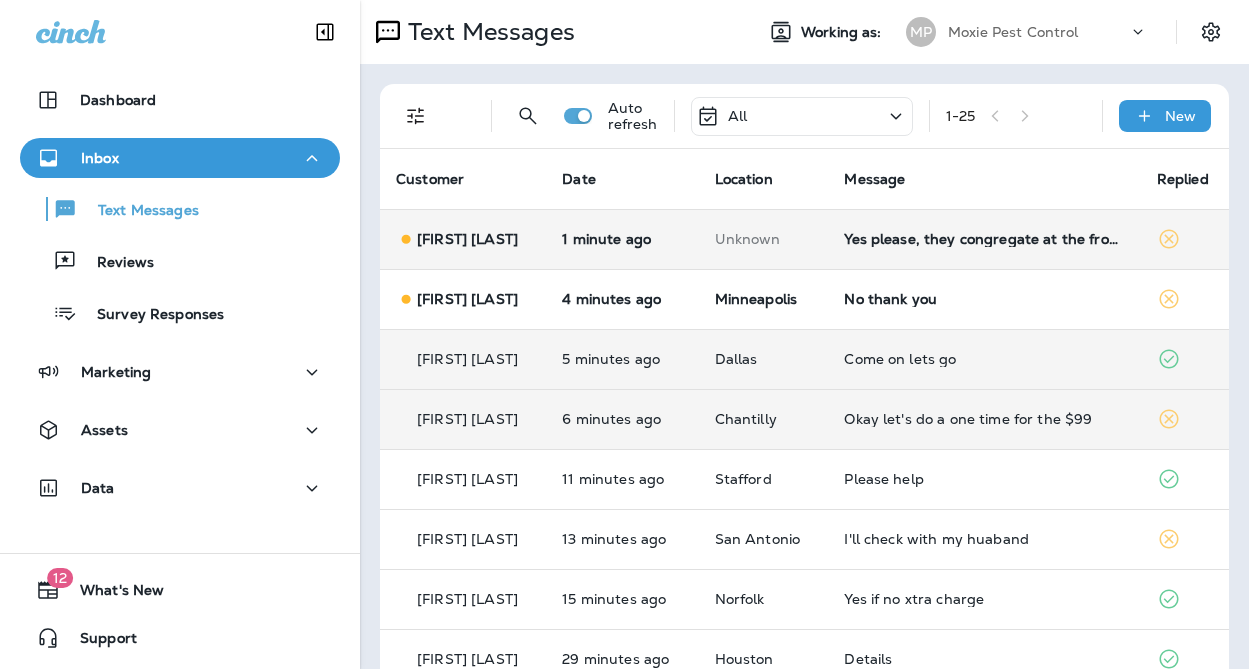 click on "Yes please, they congregate at the front door alot." at bounding box center [984, 239] 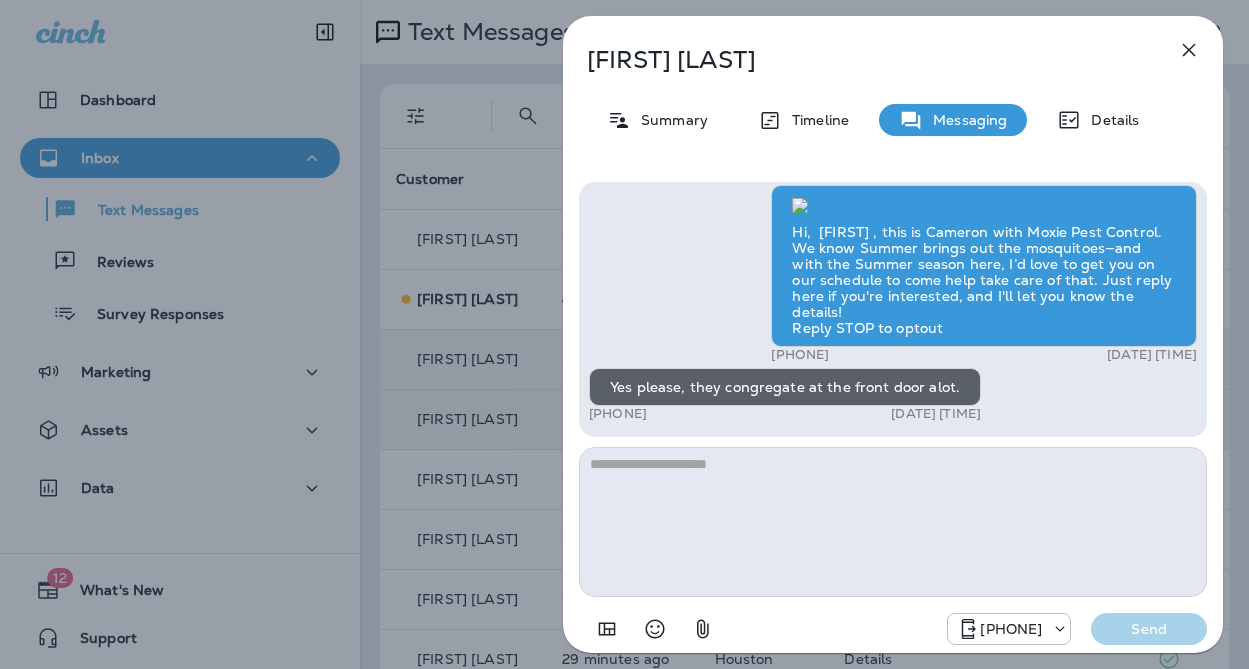 click on "[FIRST]   [LAST] Summary   Timeline   Messaging   Details   Hi,  [FIRST] , this is Cameron with Moxie Pest Control. We know Summer brings out the mosquitoes—and with the Summer season here, I’d love to get you on our schedule to come help take care of that. Just reply here if you're interested, and I'll let you know the details!
Reply STOP to optout [PHONE] [DATE] [TIME] Yes please, they congregate at the front door alot. [PHONE] [DATE] [TIME] [PHONE]" at bounding box center (893, 334) 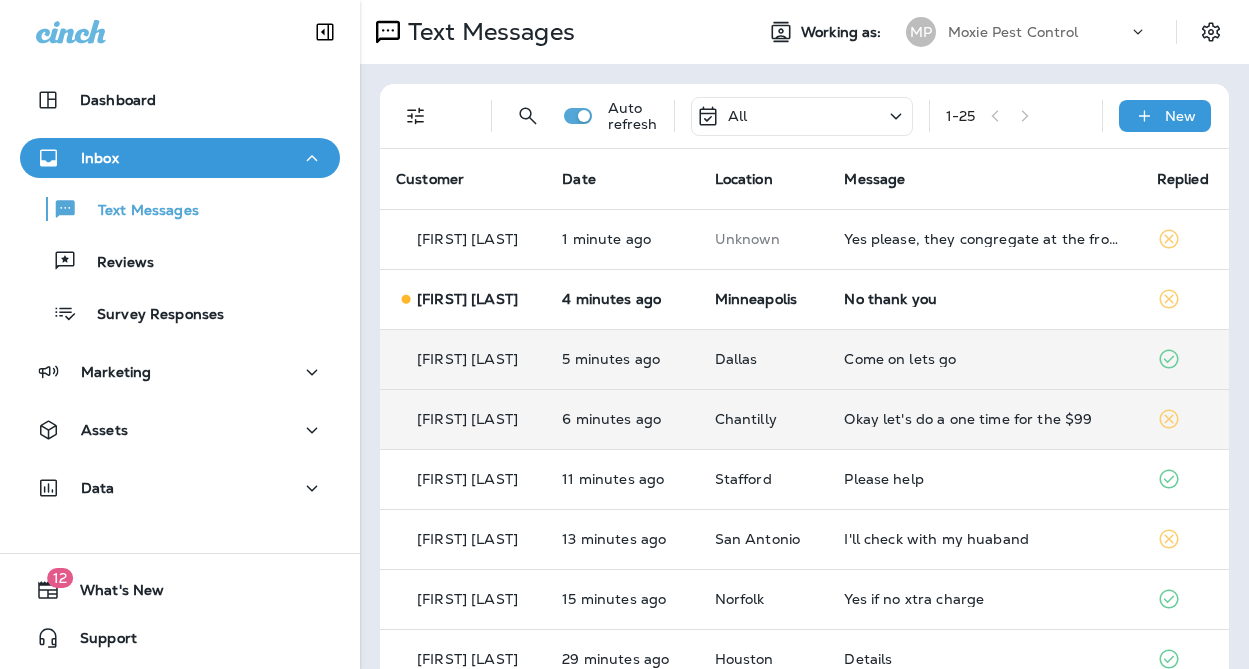 click on "[FIRST] [LAST]" at bounding box center [463, 419] 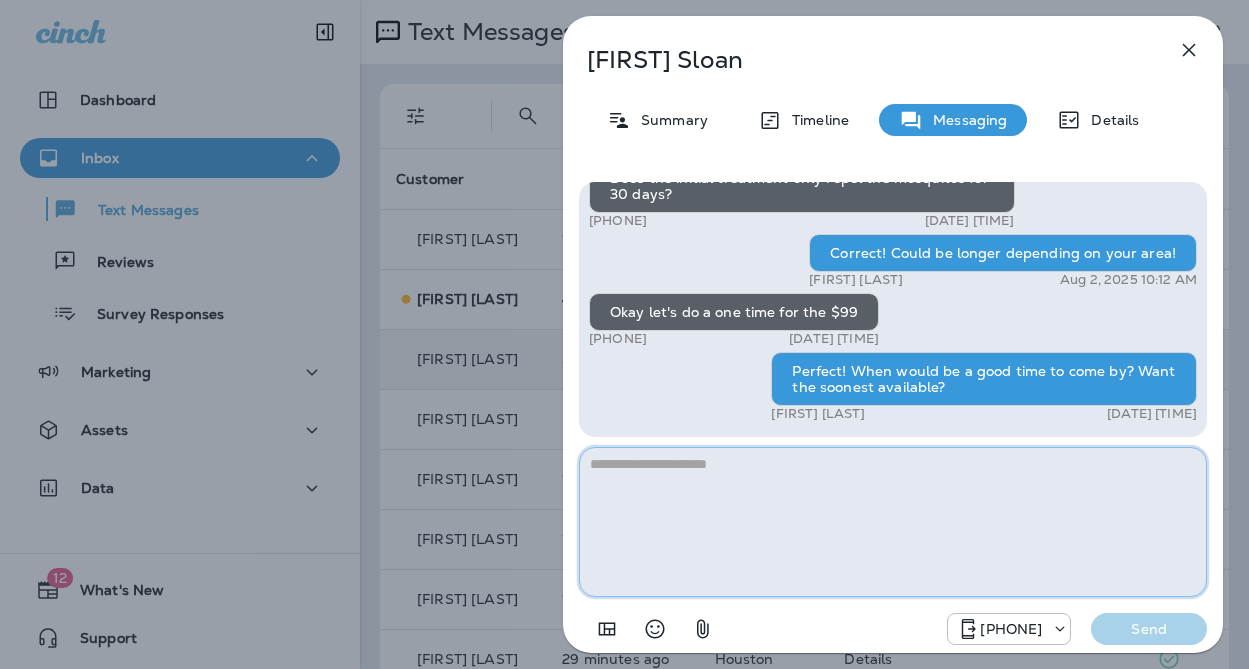 click at bounding box center [893, 522] 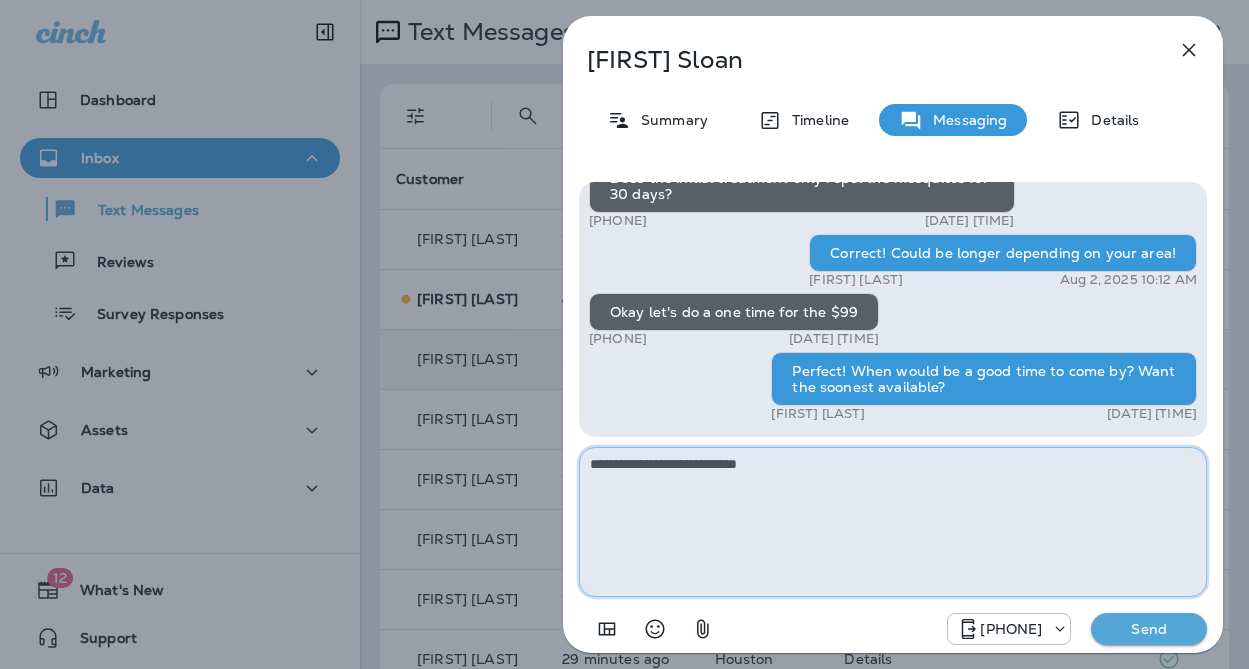 drag, startPoint x: 605, startPoint y: 463, endPoint x: 648, endPoint y: 530, distance: 79.61156 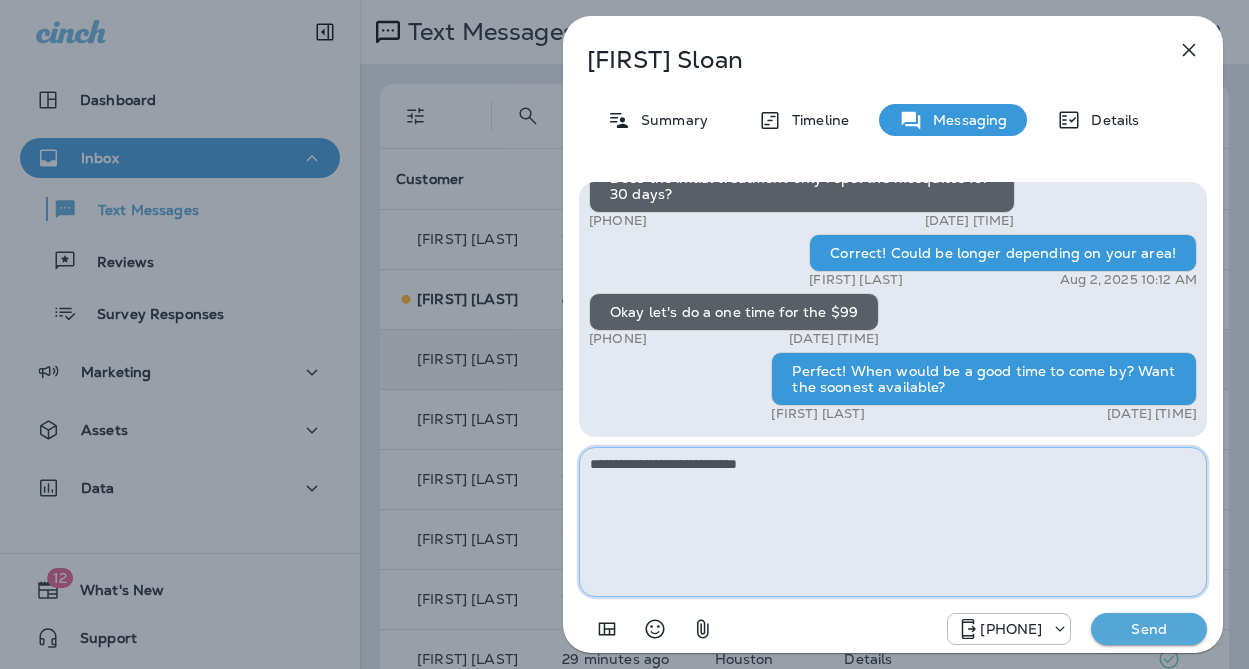 type on "**********" 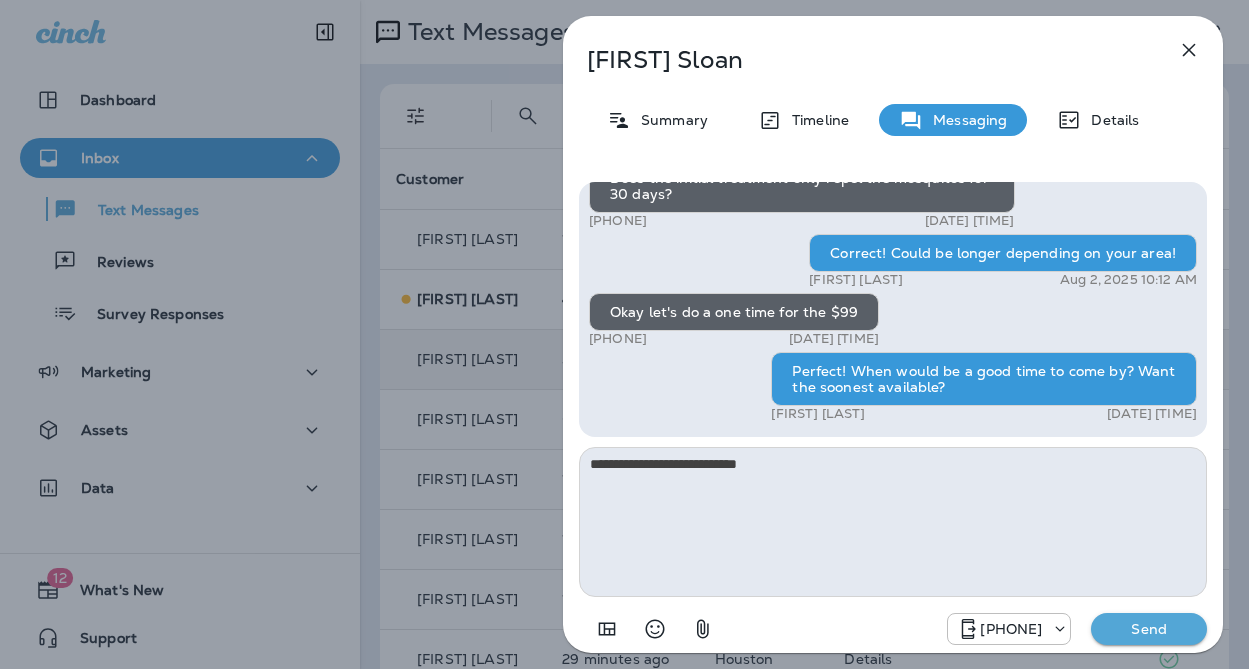 click on "Send" at bounding box center [1149, 629] 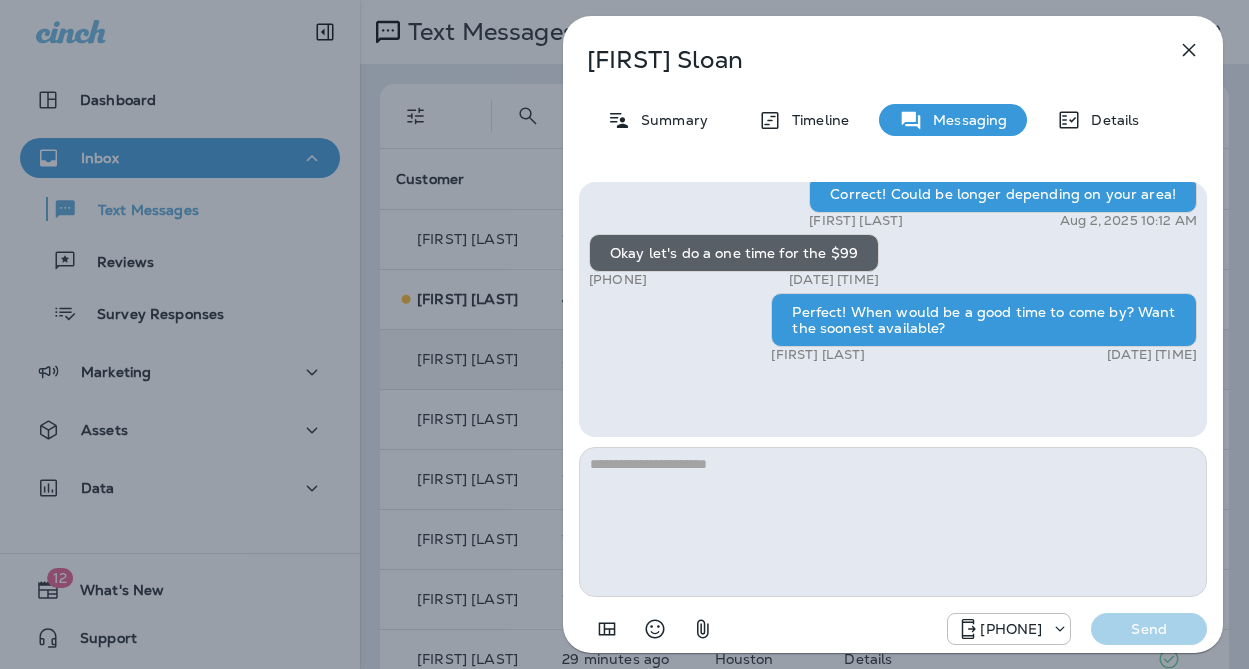 click on "[PHONE]" at bounding box center [1077, 629] 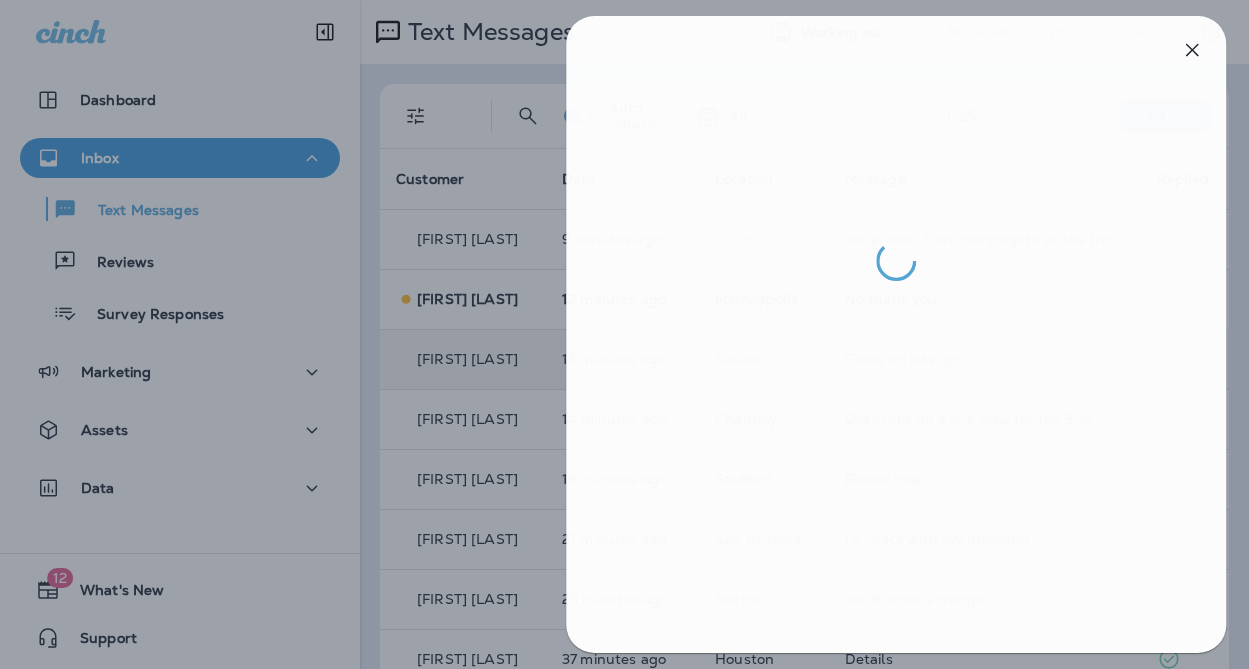 click at bounding box center (627, 334) 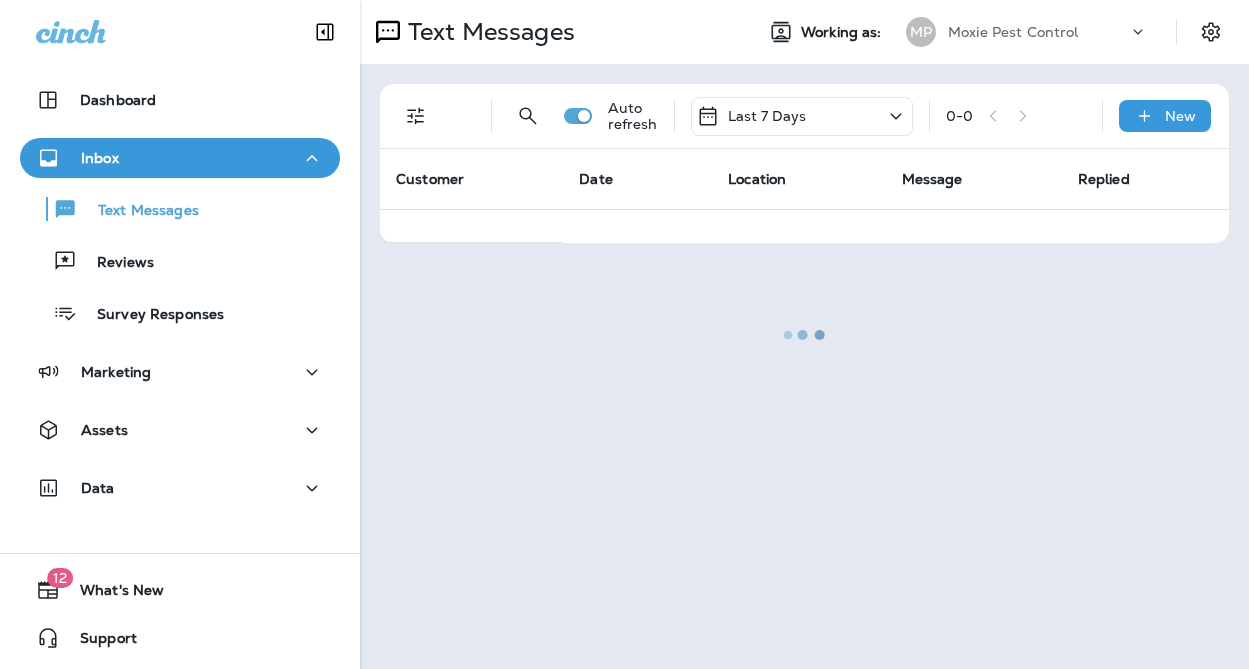 scroll, scrollTop: 0, scrollLeft: 0, axis: both 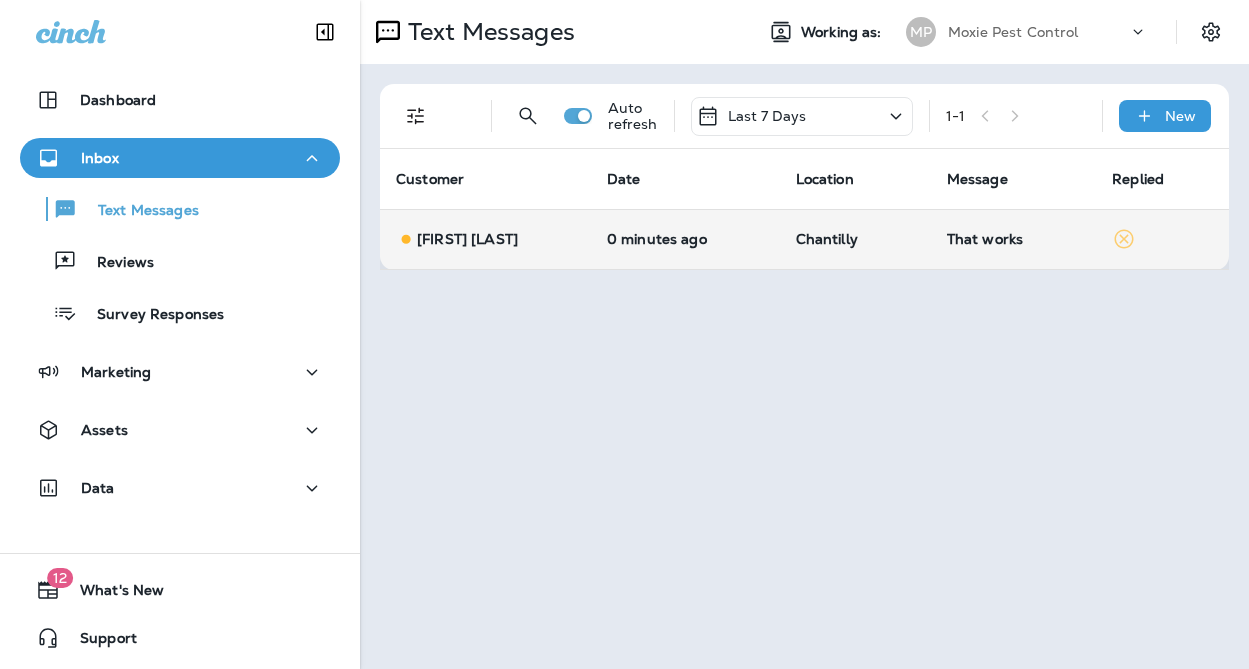 click on "Chantilly" at bounding box center [855, 239] 